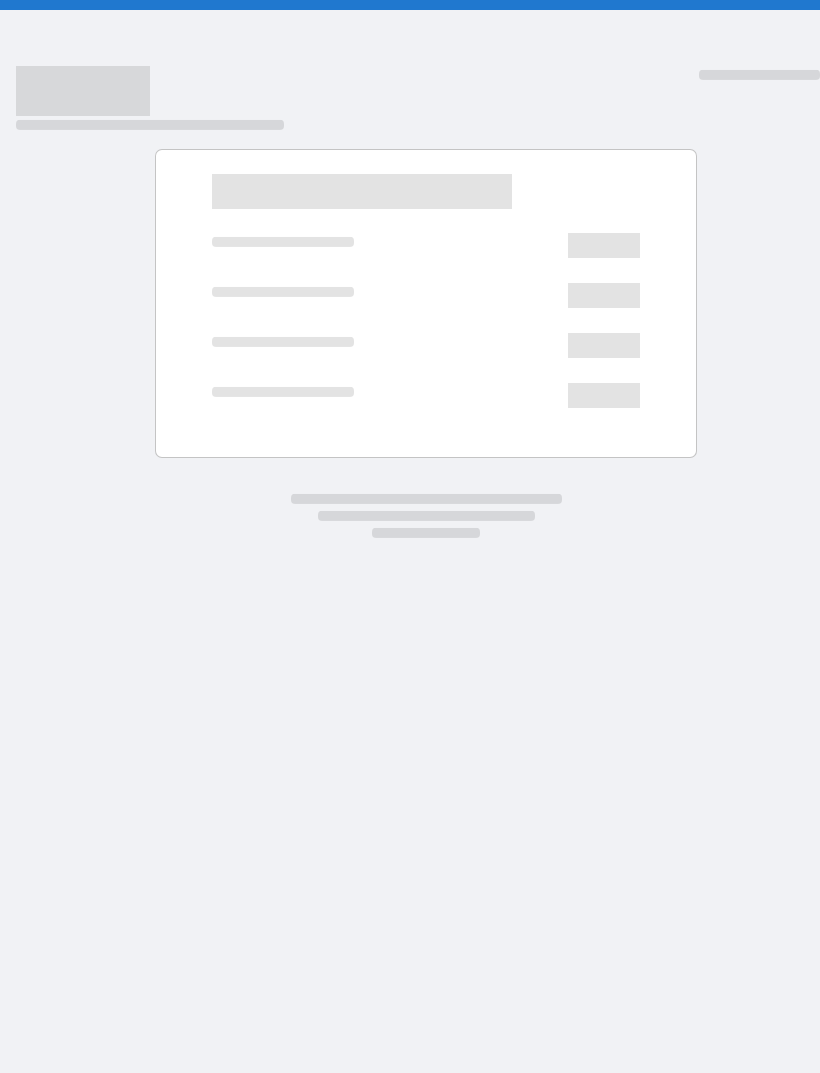 scroll, scrollTop: 0, scrollLeft: 0, axis: both 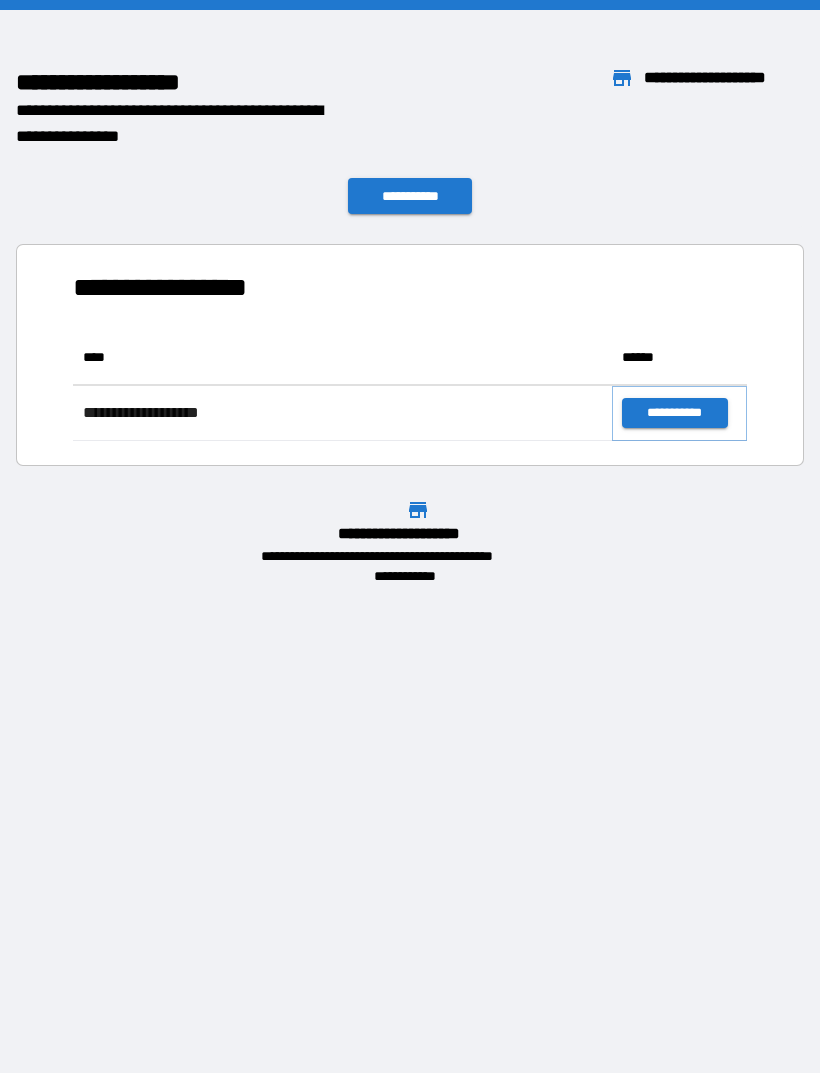 click on "**********" at bounding box center (674, 413) 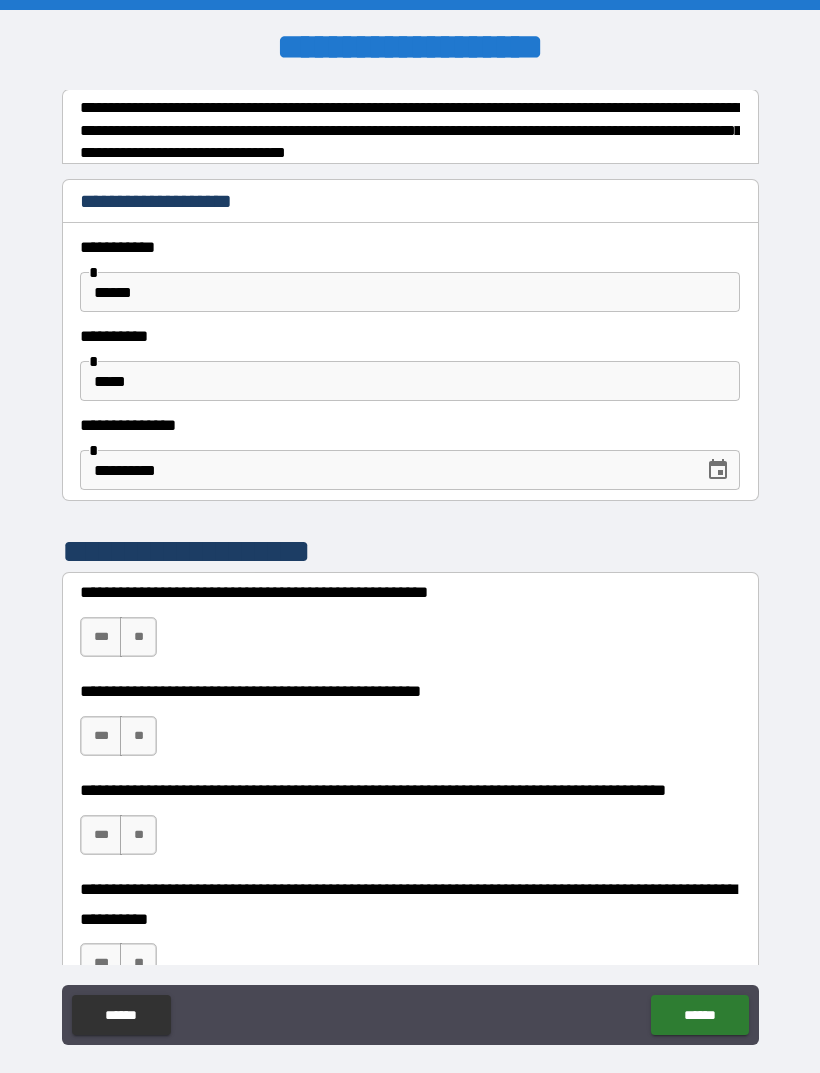 scroll, scrollTop: 2, scrollLeft: 0, axis: vertical 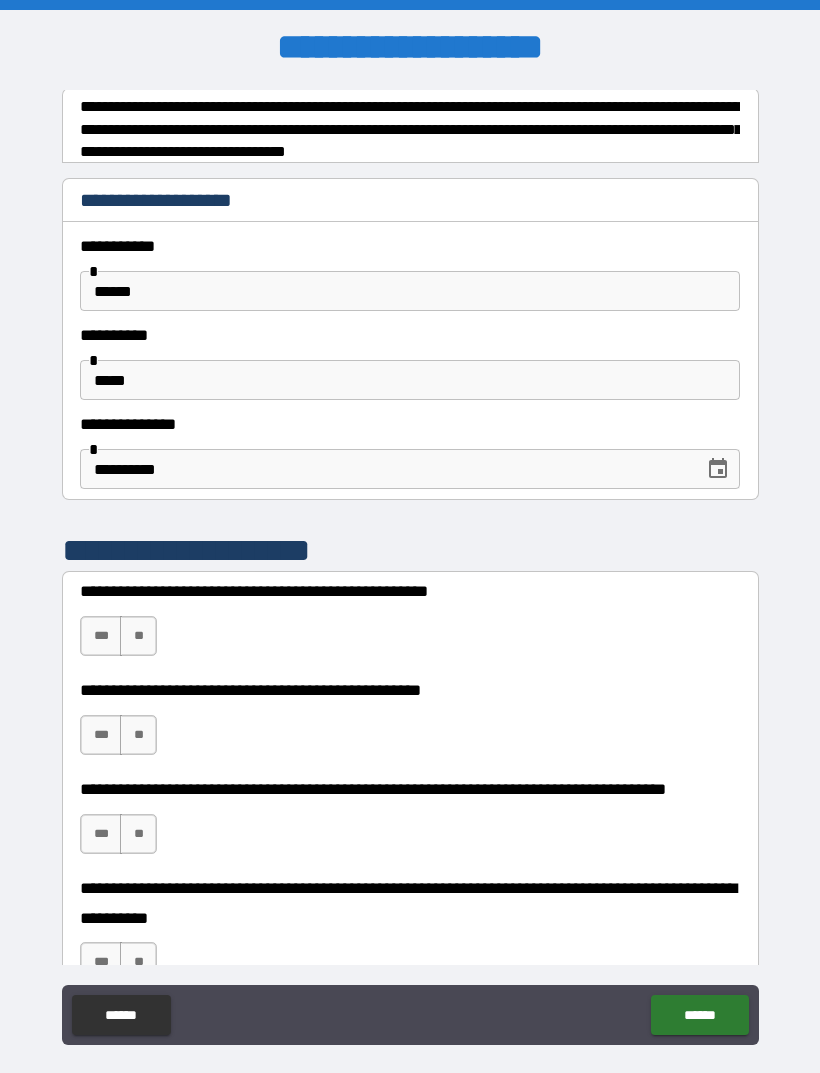 click on "**" at bounding box center (138, 636) 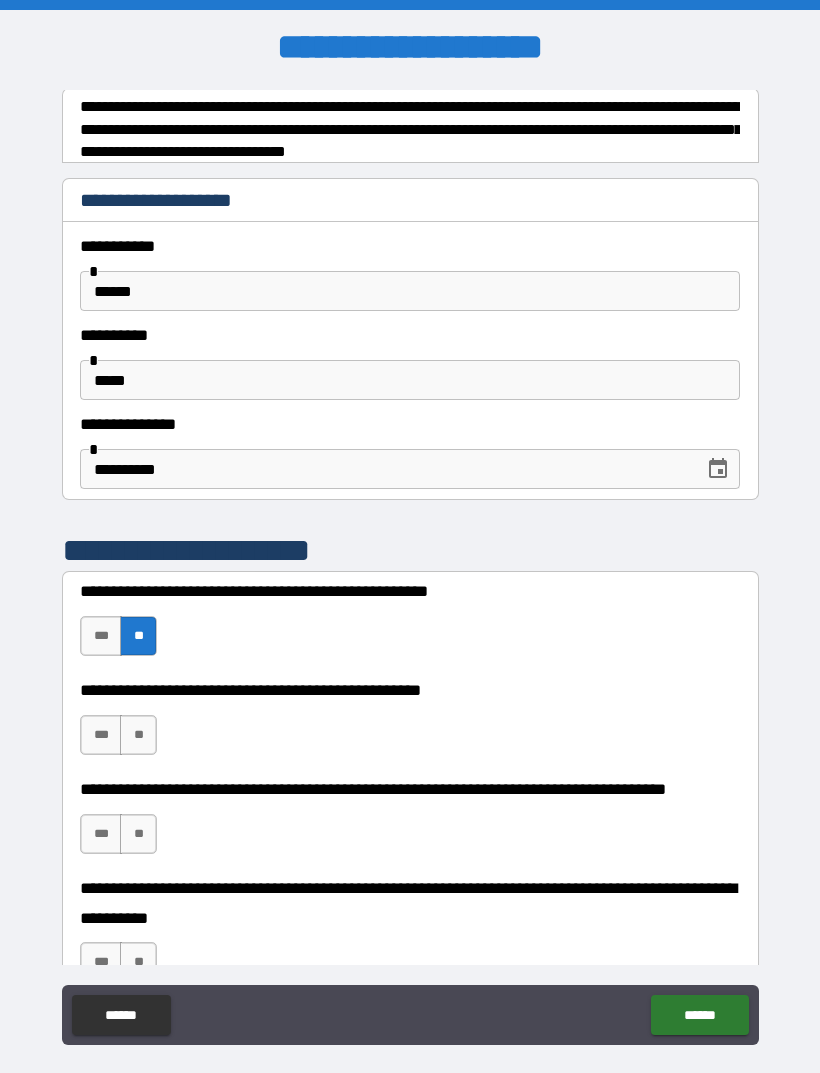 click on "**" at bounding box center (138, 735) 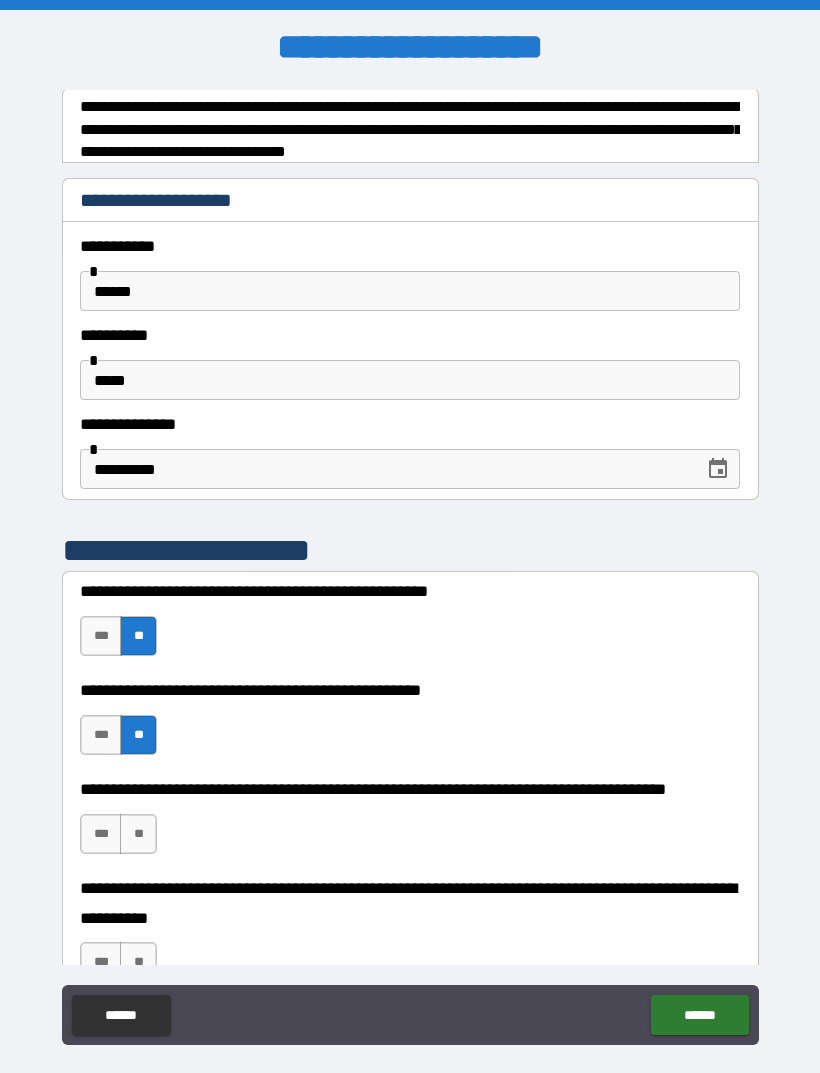 click on "**" at bounding box center [138, 834] 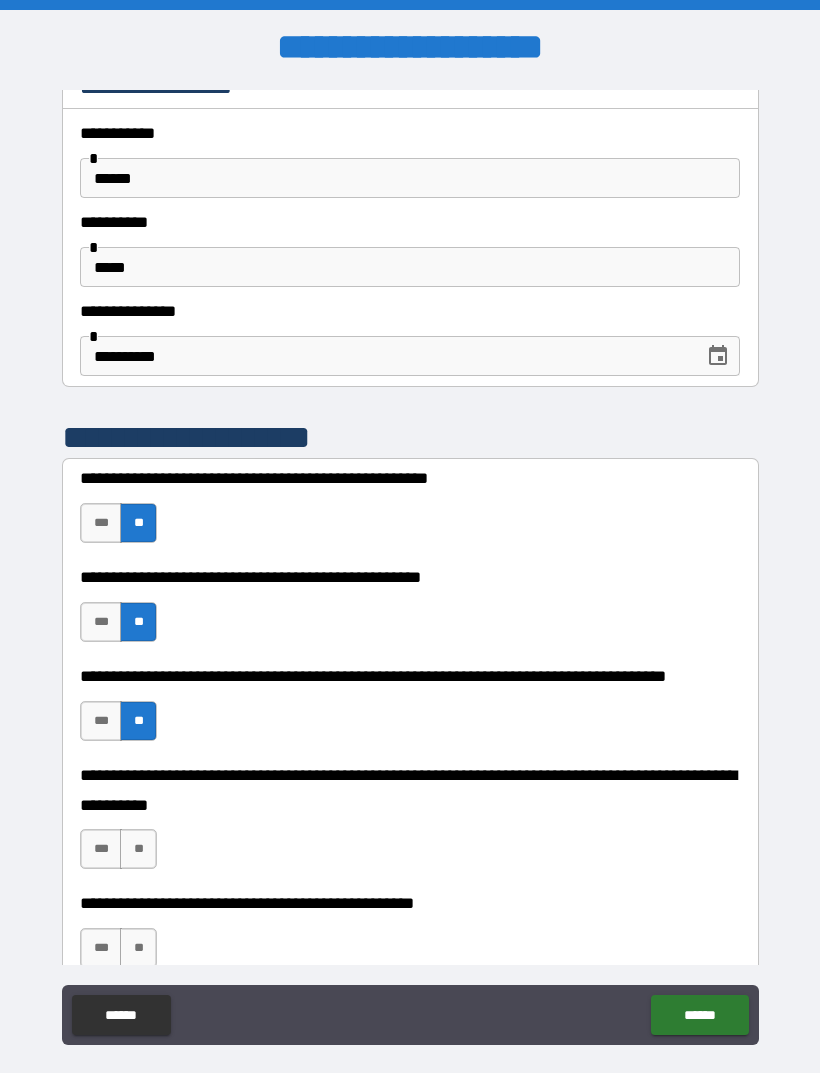 scroll, scrollTop: 120, scrollLeft: 0, axis: vertical 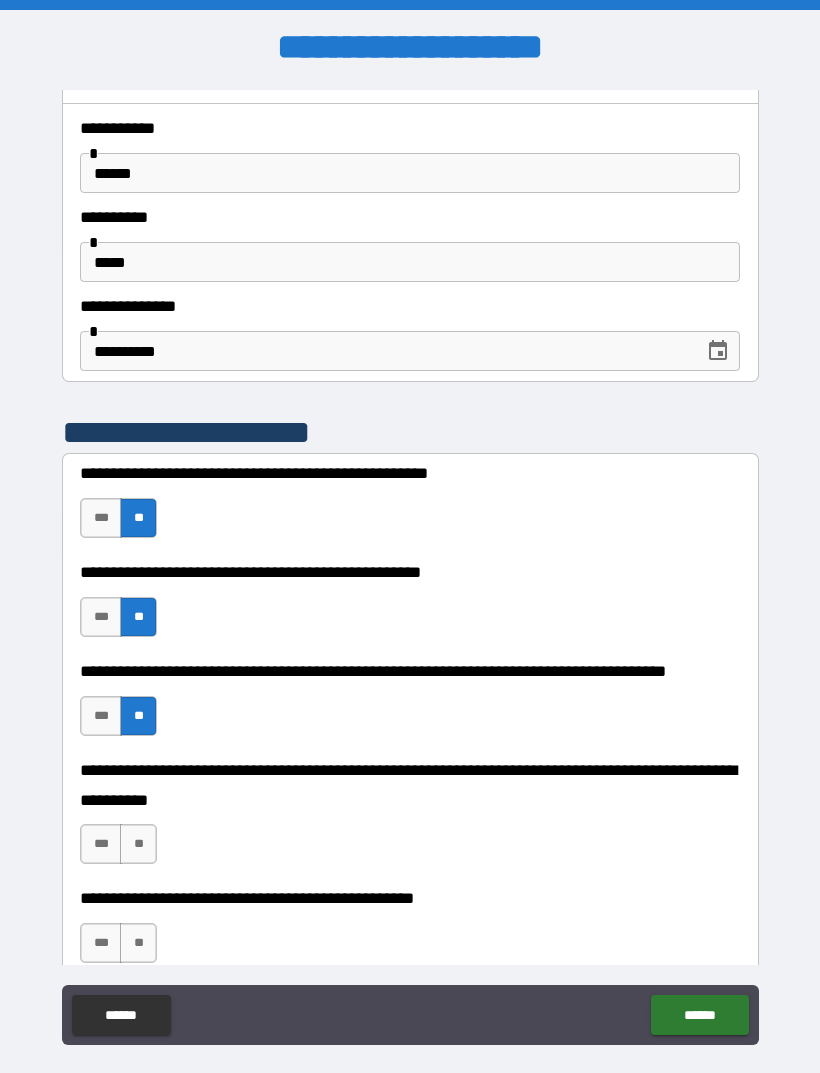 click on "**" at bounding box center (138, 844) 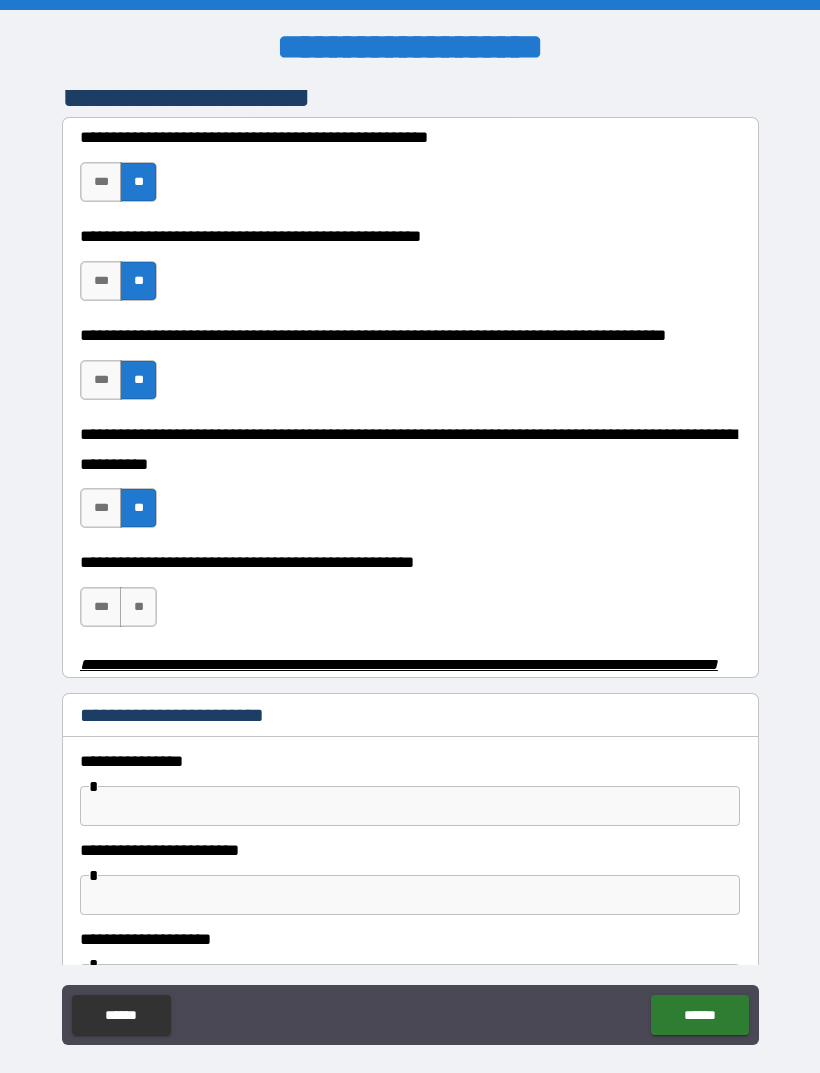 scroll, scrollTop: 459, scrollLeft: 0, axis: vertical 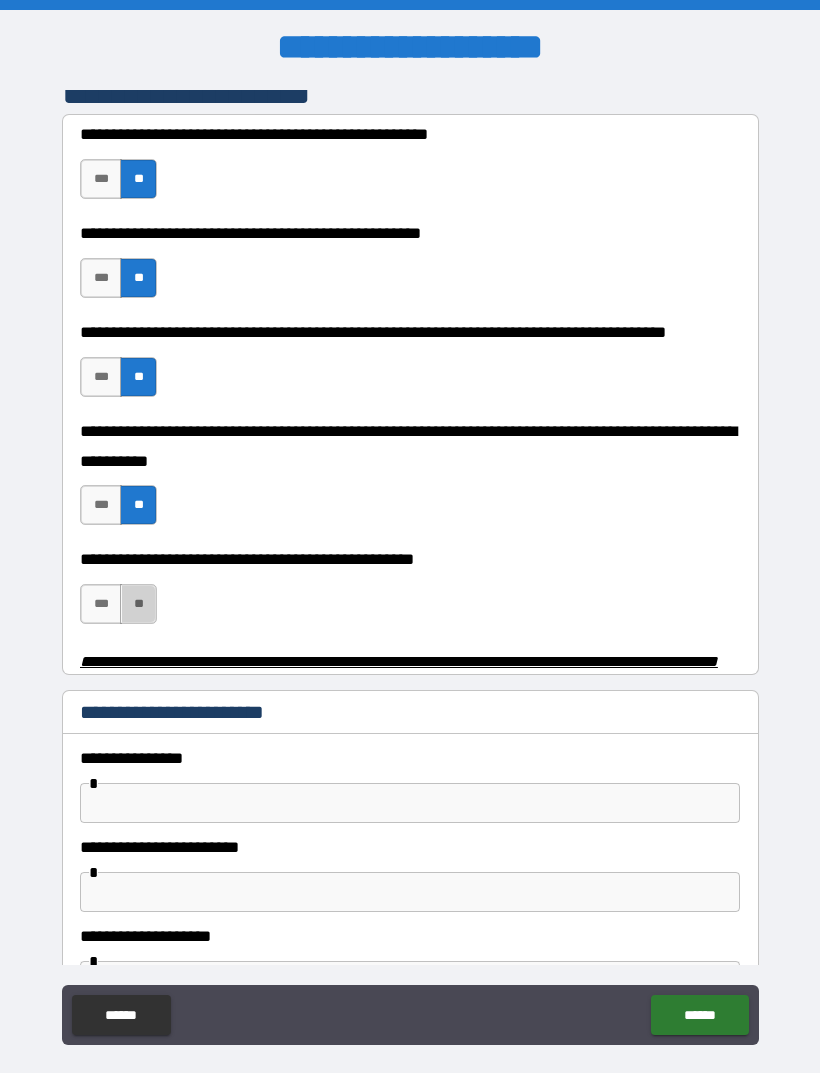 click on "**" at bounding box center (138, 604) 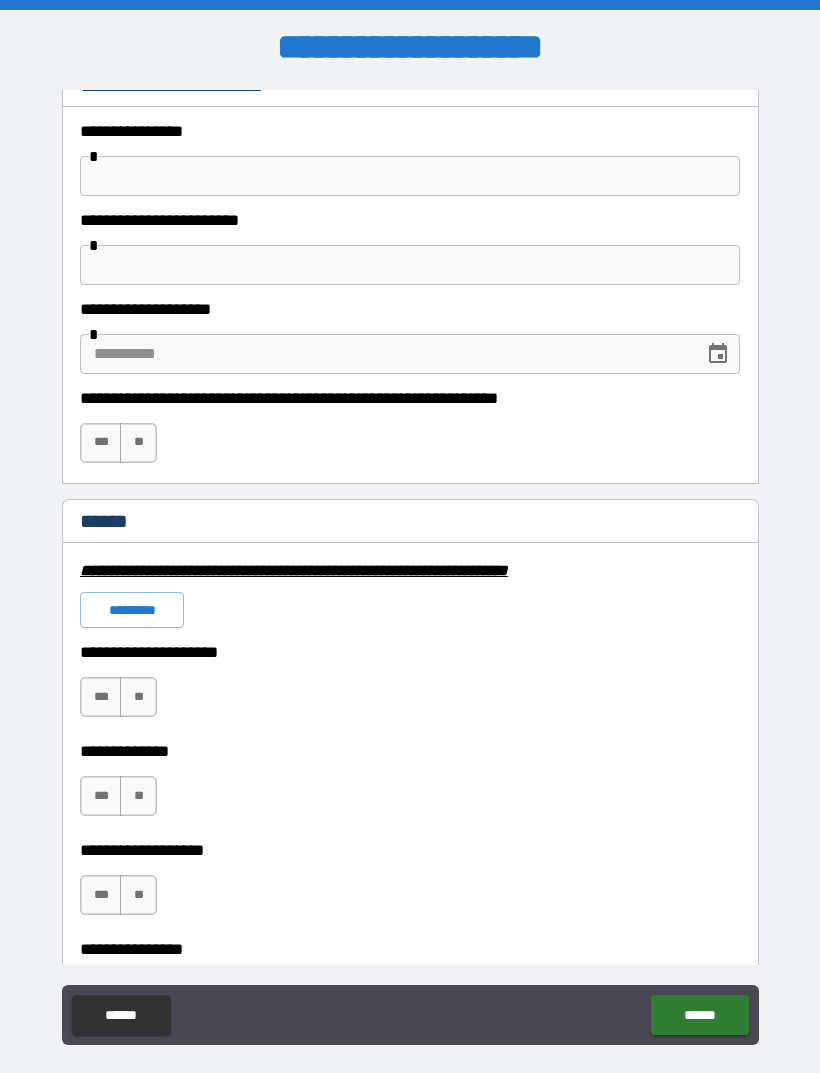 scroll, scrollTop: 1088, scrollLeft: 0, axis: vertical 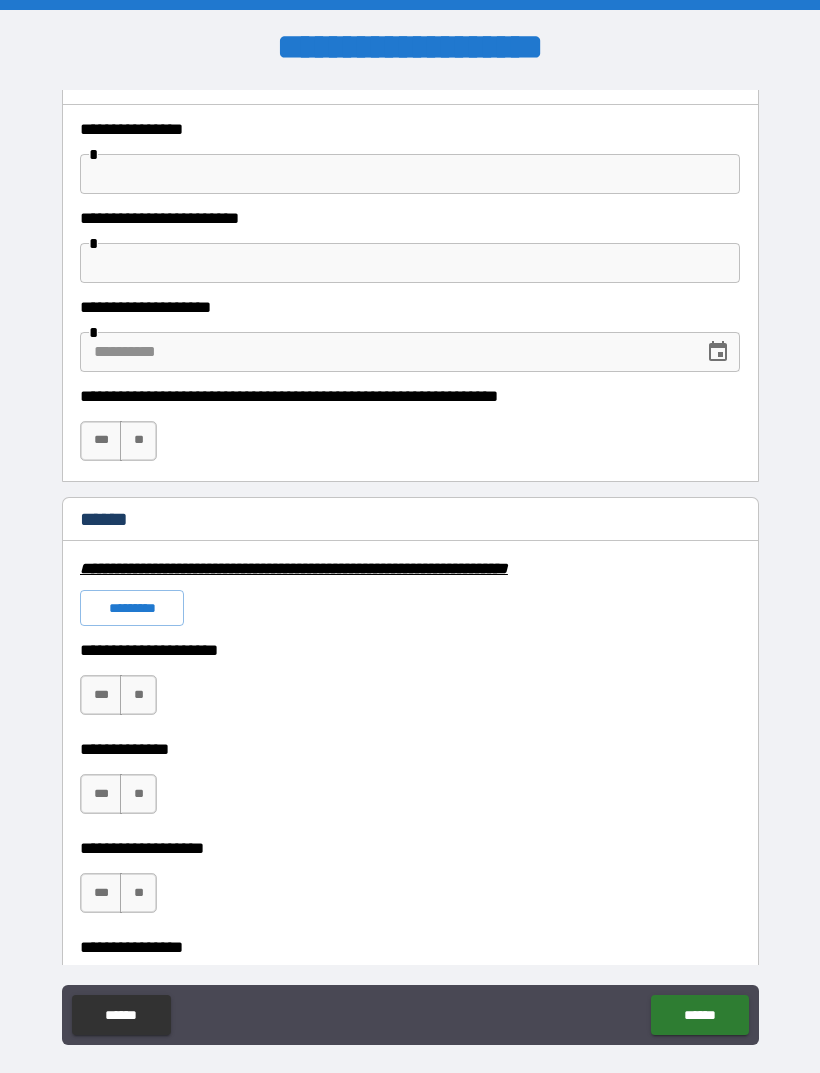 click on "**" at bounding box center [138, 695] 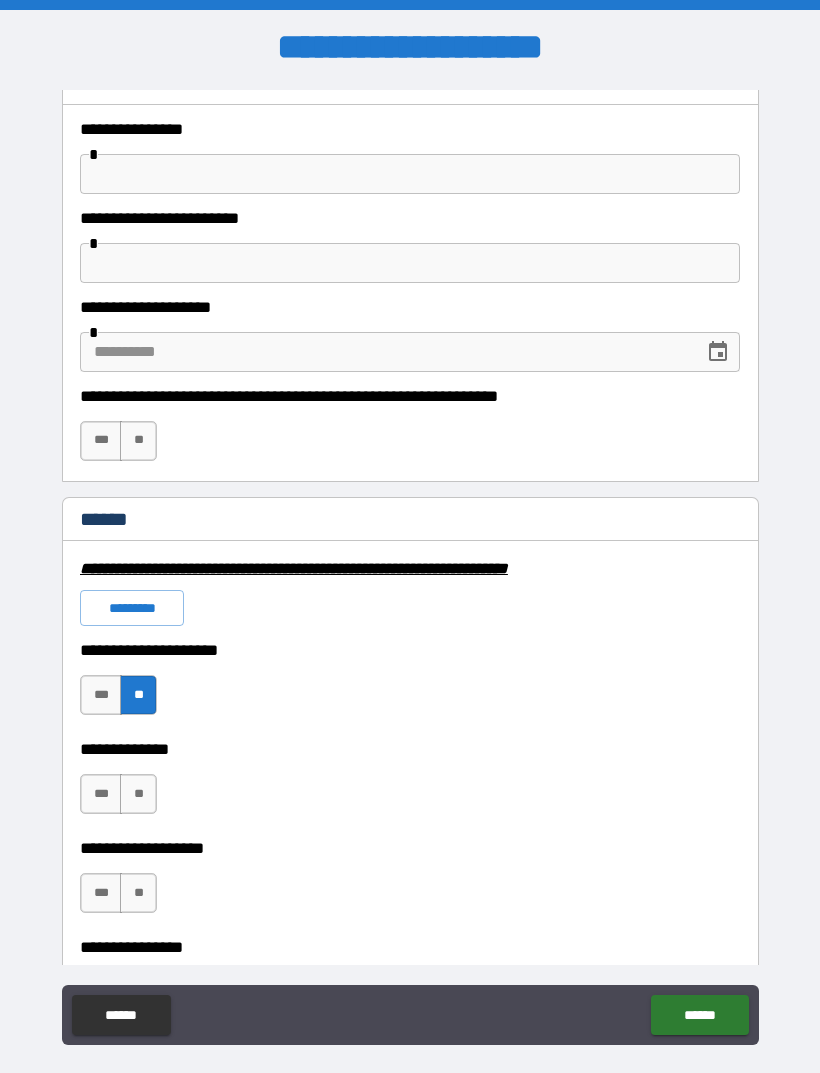 click on "**" at bounding box center [138, 794] 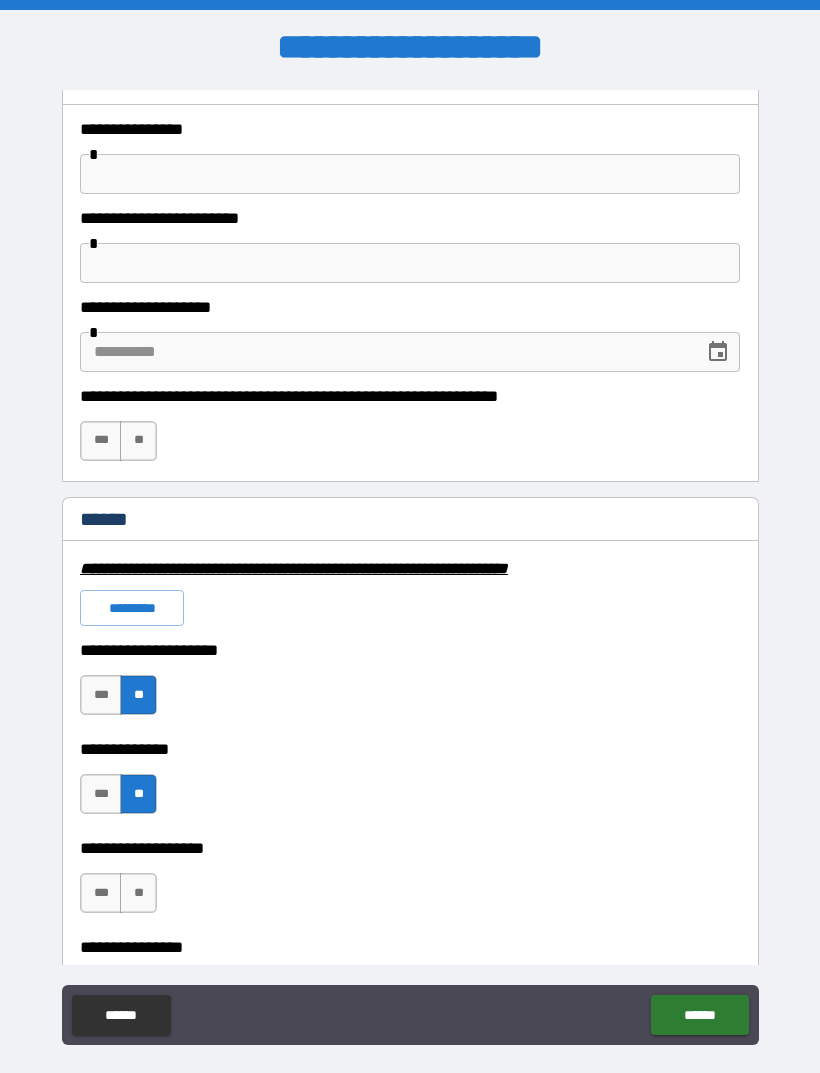 click on "***" at bounding box center (101, 893) 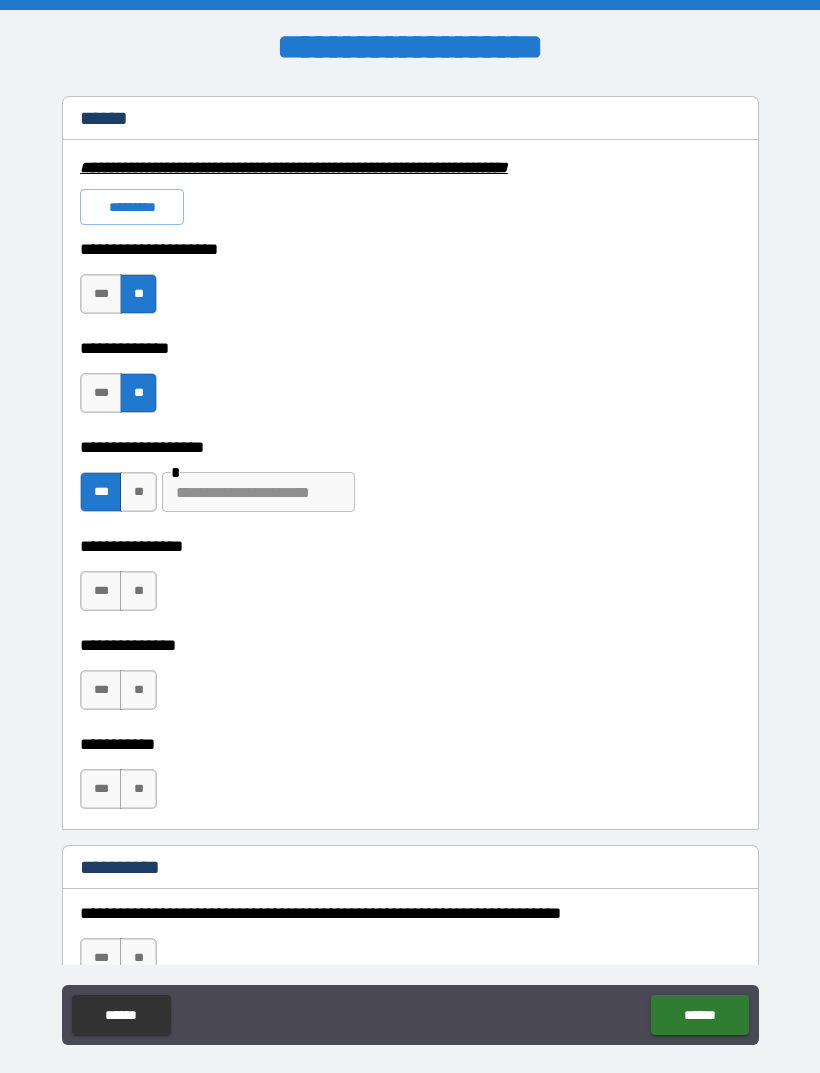 scroll, scrollTop: 1495, scrollLeft: 0, axis: vertical 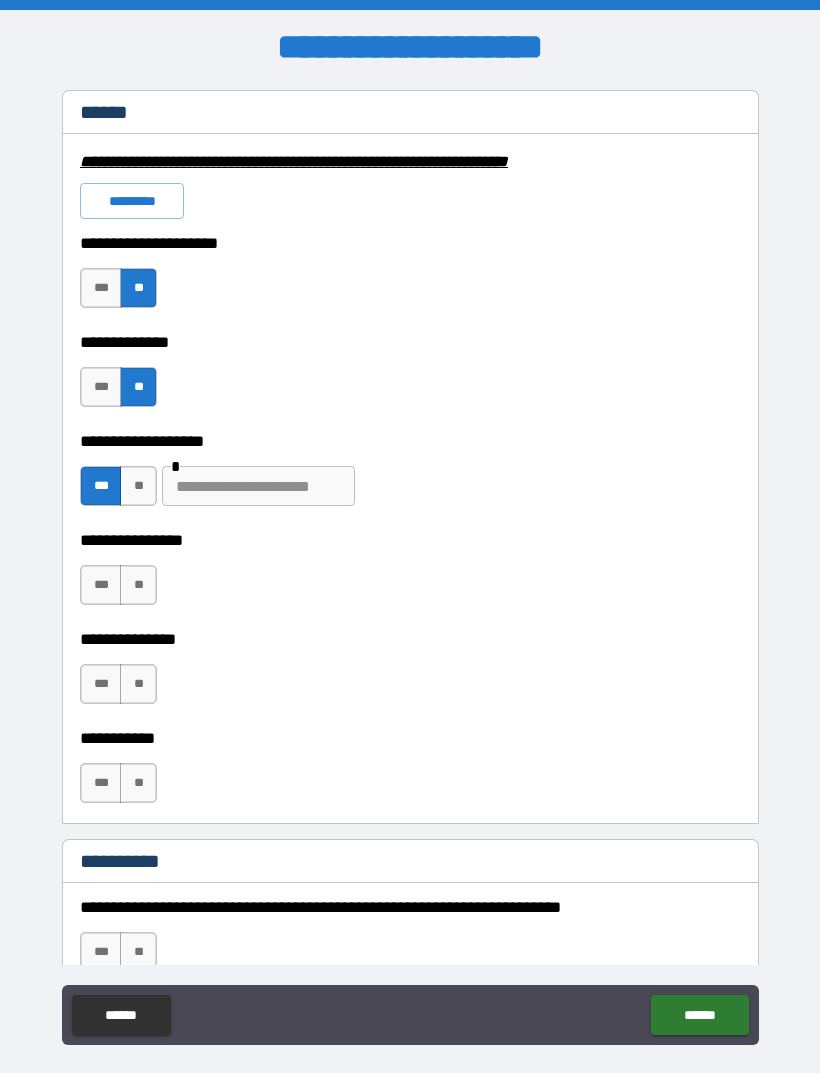 click at bounding box center (258, 486) 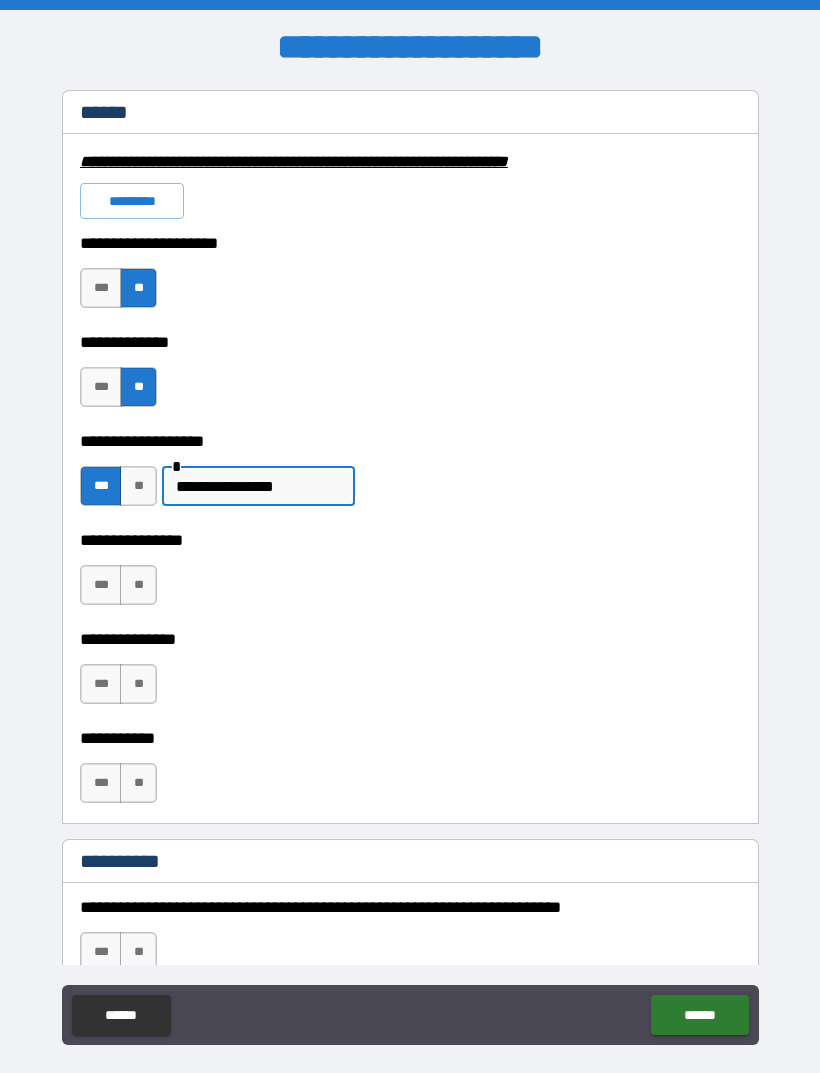 click on "**********" at bounding box center (258, 486) 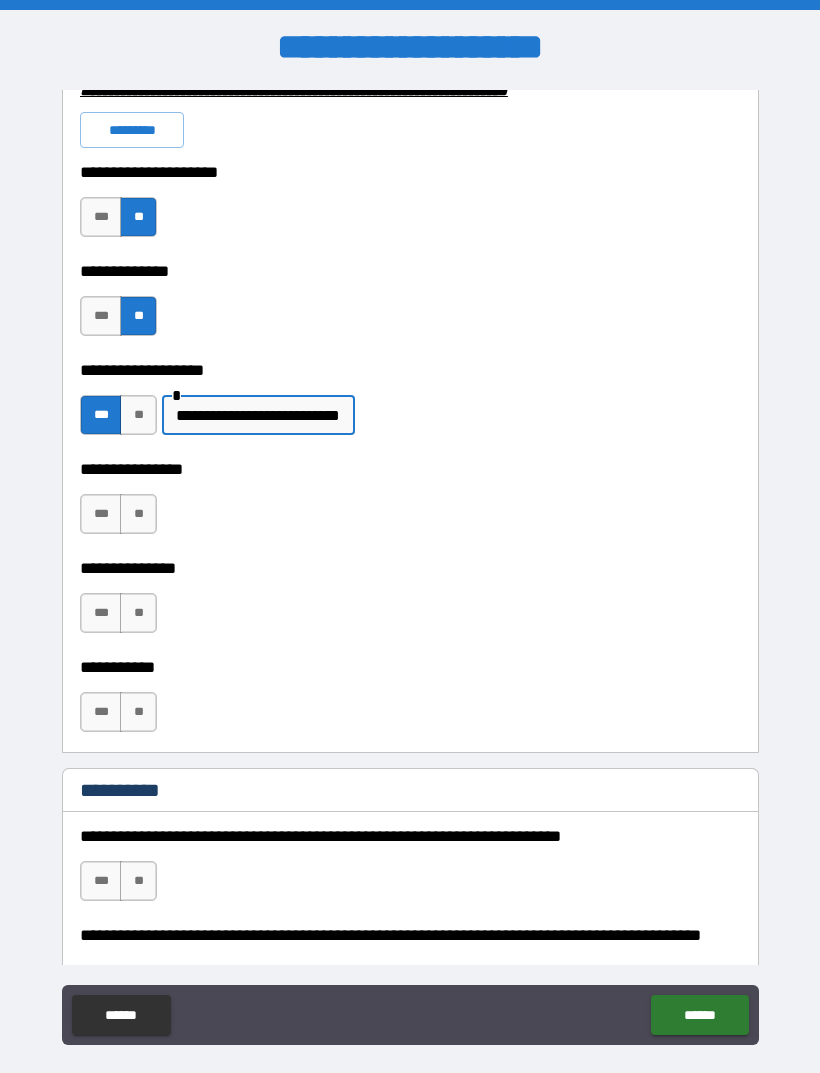 scroll, scrollTop: 1573, scrollLeft: 0, axis: vertical 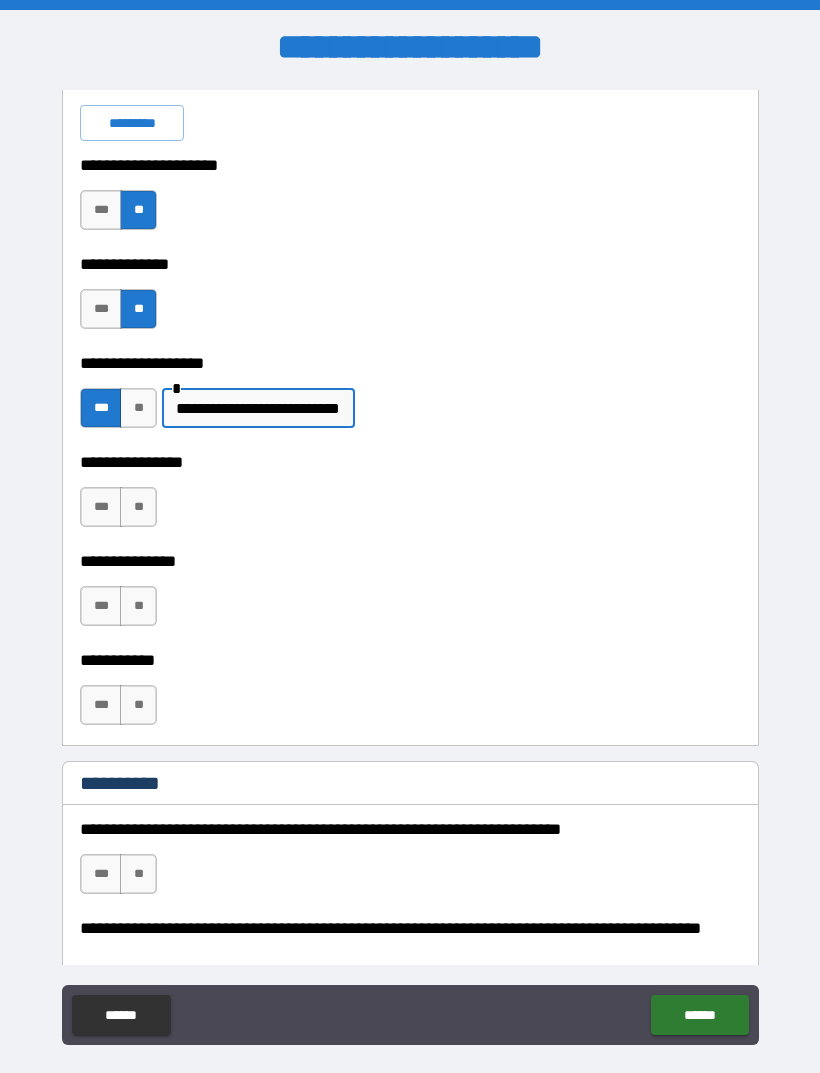 type on "**********" 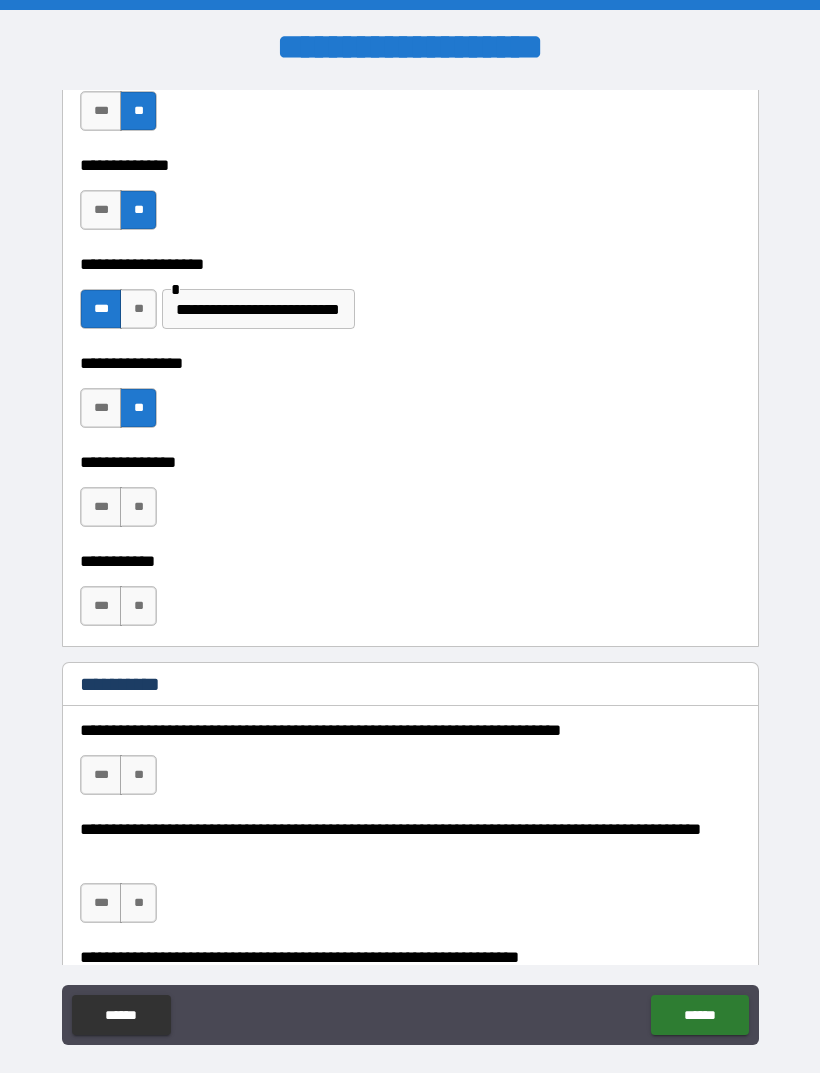 scroll, scrollTop: 1679, scrollLeft: 0, axis: vertical 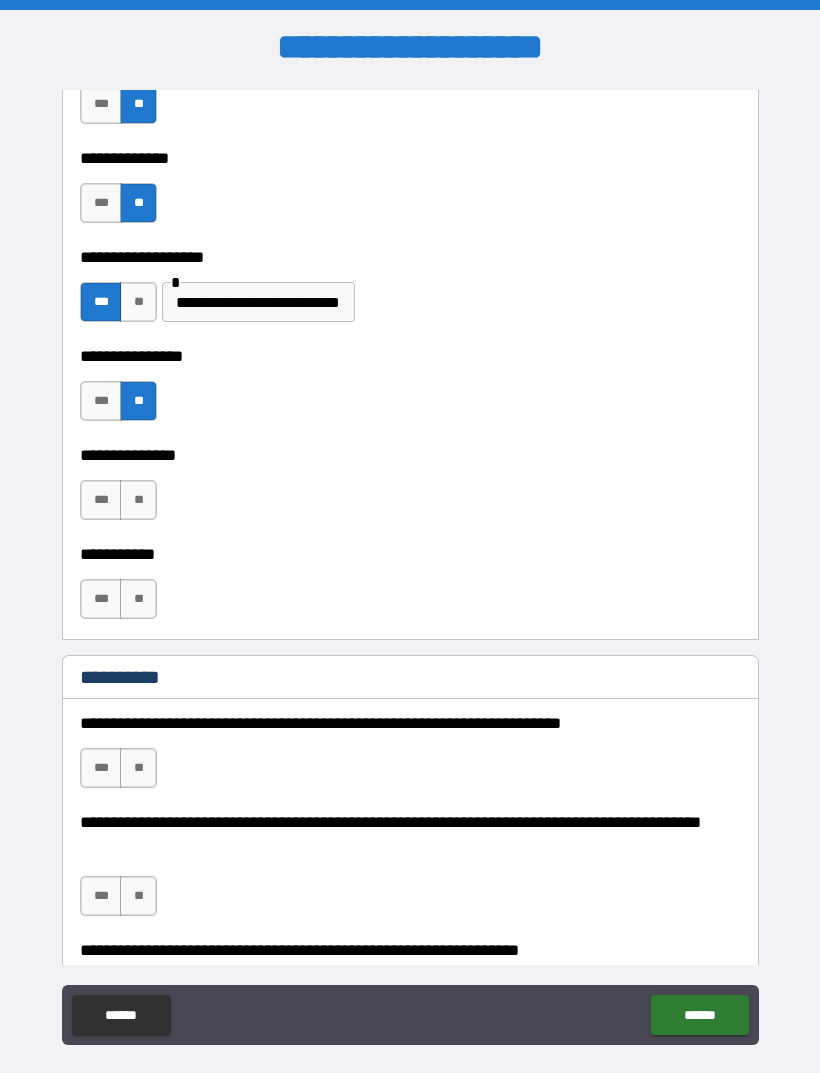 click on "**" at bounding box center (138, 500) 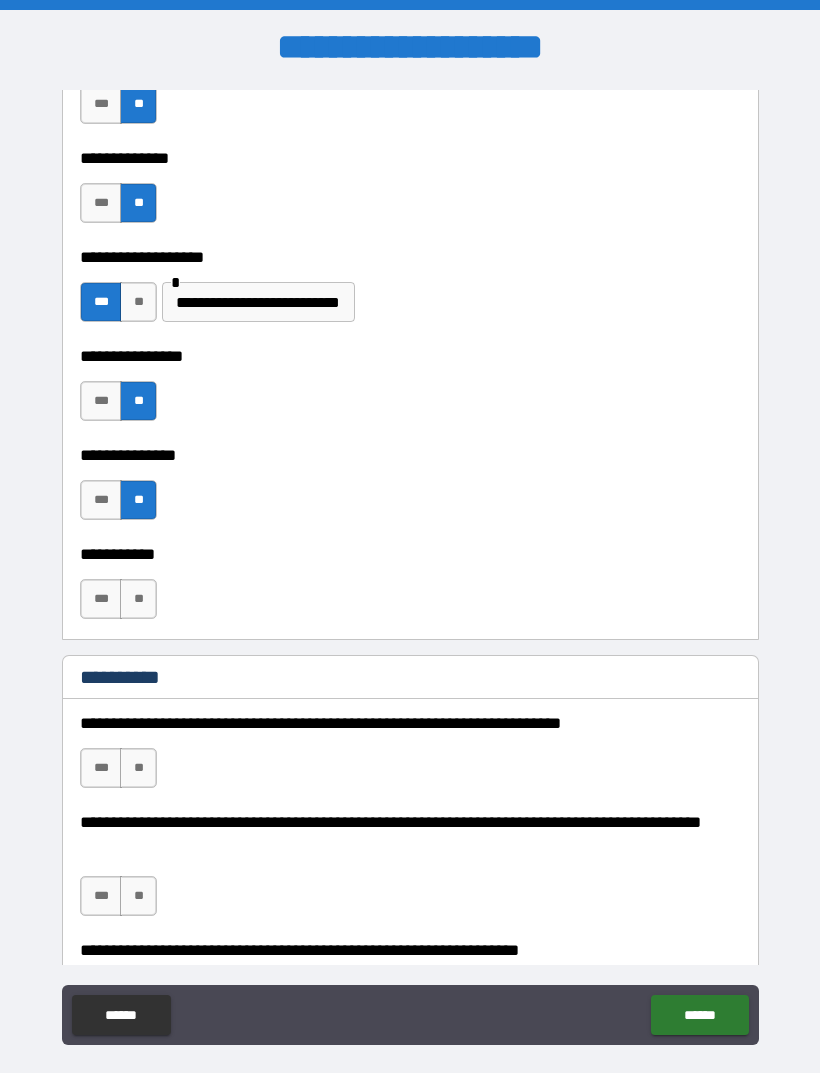 click on "***" at bounding box center (101, 599) 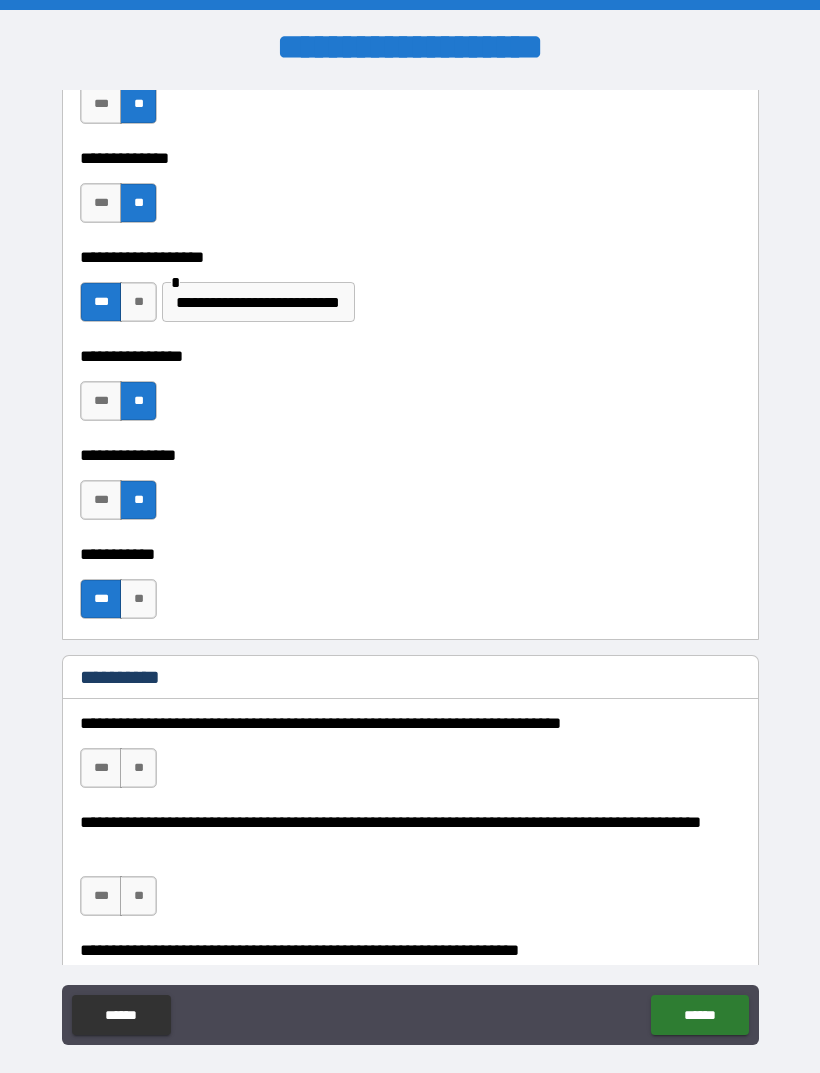 click on "**" at bounding box center [138, 768] 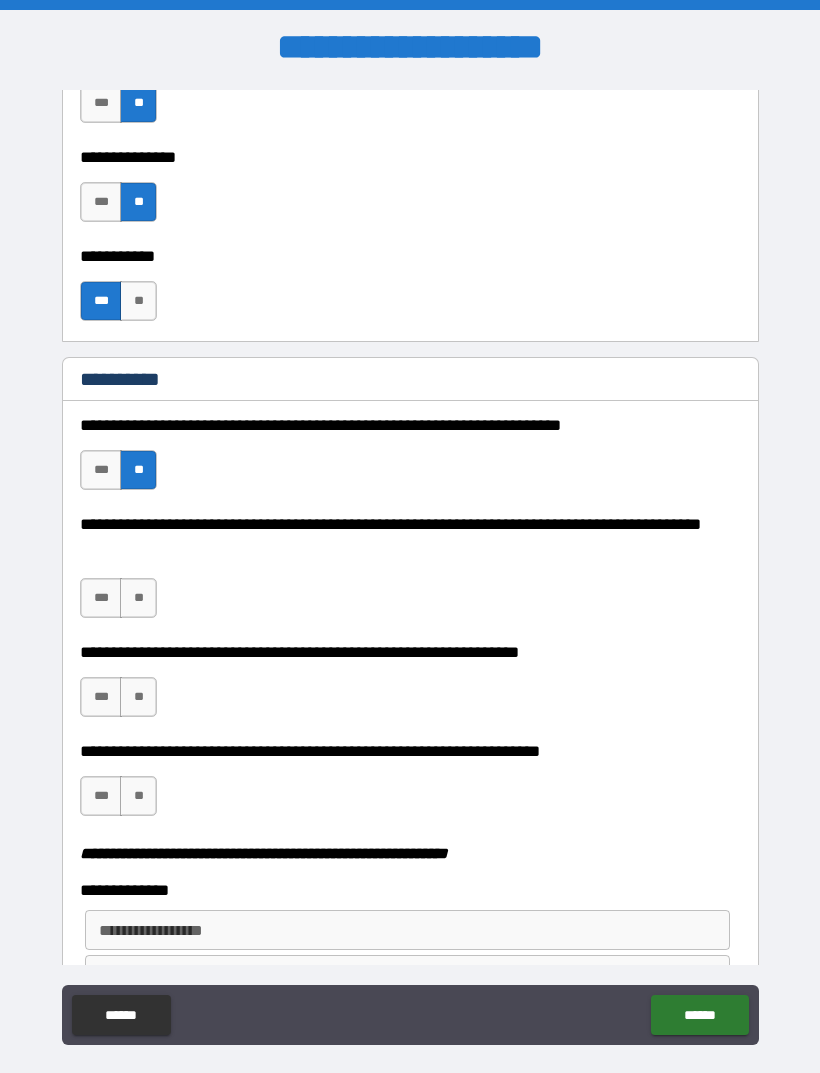 scroll, scrollTop: 1982, scrollLeft: 0, axis: vertical 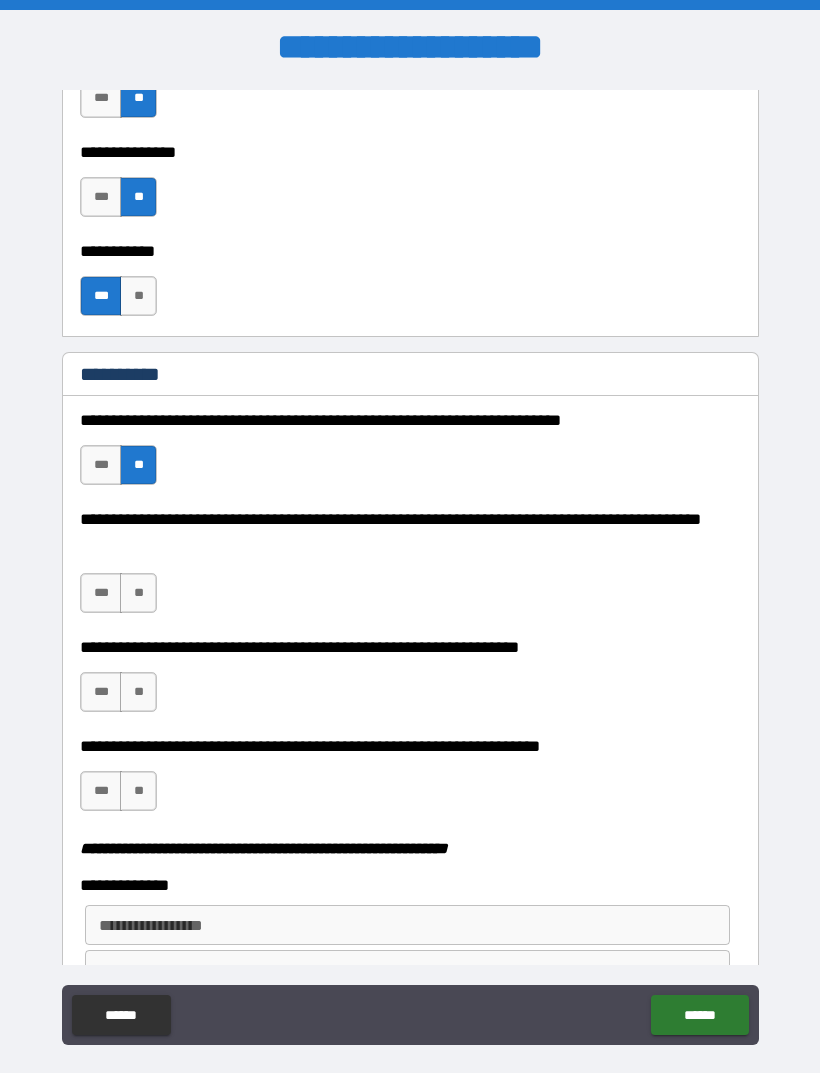 click on "**" at bounding box center [138, 593] 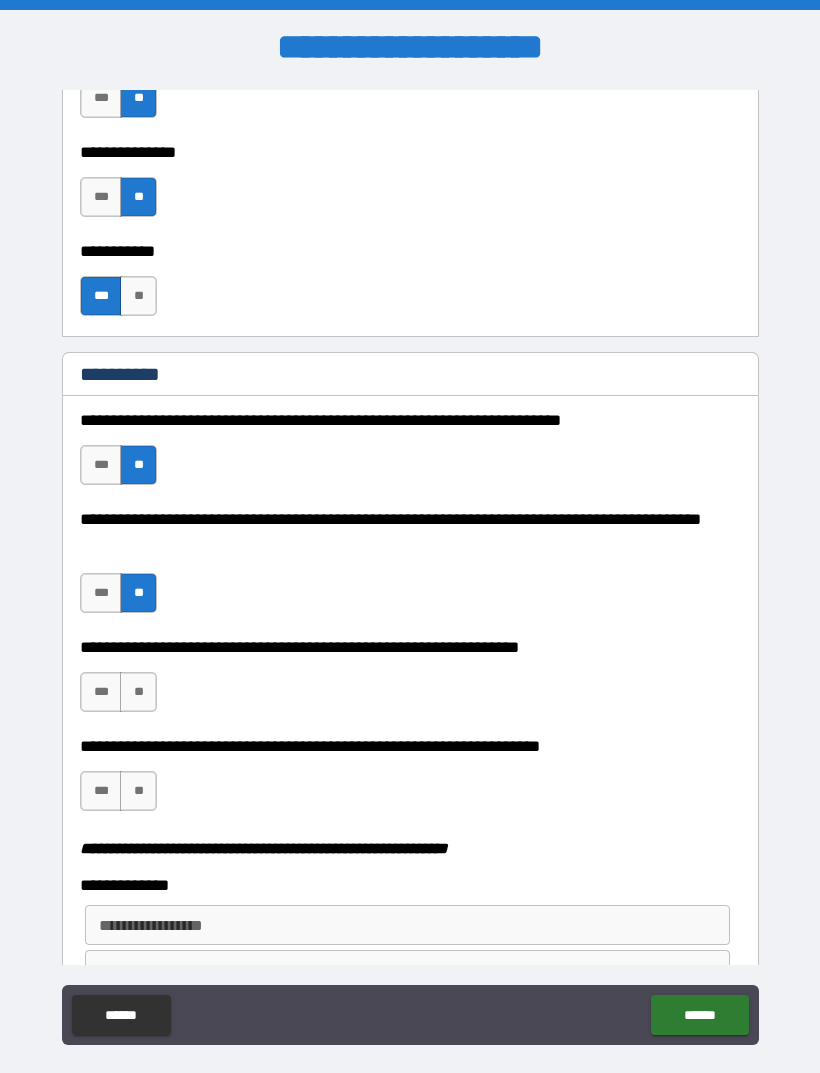 click on "**" at bounding box center [138, 692] 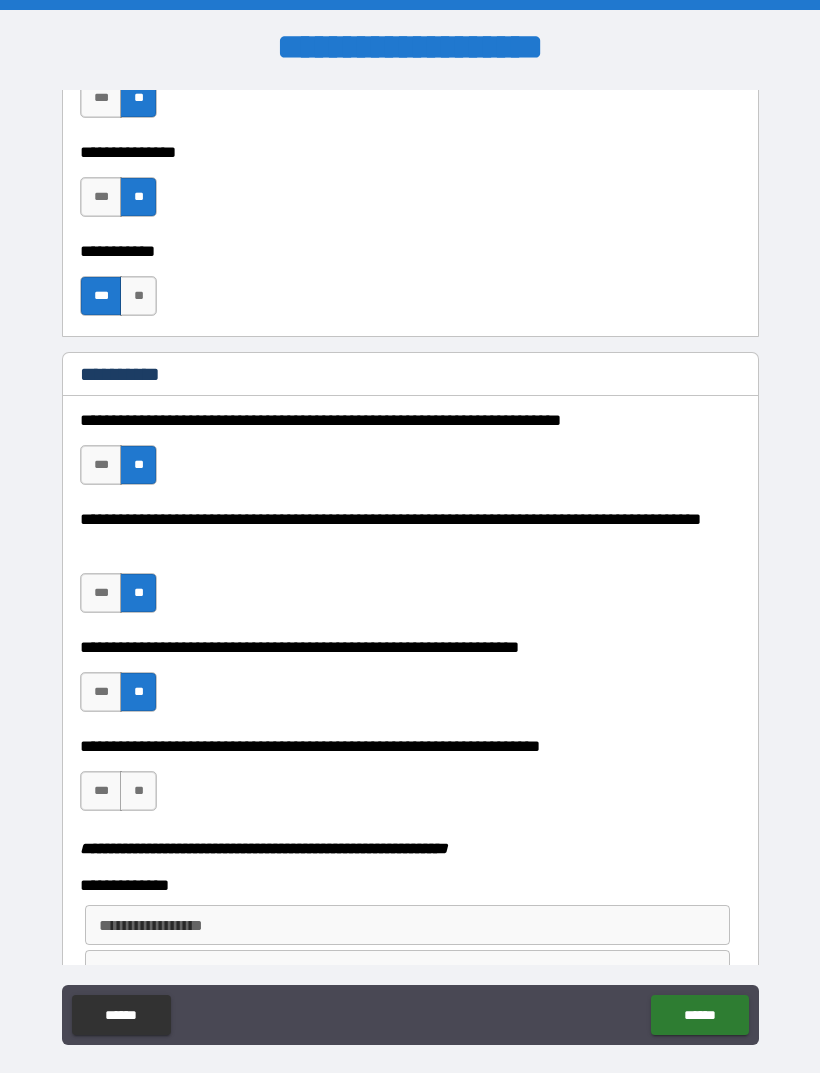 click on "***" at bounding box center (101, 791) 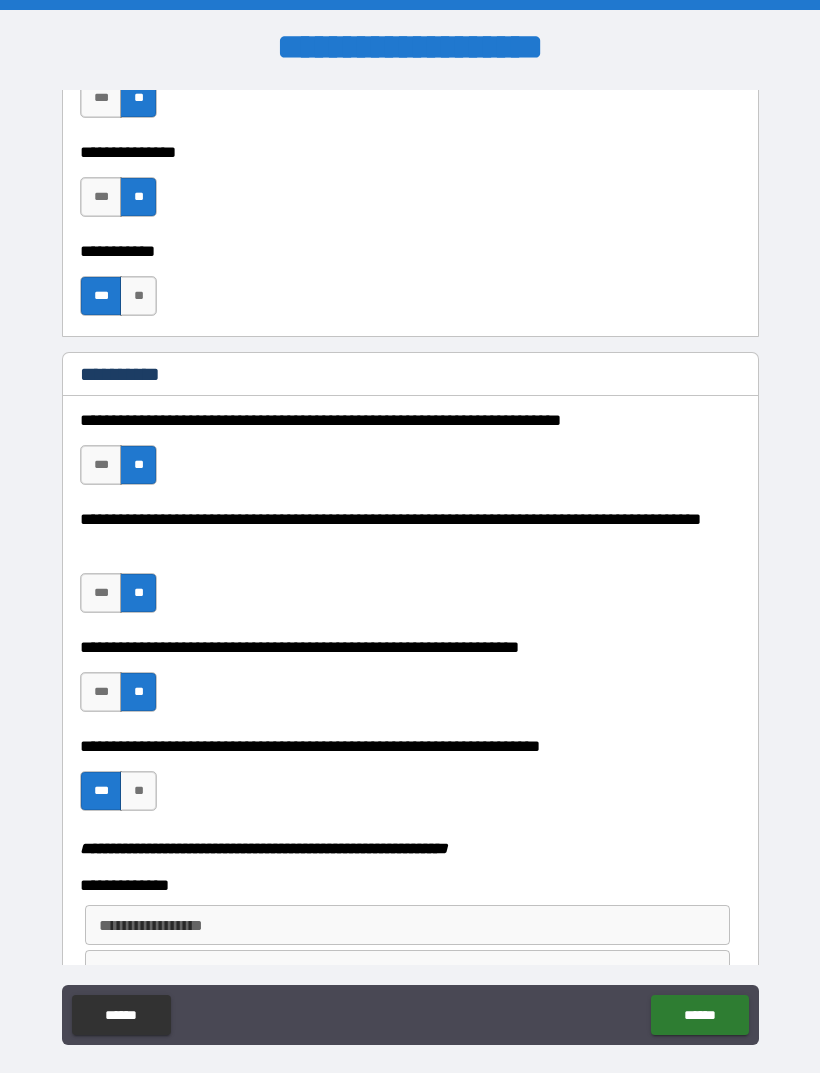click on "**********" at bounding box center (407, 925) 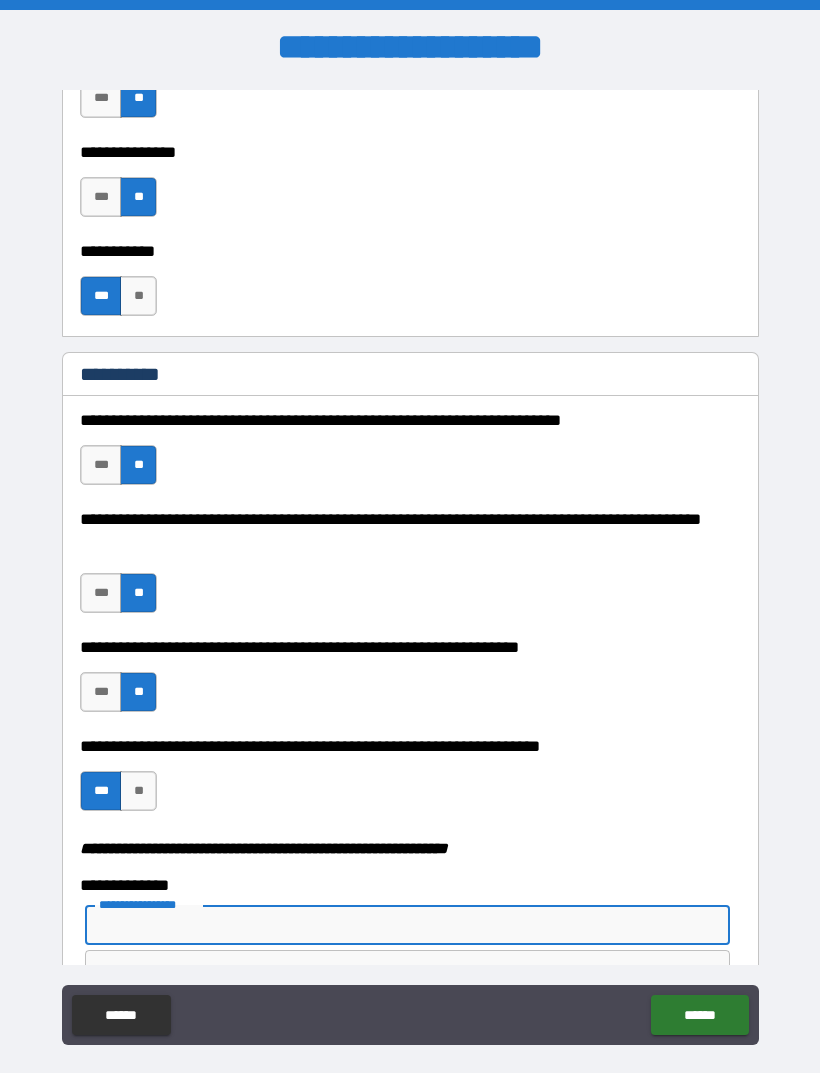 scroll, scrollTop: 64, scrollLeft: 0, axis: vertical 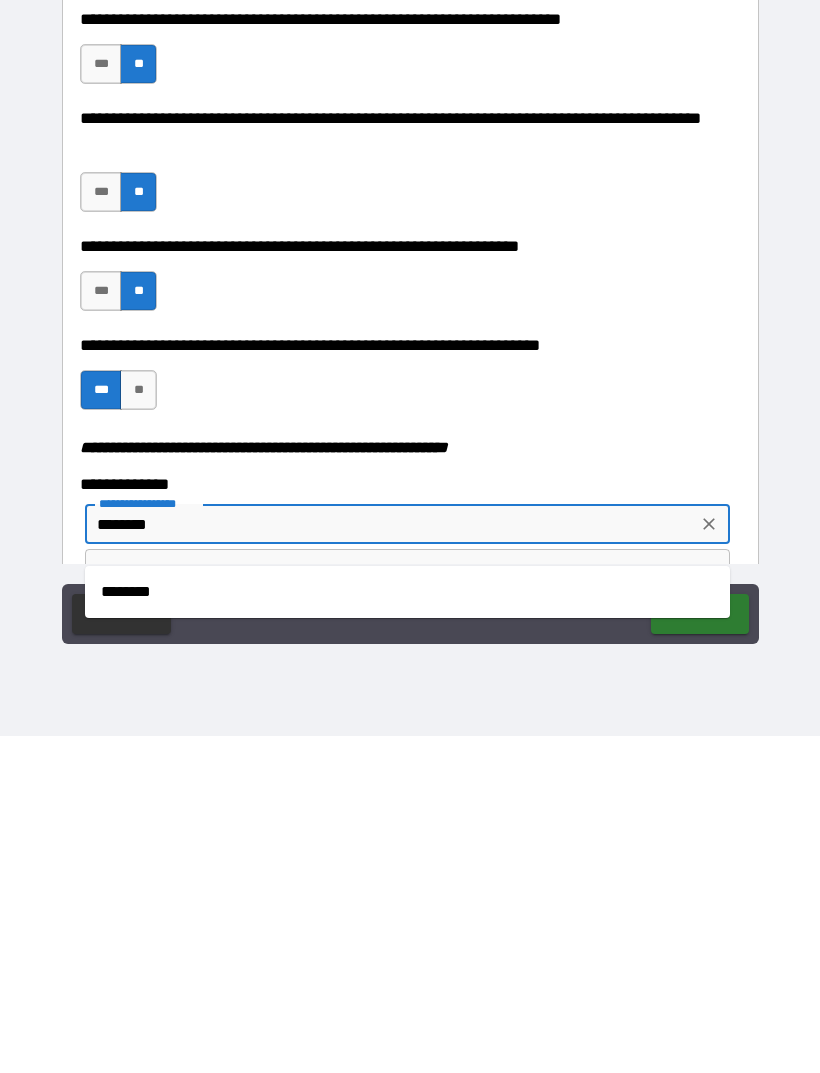 type on "*********" 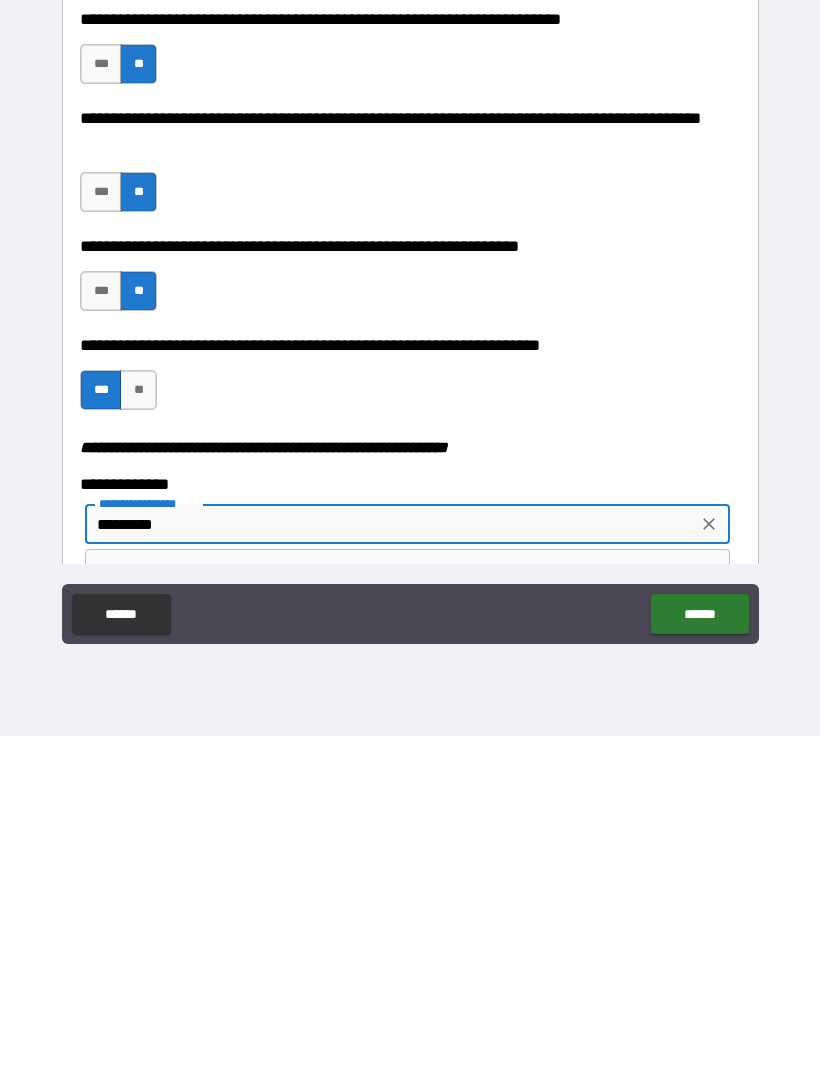 click 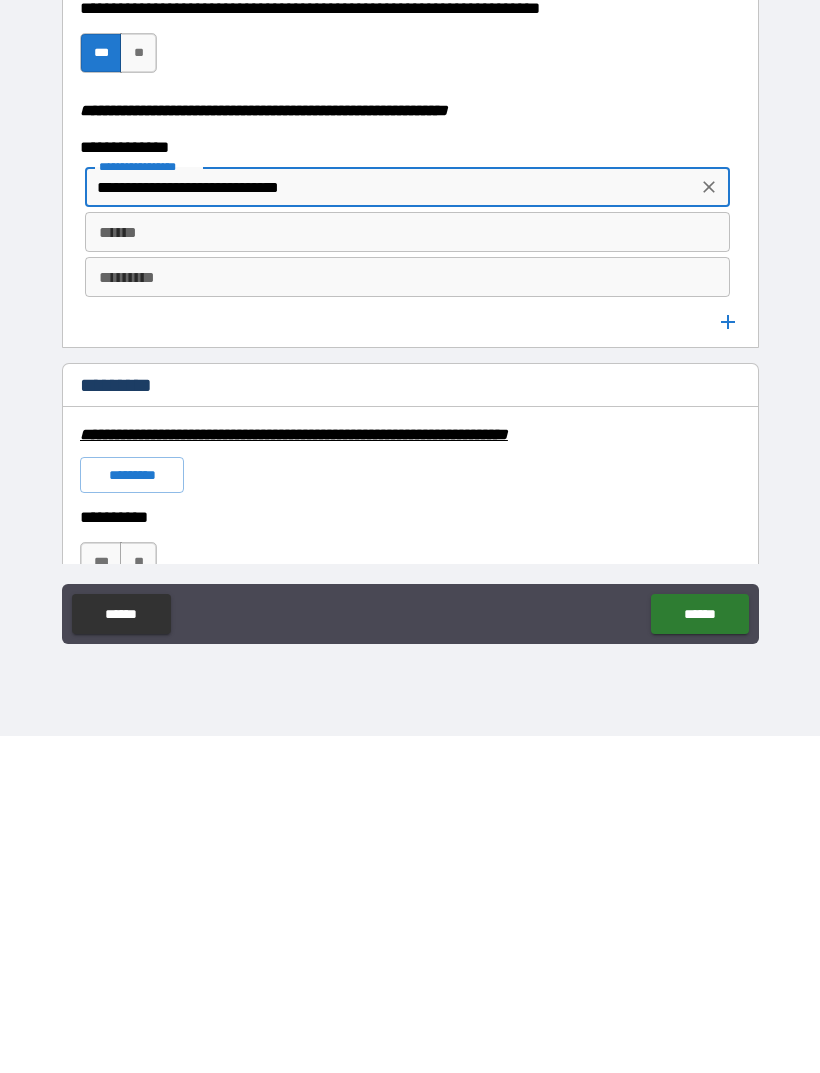 scroll, scrollTop: 2321, scrollLeft: 0, axis: vertical 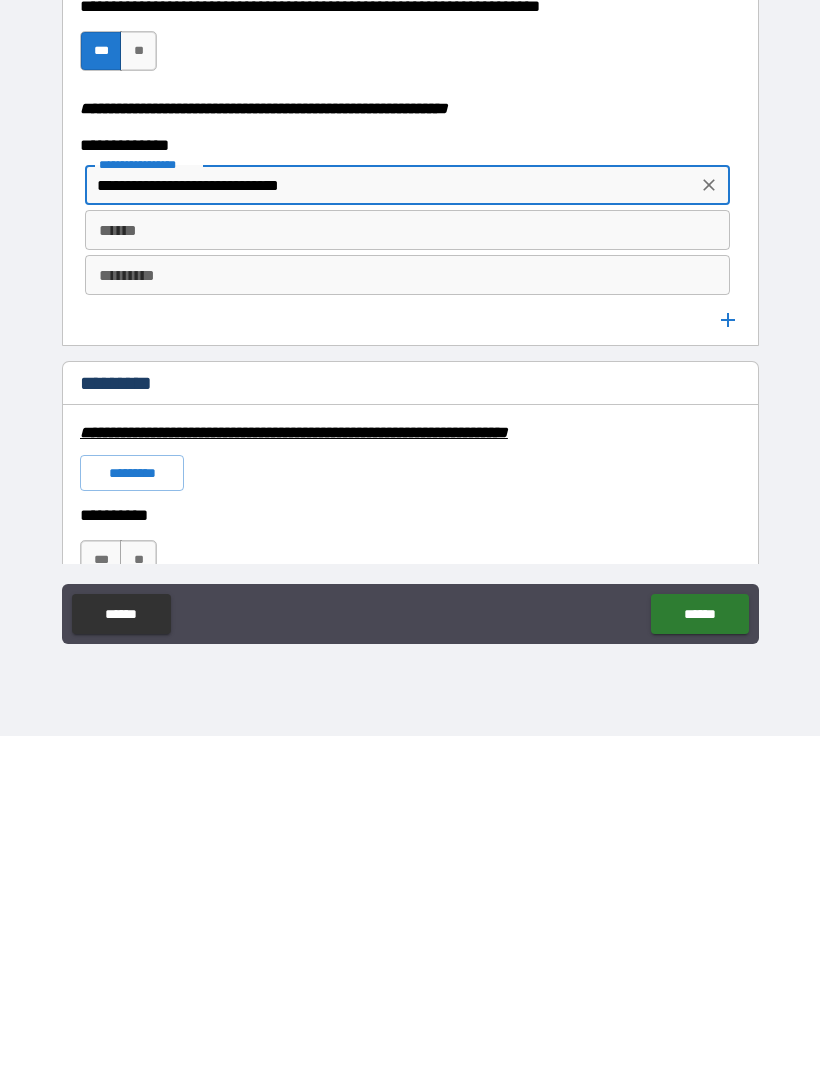 type on "**********" 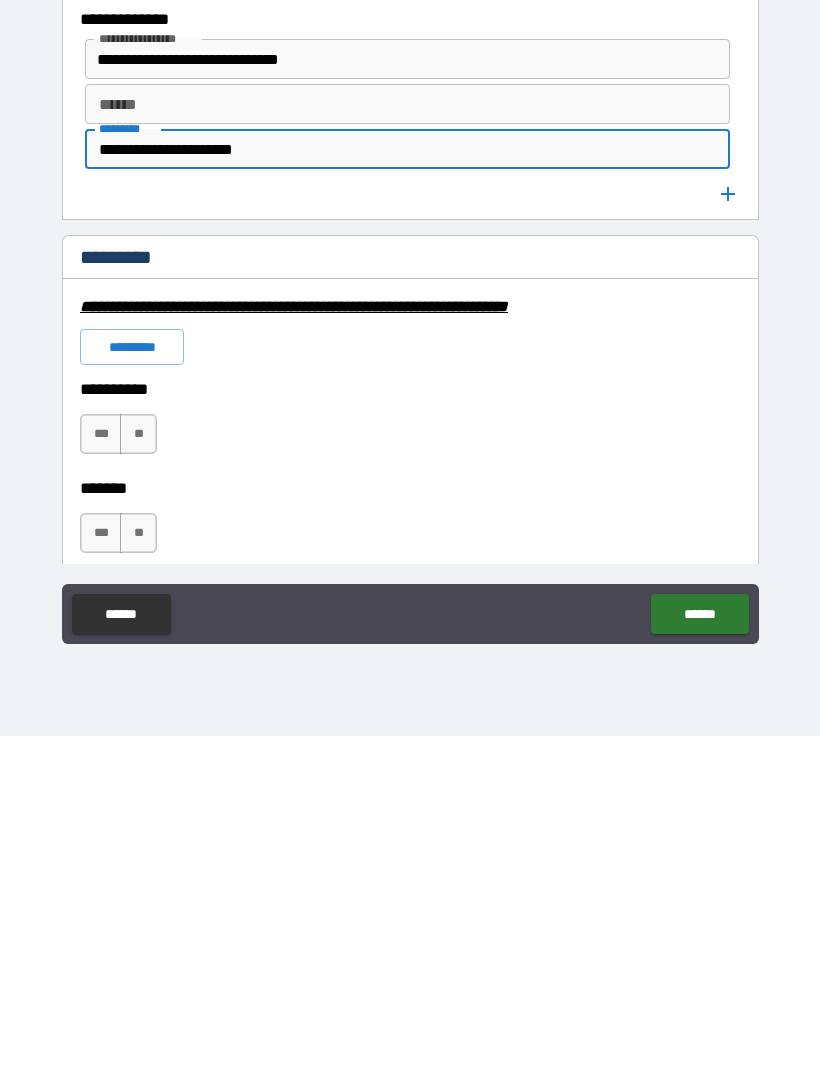 scroll, scrollTop: 2477, scrollLeft: 0, axis: vertical 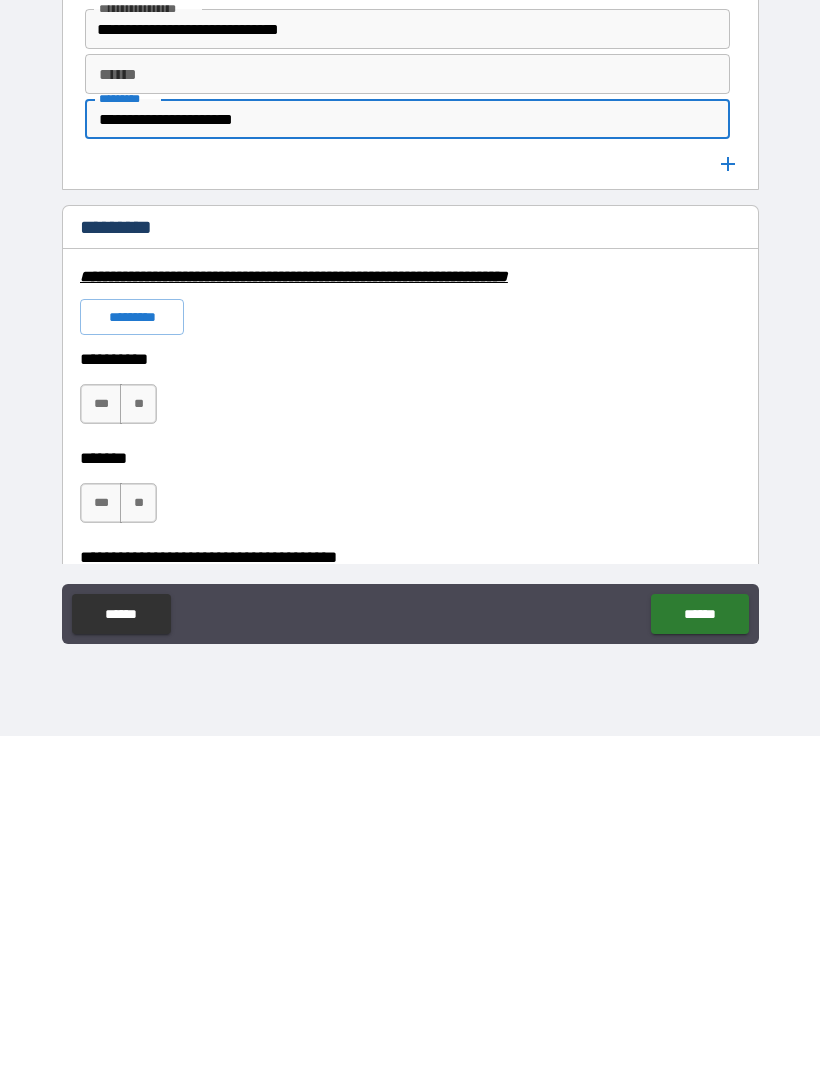 type on "**********" 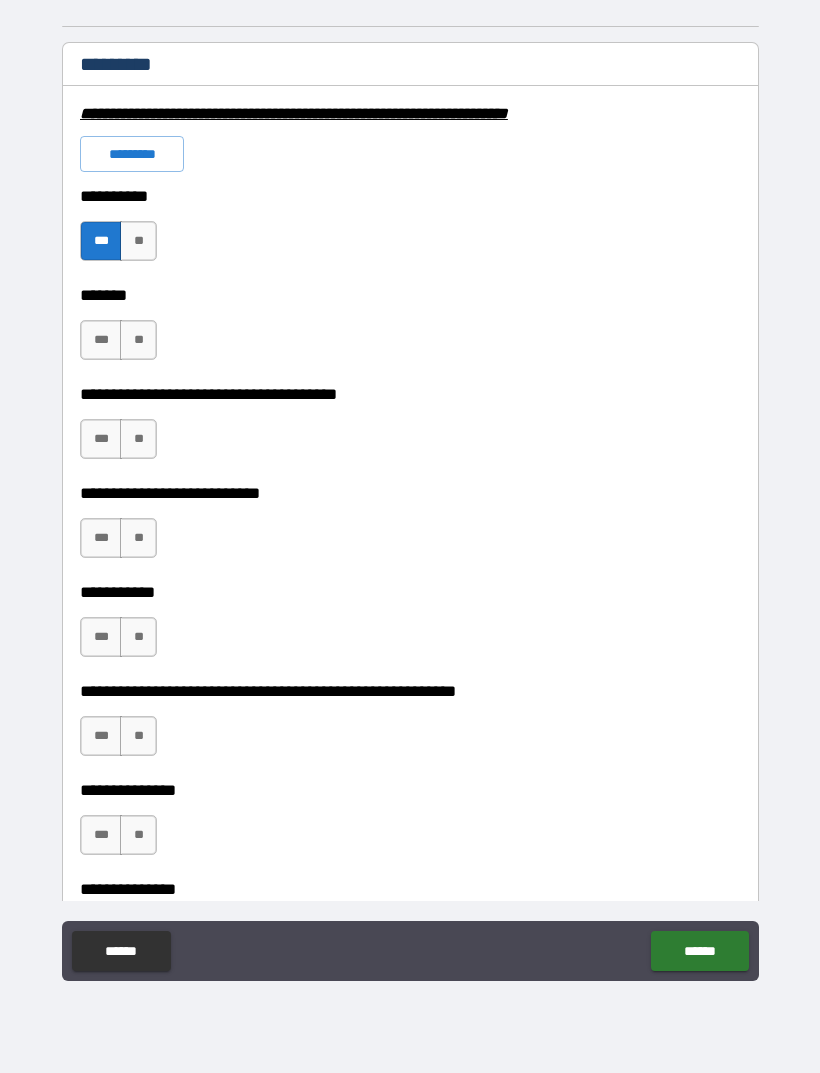 scroll, scrollTop: 2979, scrollLeft: 0, axis: vertical 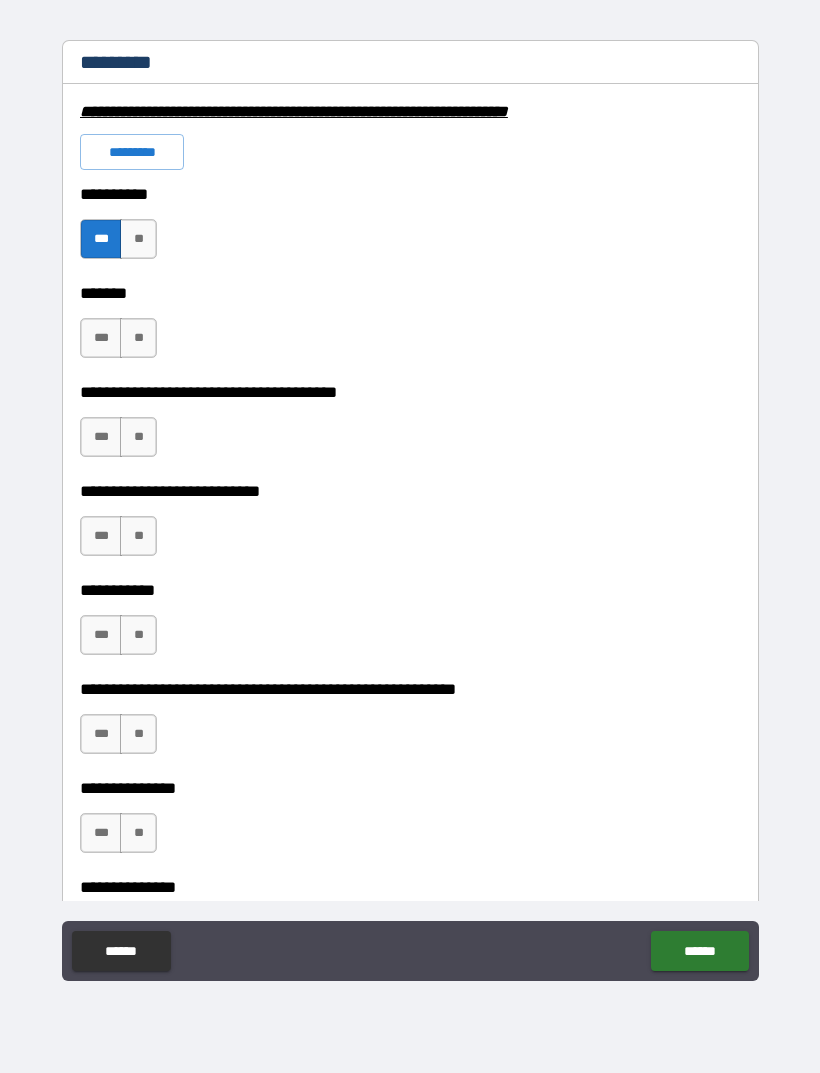 click on "**" at bounding box center (138, 338) 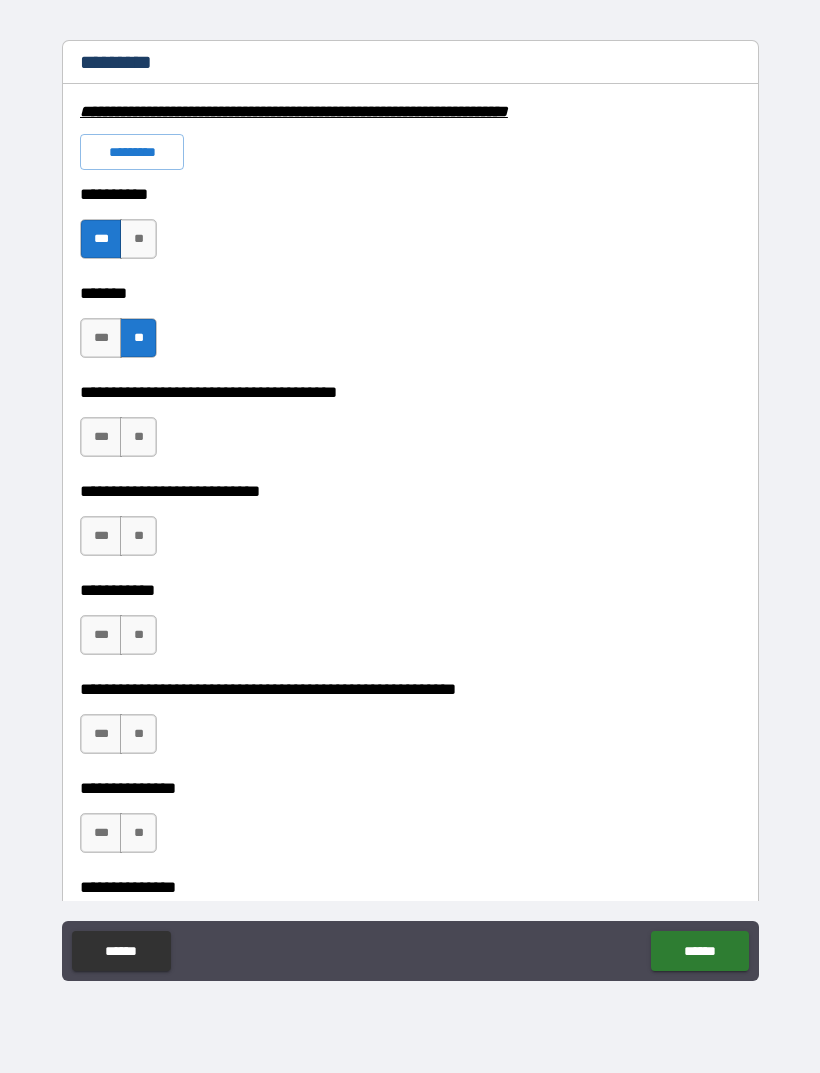 click on "**" at bounding box center [138, 437] 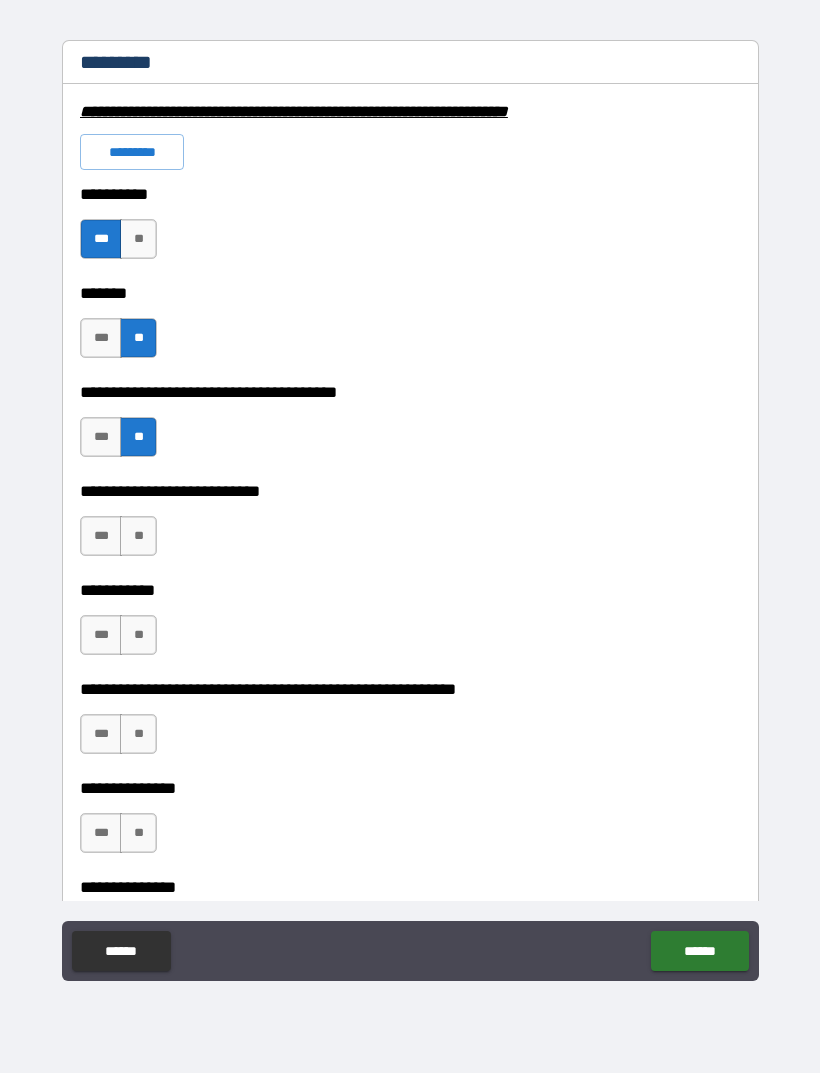 click on "**" at bounding box center [138, 536] 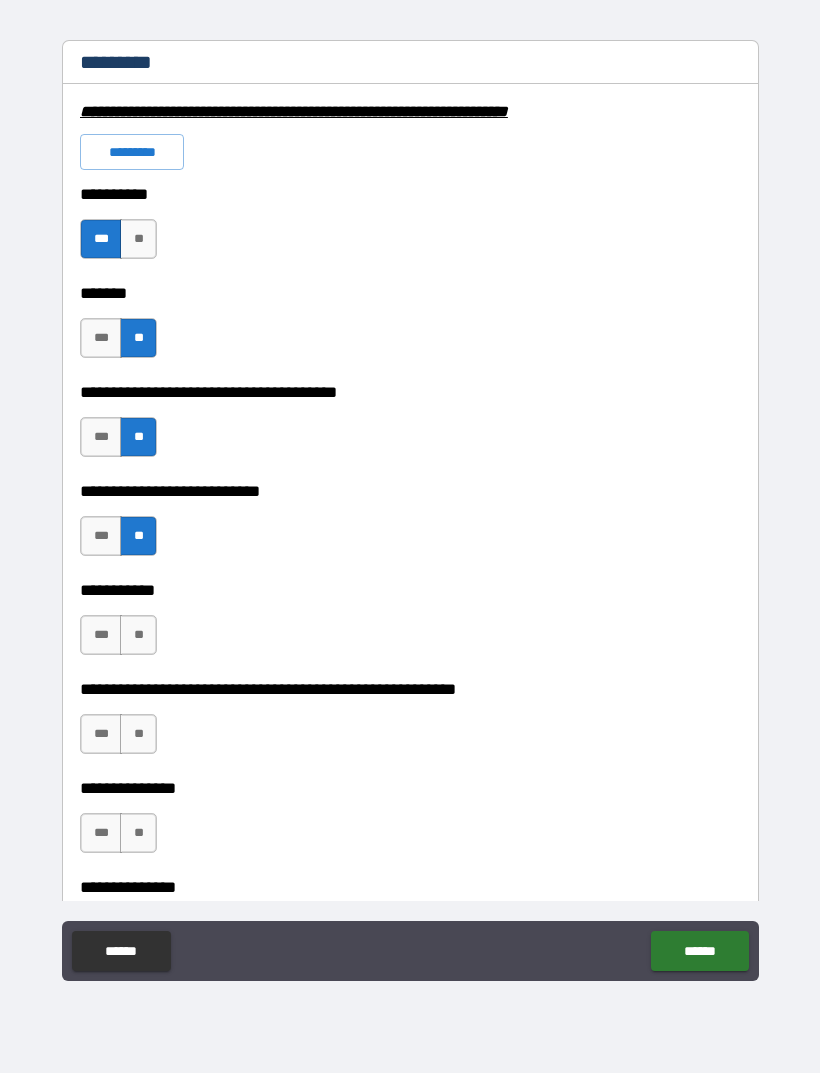click on "**" at bounding box center (138, 635) 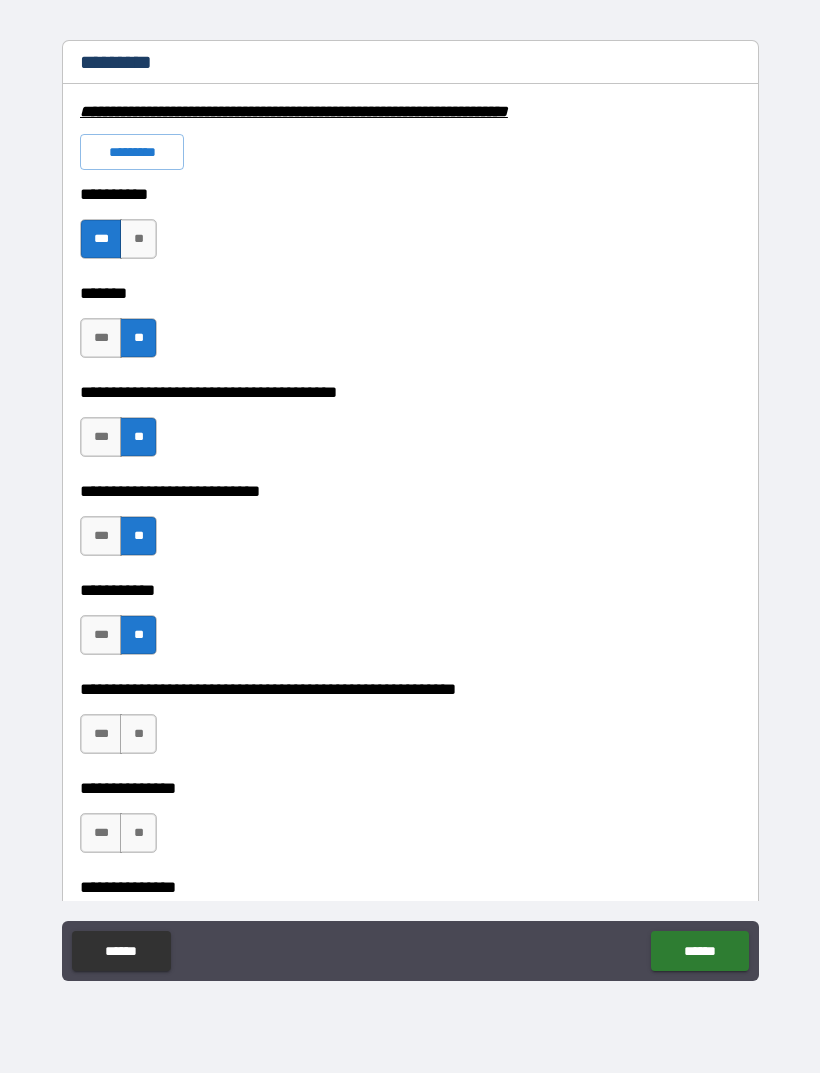 click on "**" at bounding box center (138, 734) 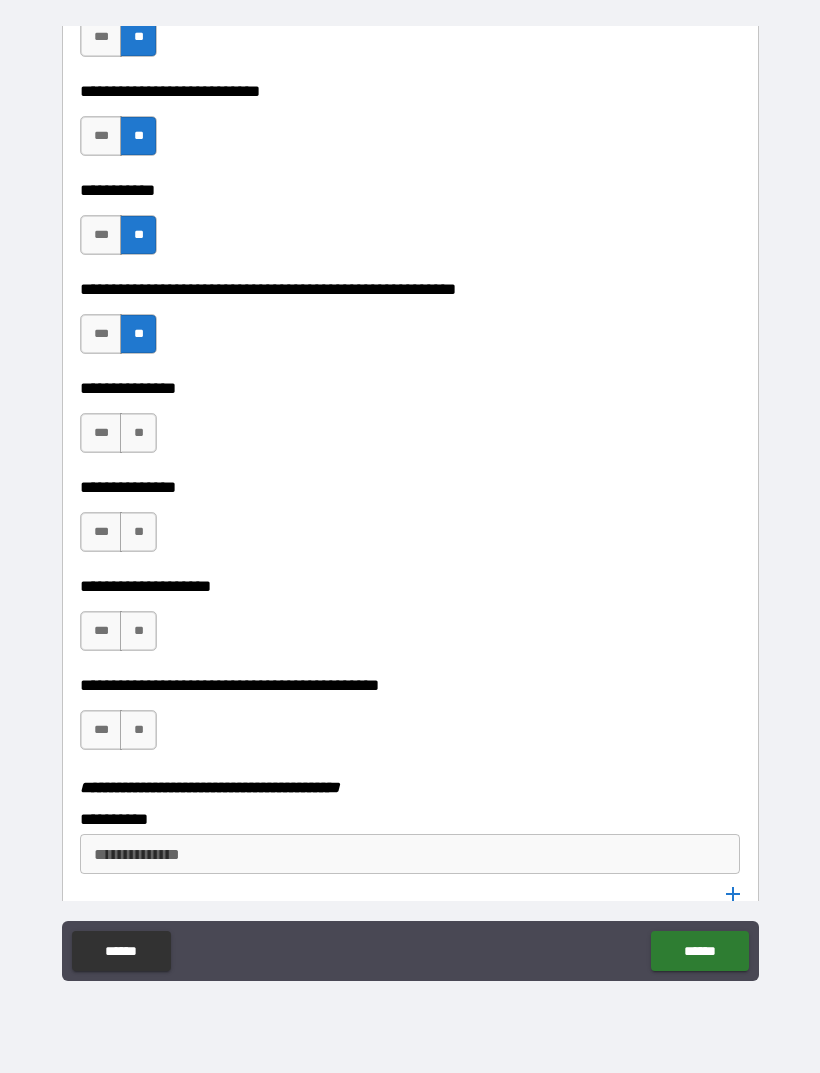 scroll, scrollTop: 3380, scrollLeft: 0, axis: vertical 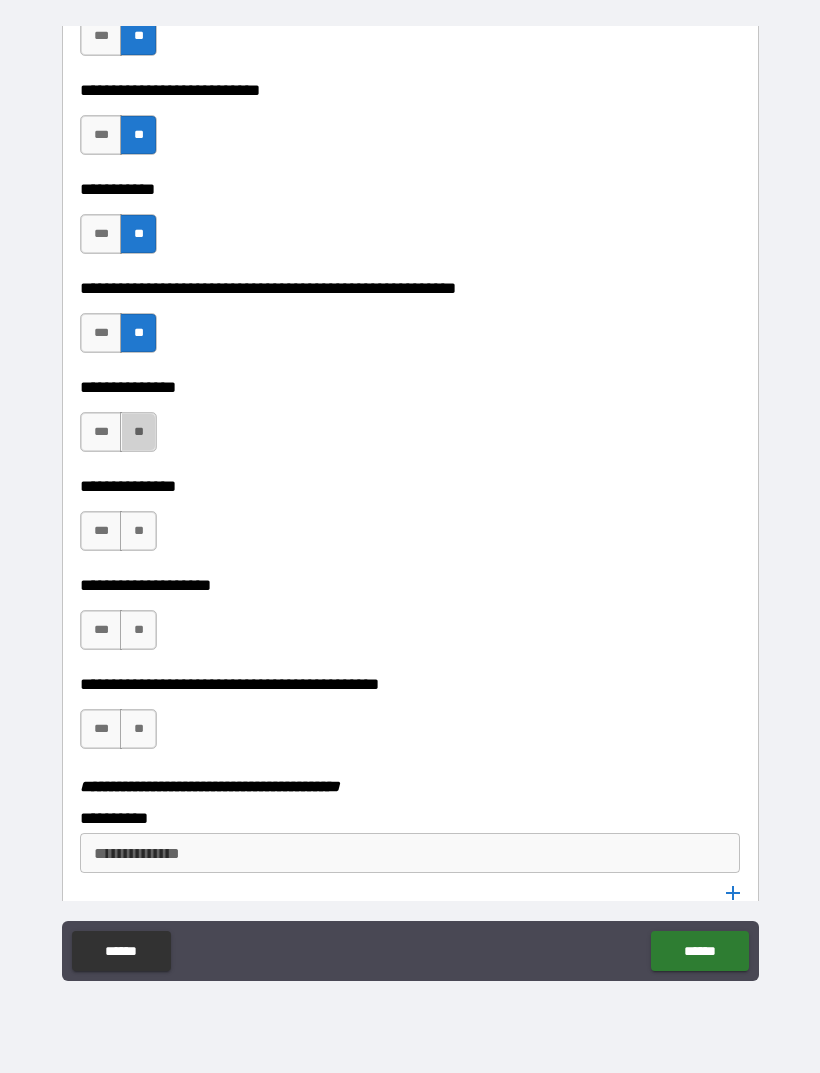 click on "**" at bounding box center (138, 432) 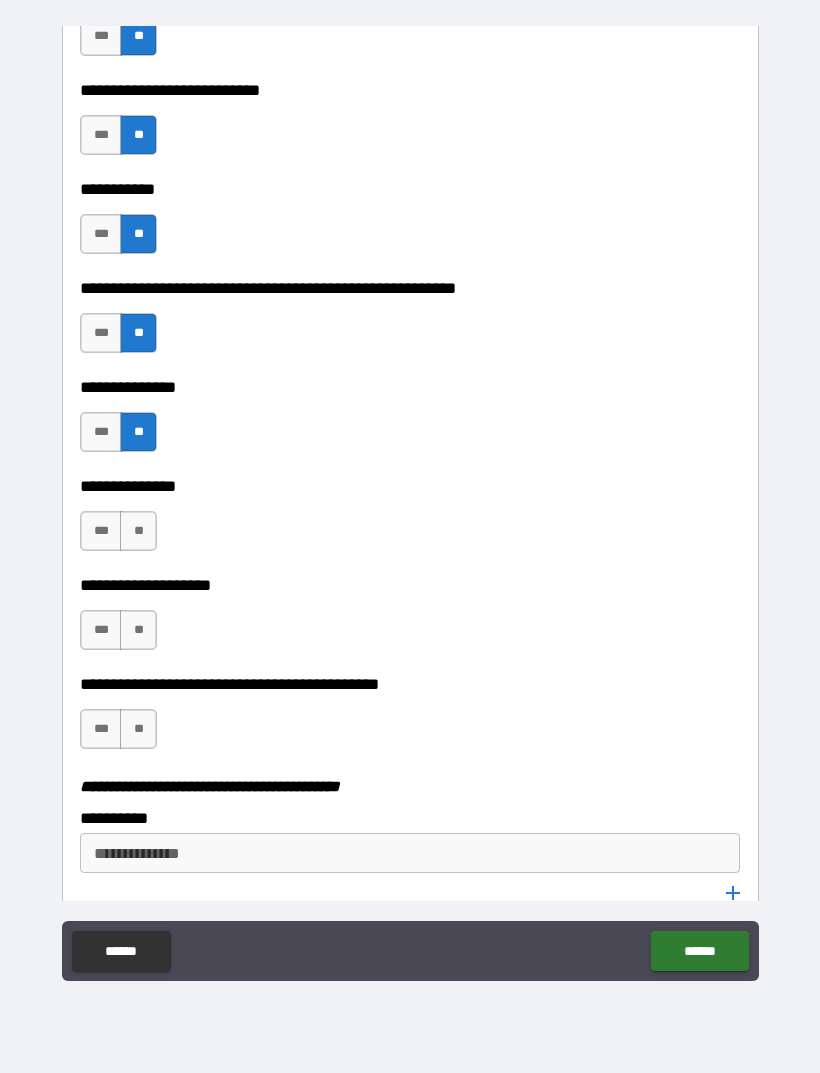 click on "***" at bounding box center [101, 531] 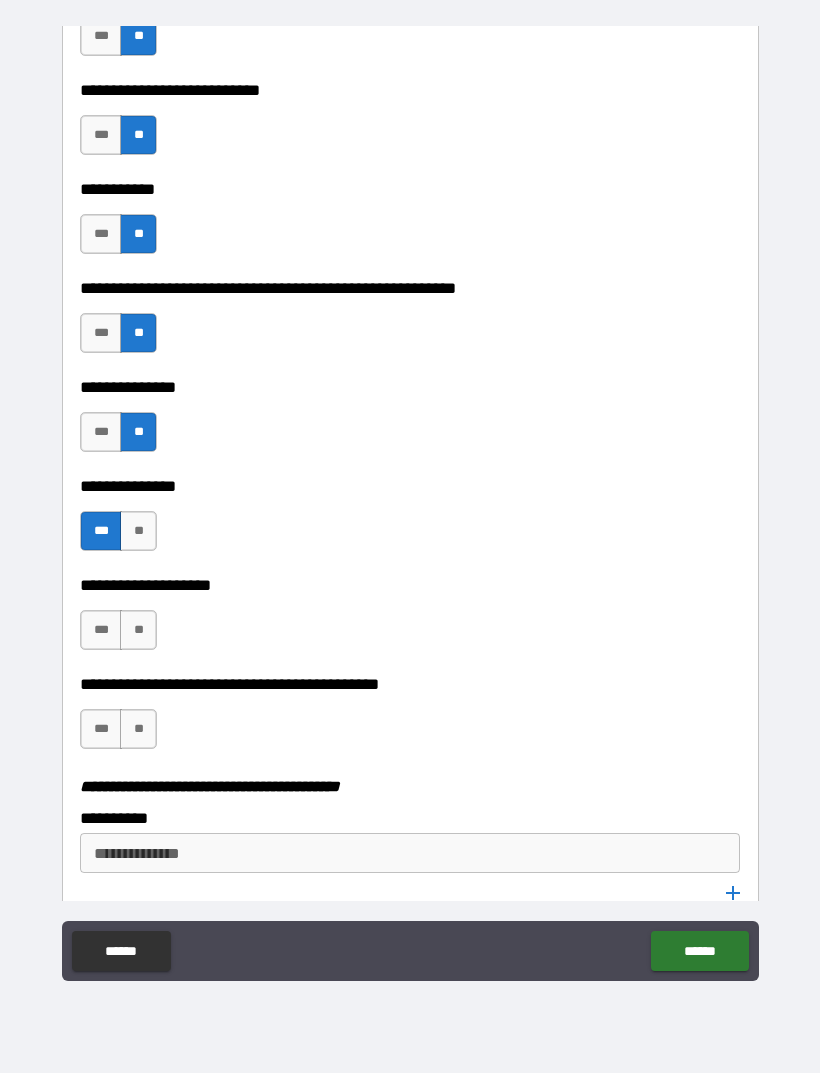 click on "**" at bounding box center (138, 630) 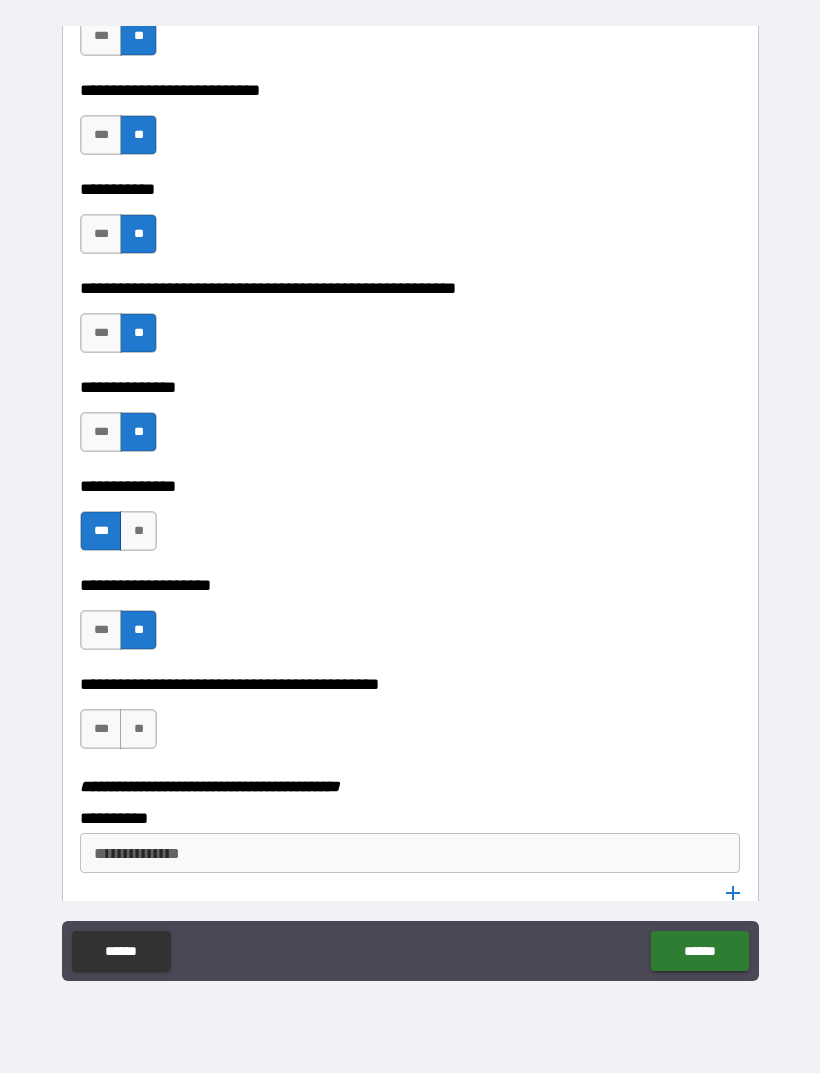 click on "**" at bounding box center (138, 729) 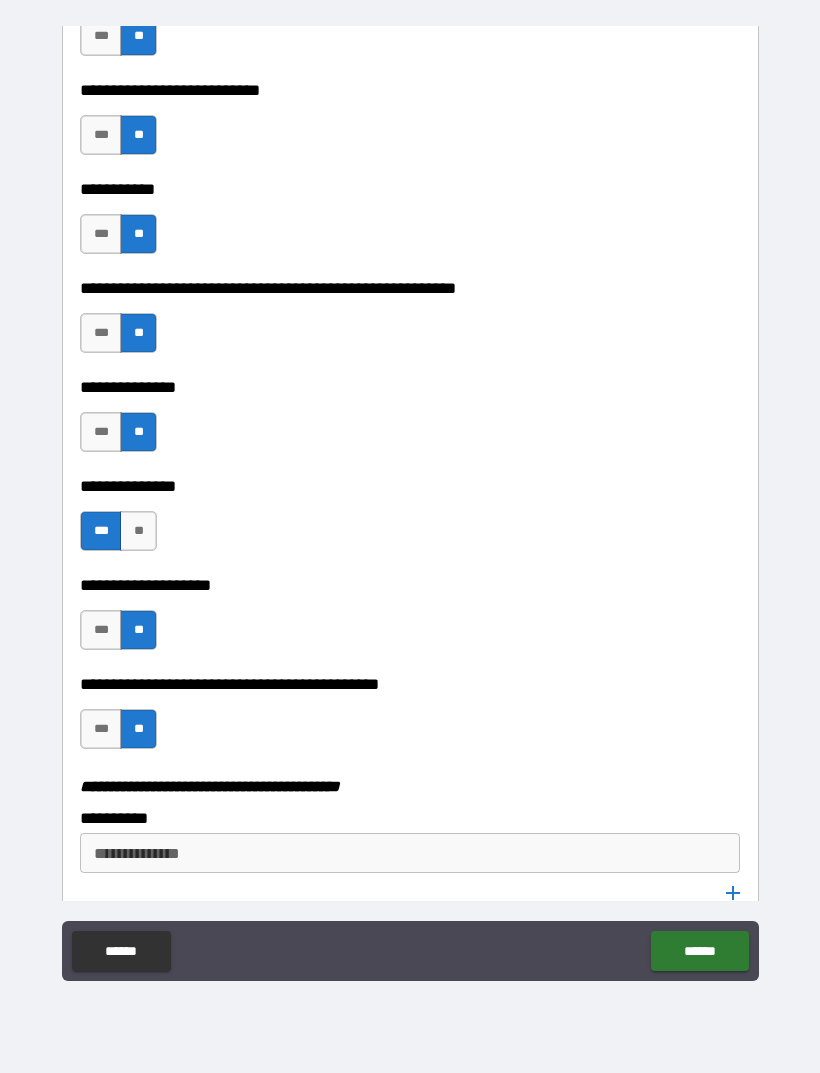 click on "***" at bounding box center [101, 729] 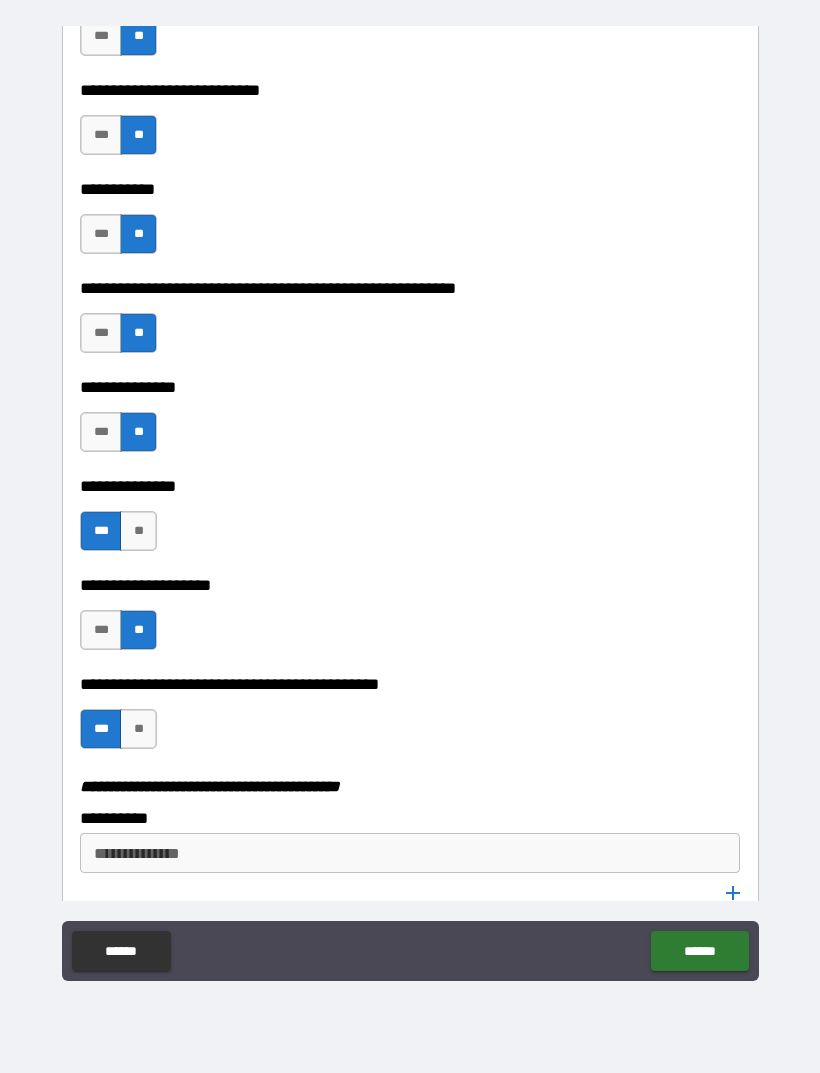 click on "**********" at bounding box center (408, 853) 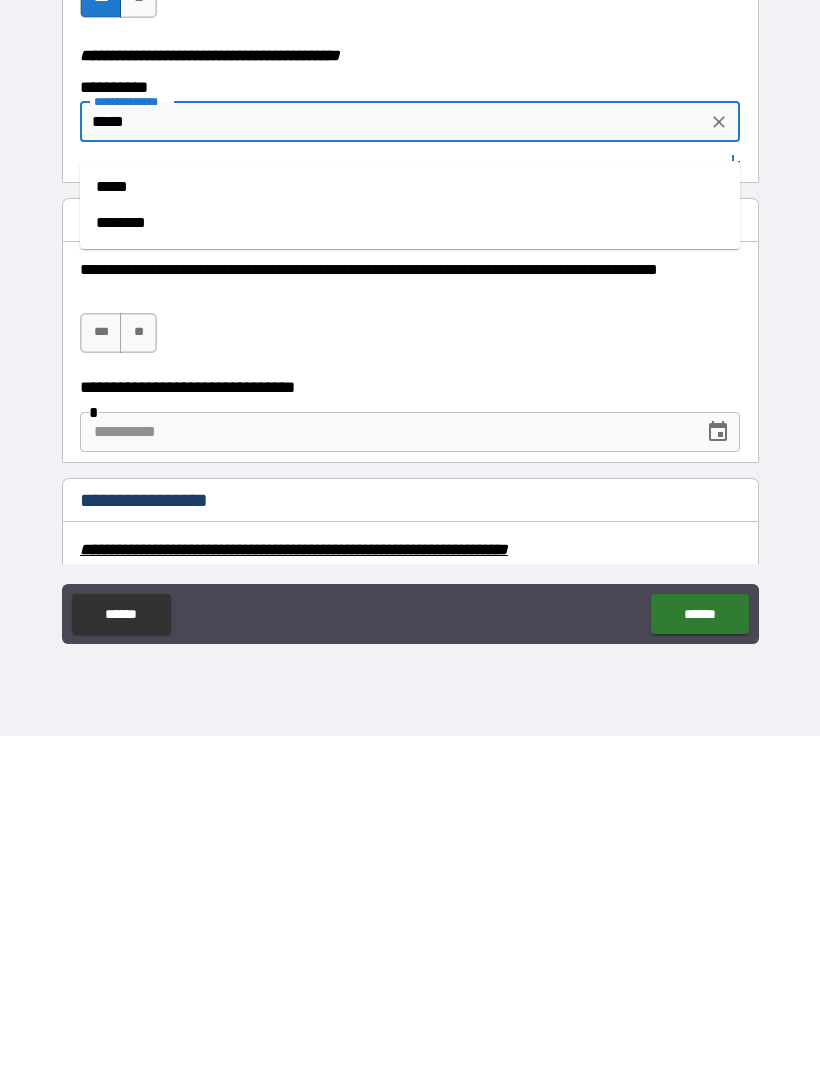 scroll, scrollTop: 3777, scrollLeft: 0, axis: vertical 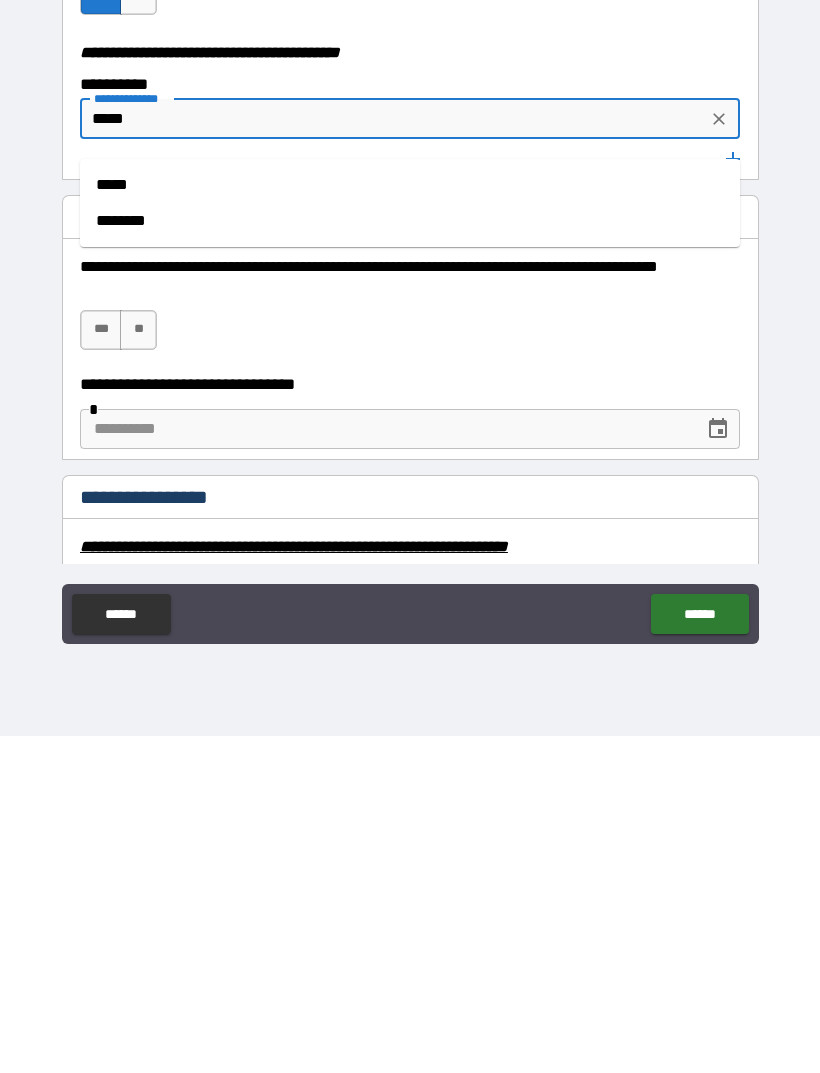 type on "*****" 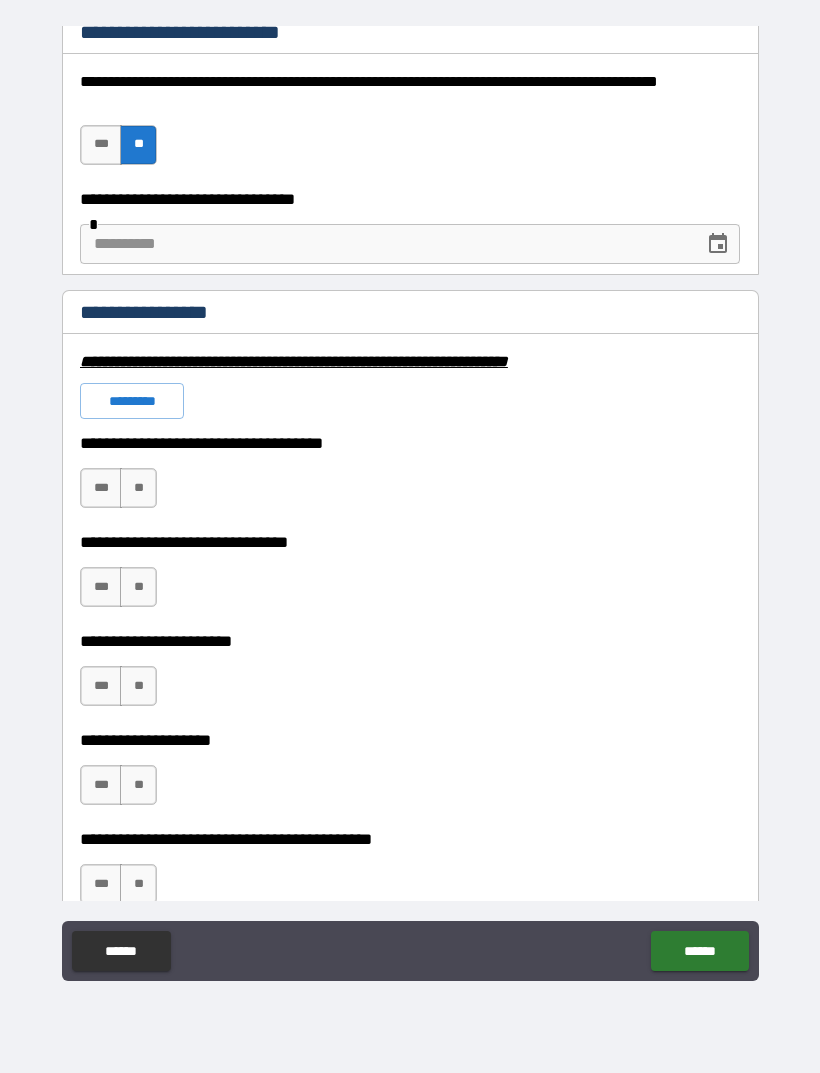 scroll, scrollTop: 4303, scrollLeft: 0, axis: vertical 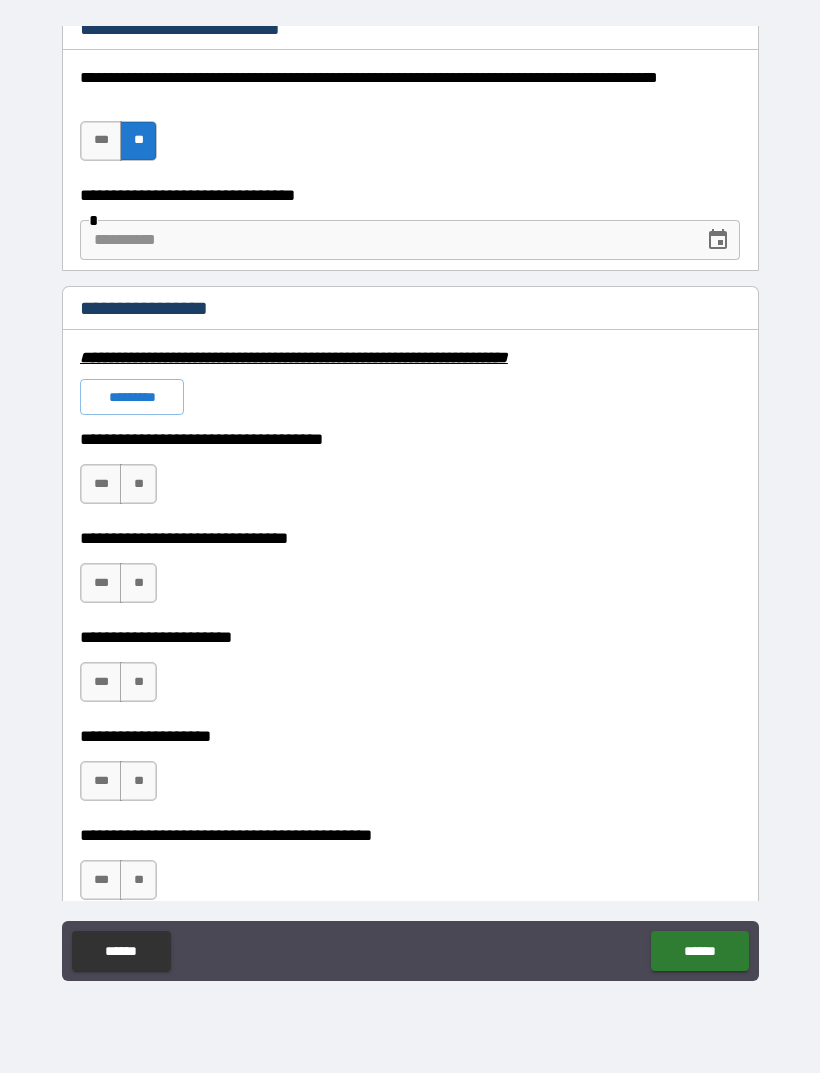 click on "**" at bounding box center (138, 484) 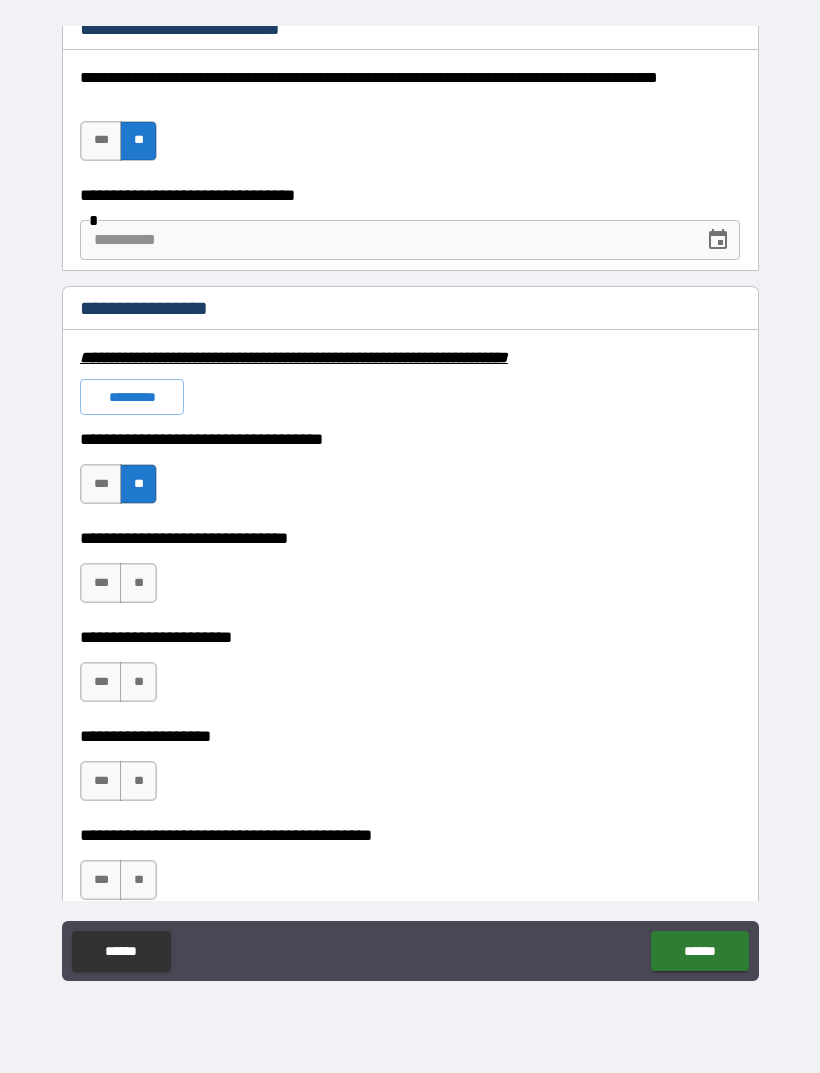 click on "**" at bounding box center [138, 583] 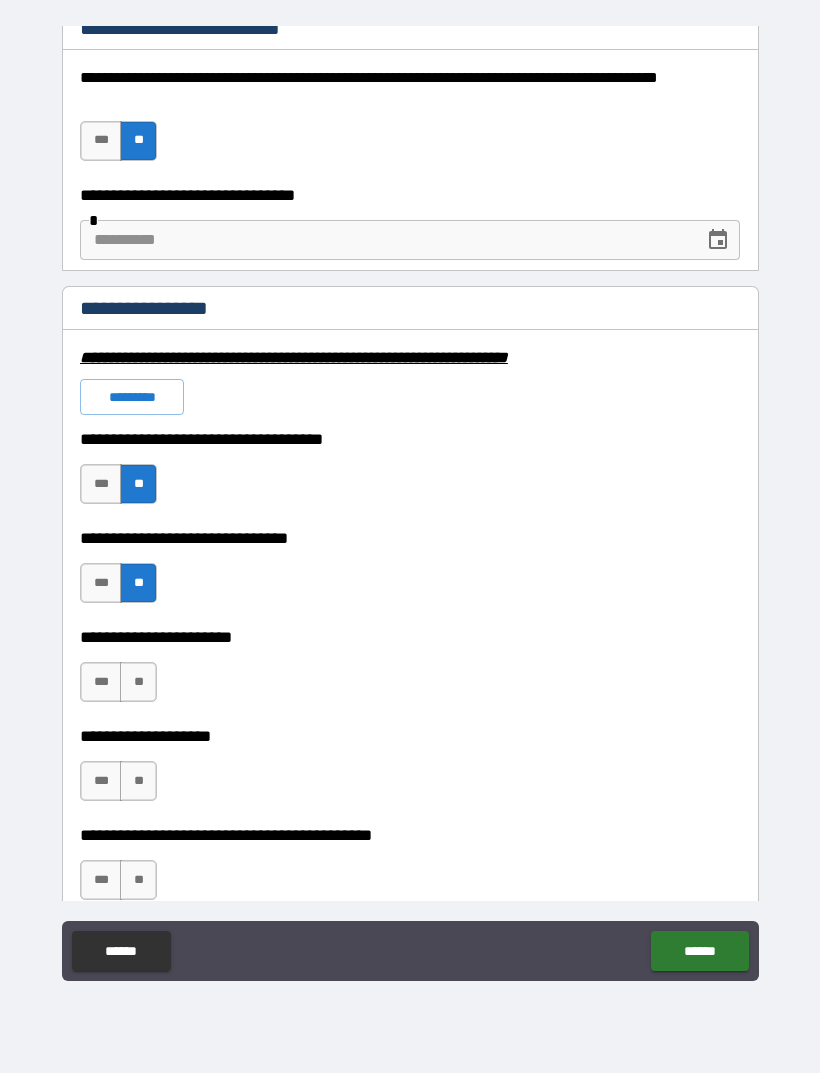 click on "**" at bounding box center [138, 682] 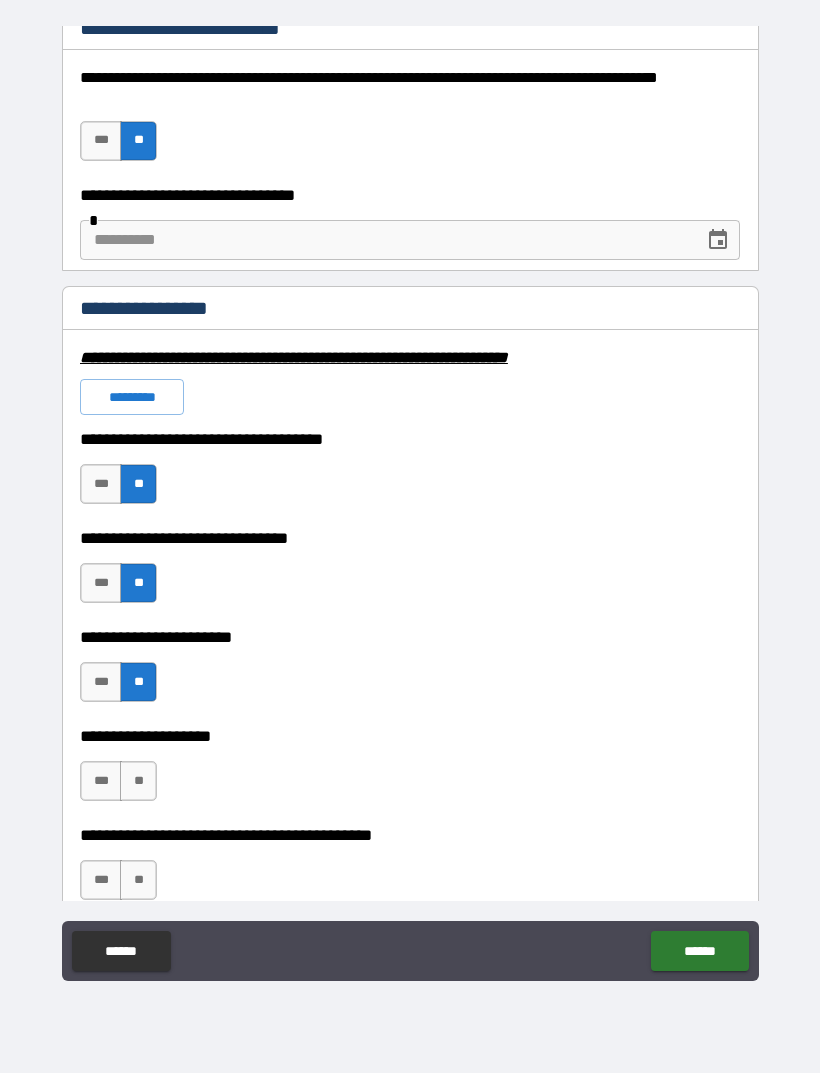click on "**" at bounding box center (138, 781) 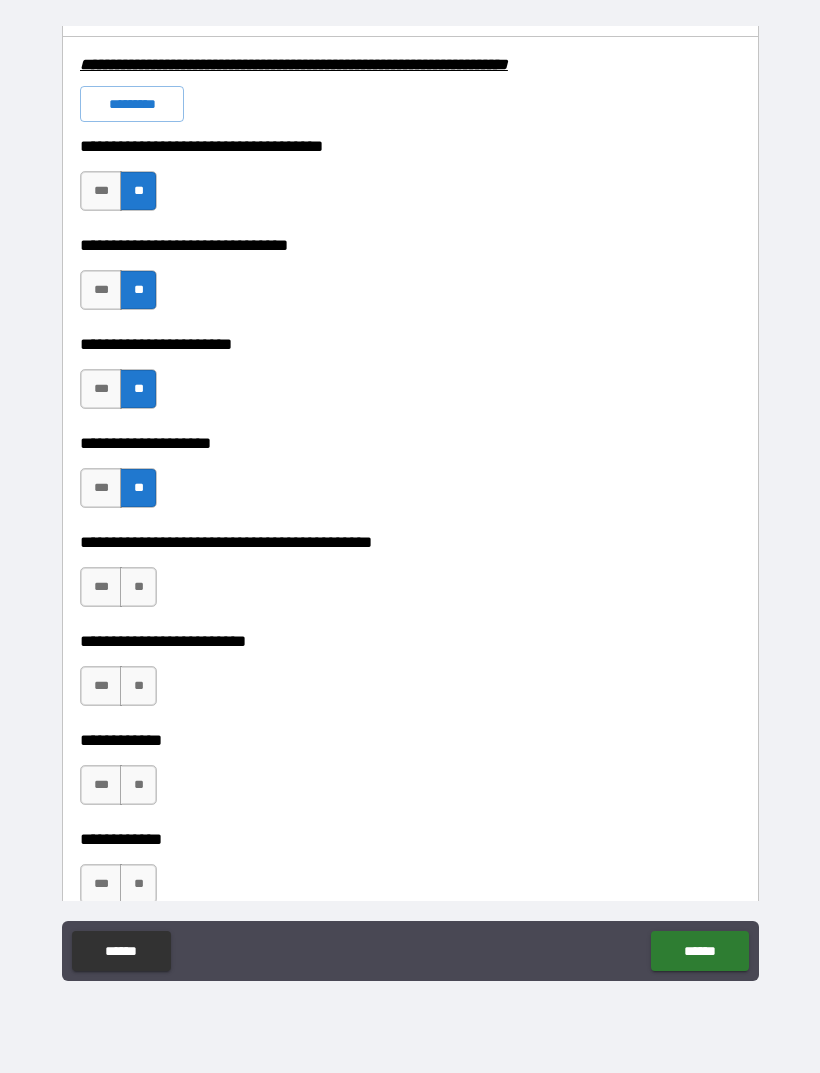 scroll, scrollTop: 4600, scrollLeft: 0, axis: vertical 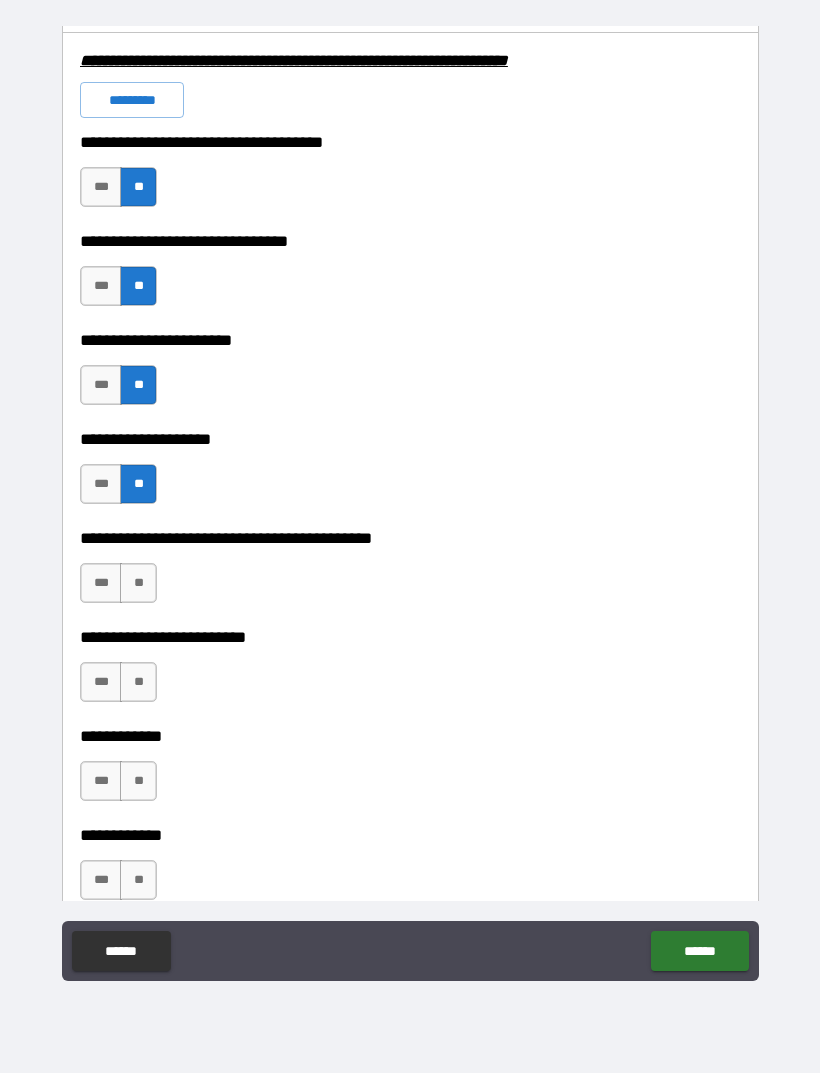 click on "**" at bounding box center (138, 583) 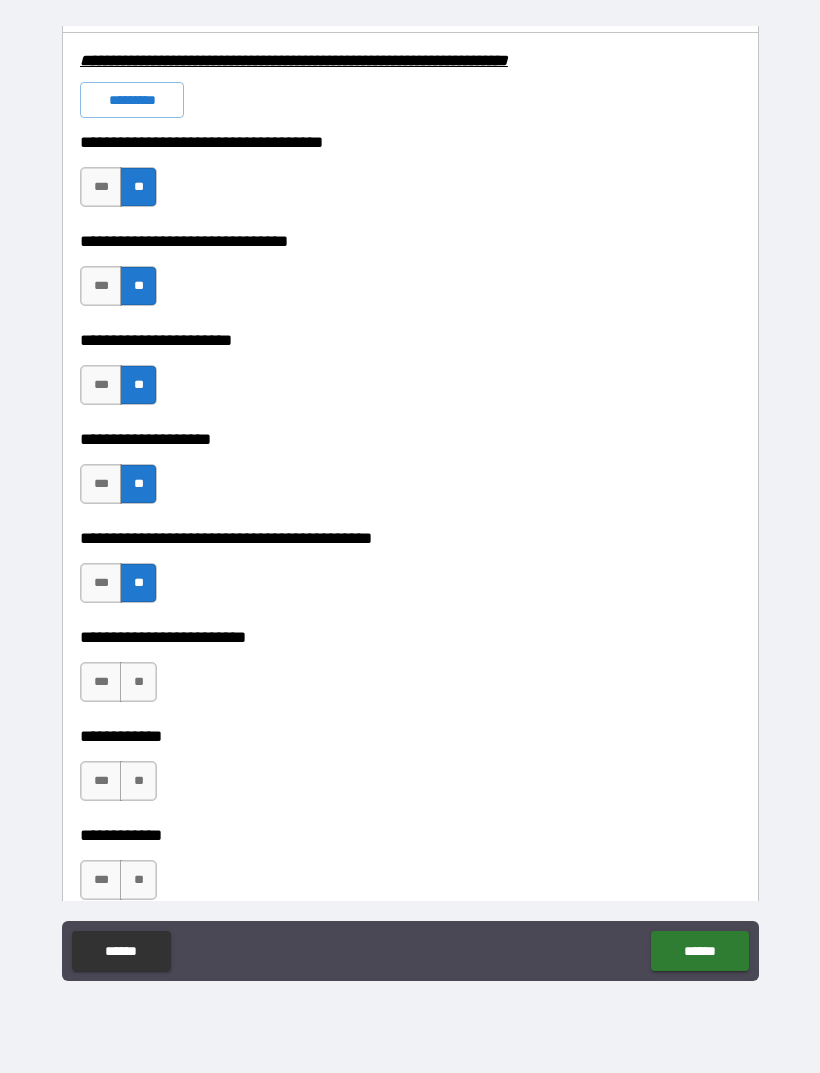 click on "**" at bounding box center (138, 682) 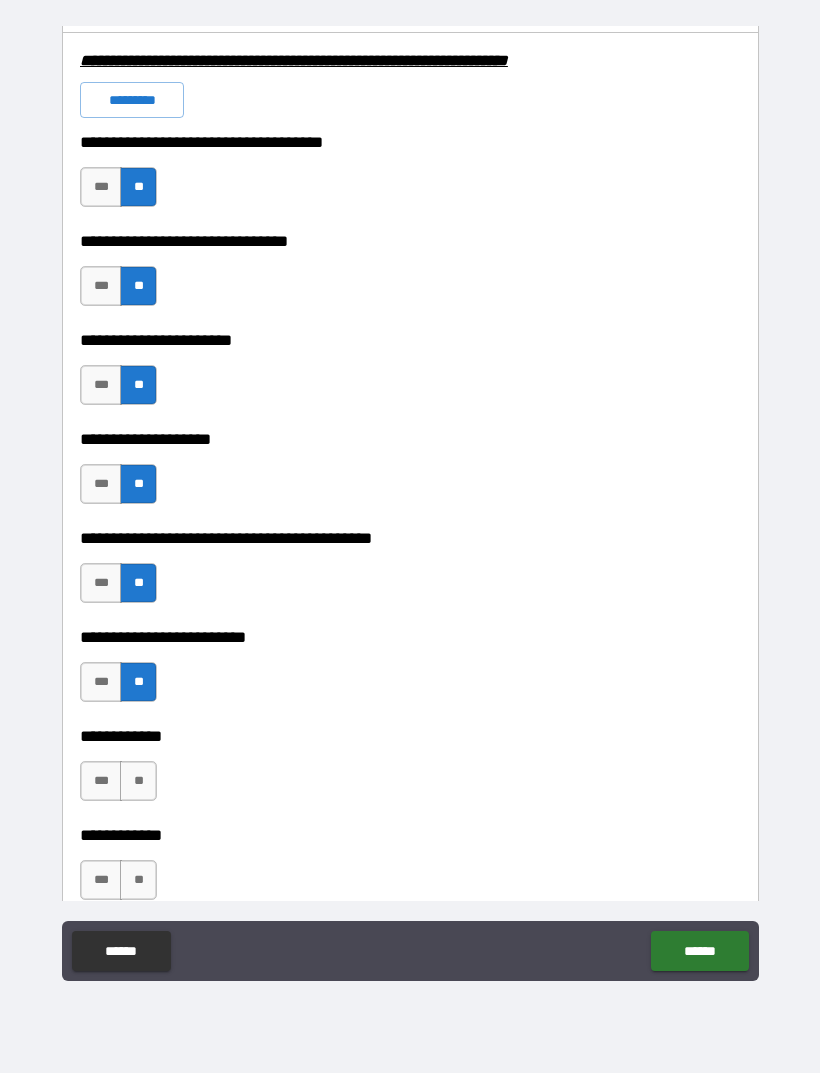 click on "**" at bounding box center [138, 781] 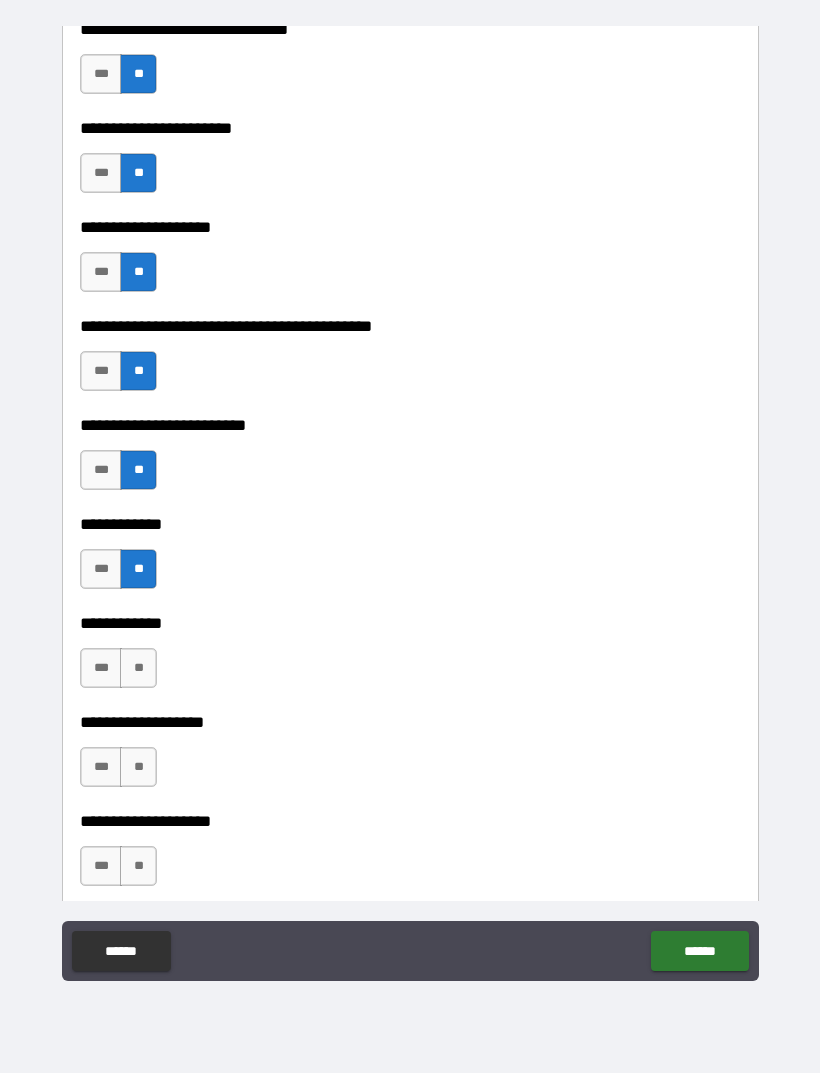 scroll, scrollTop: 4836, scrollLeft: 0, axis: vertical 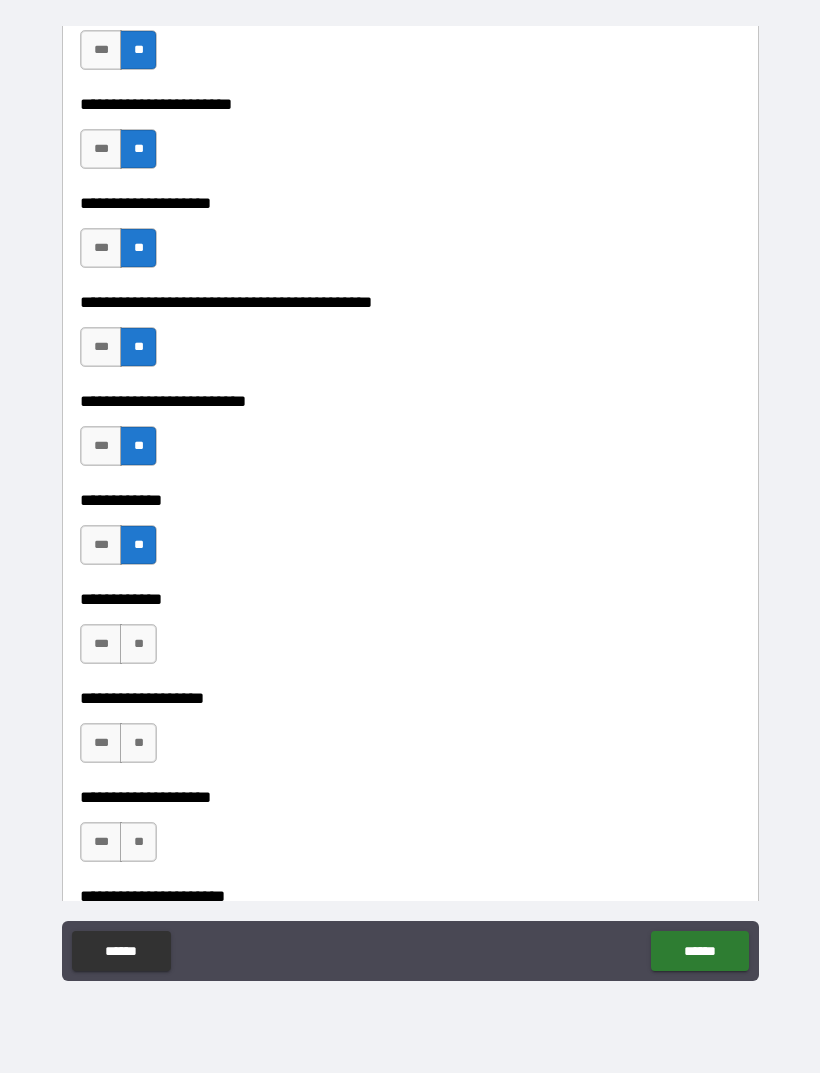 click on "**" at bounding box center [138, 644] 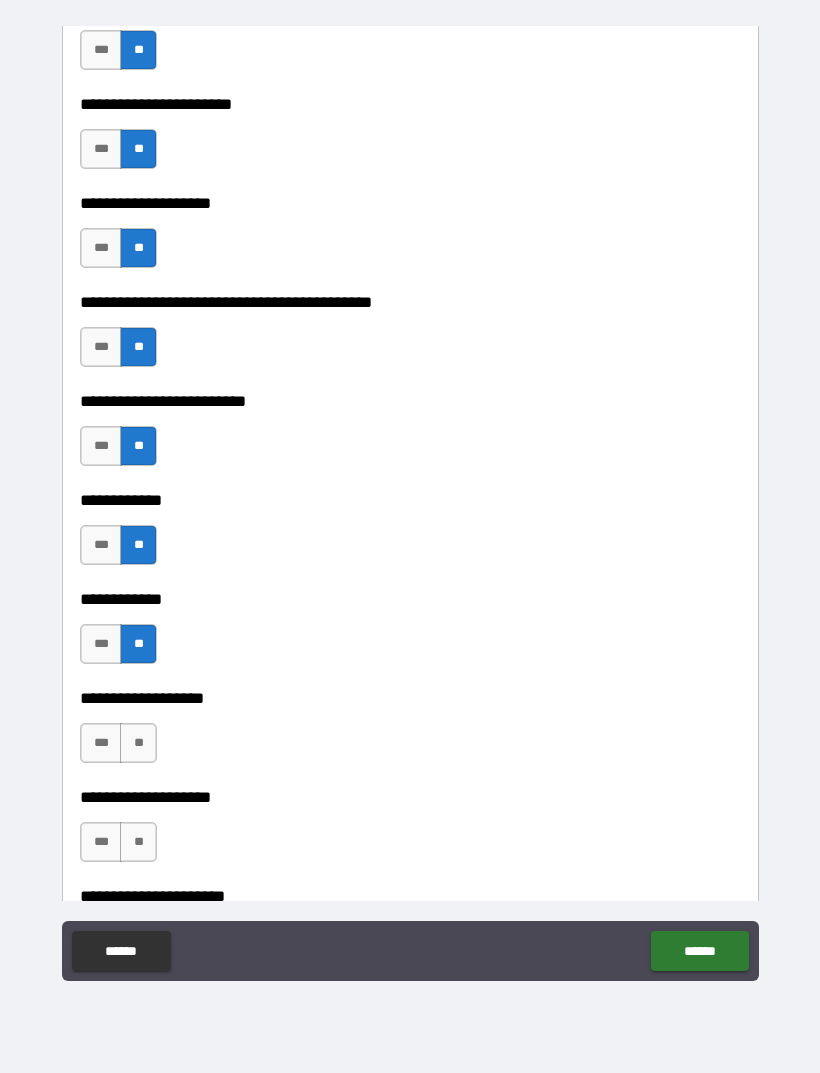click on "**" at bounding box center [138, 743] 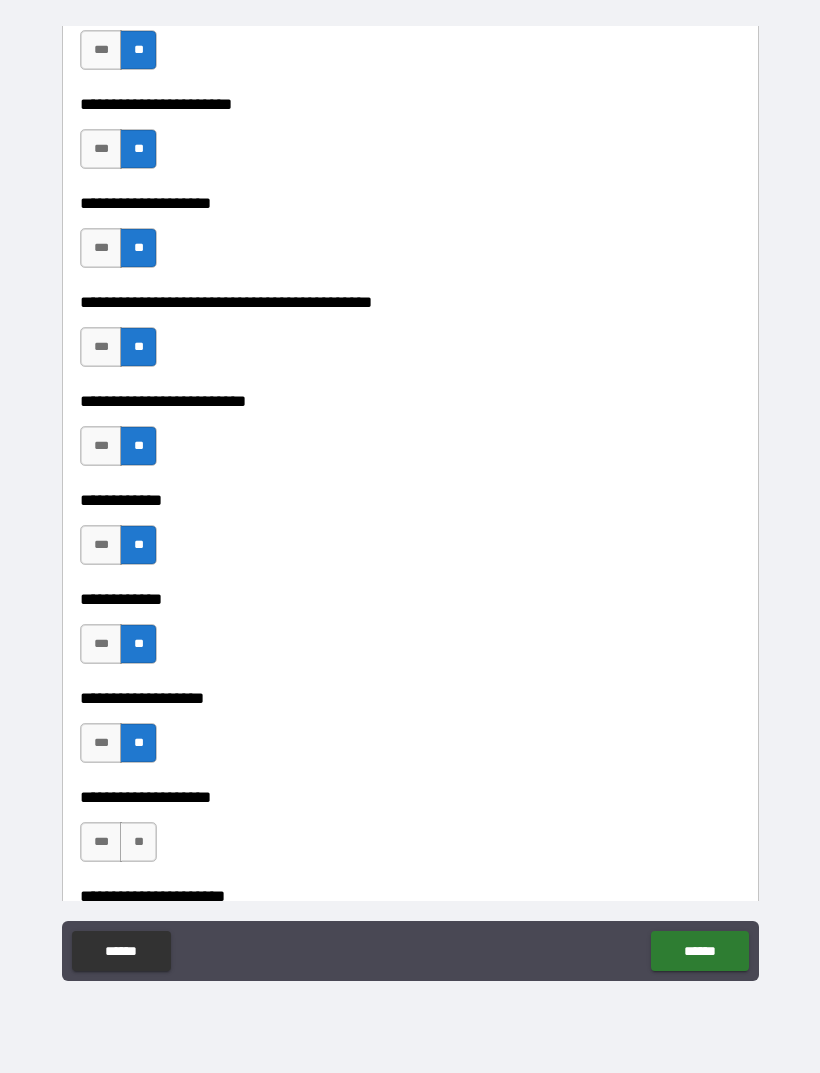 click on "**" at bounding box center (138, 842) 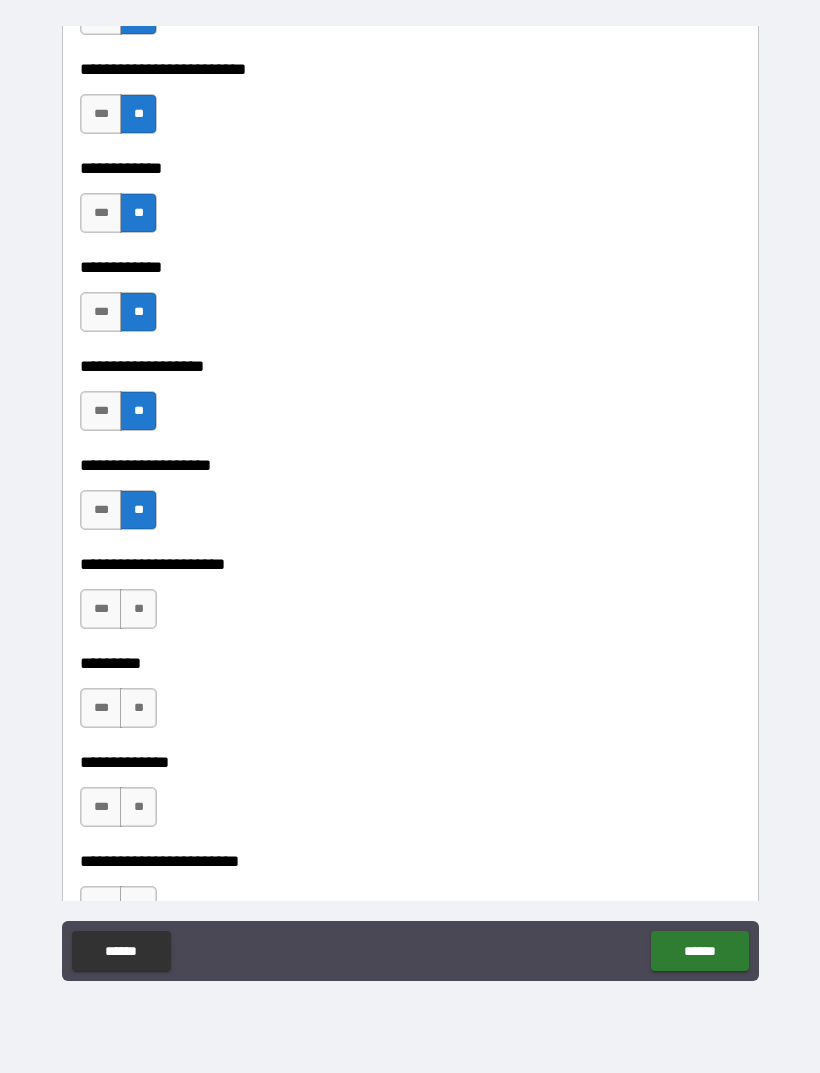 scroll, scrollTop: 5170, scrollLeft: 0, axis: vertical 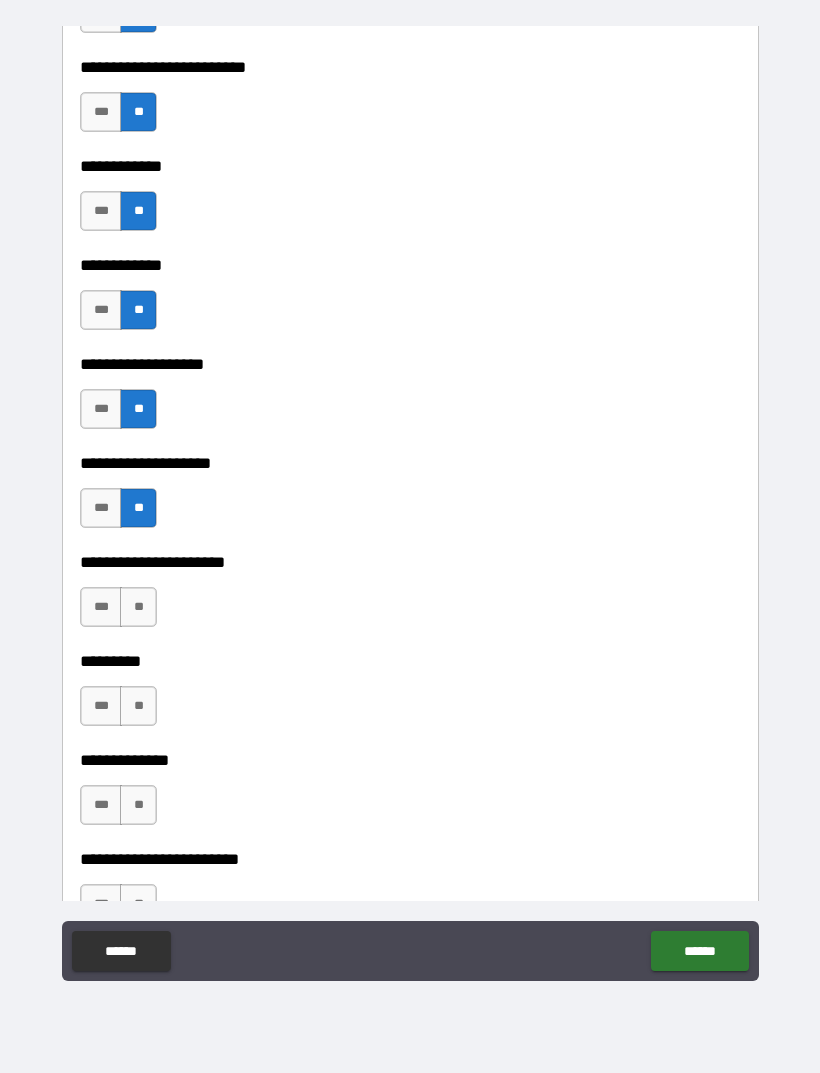 click on "**" at bounding box center [138, 607] 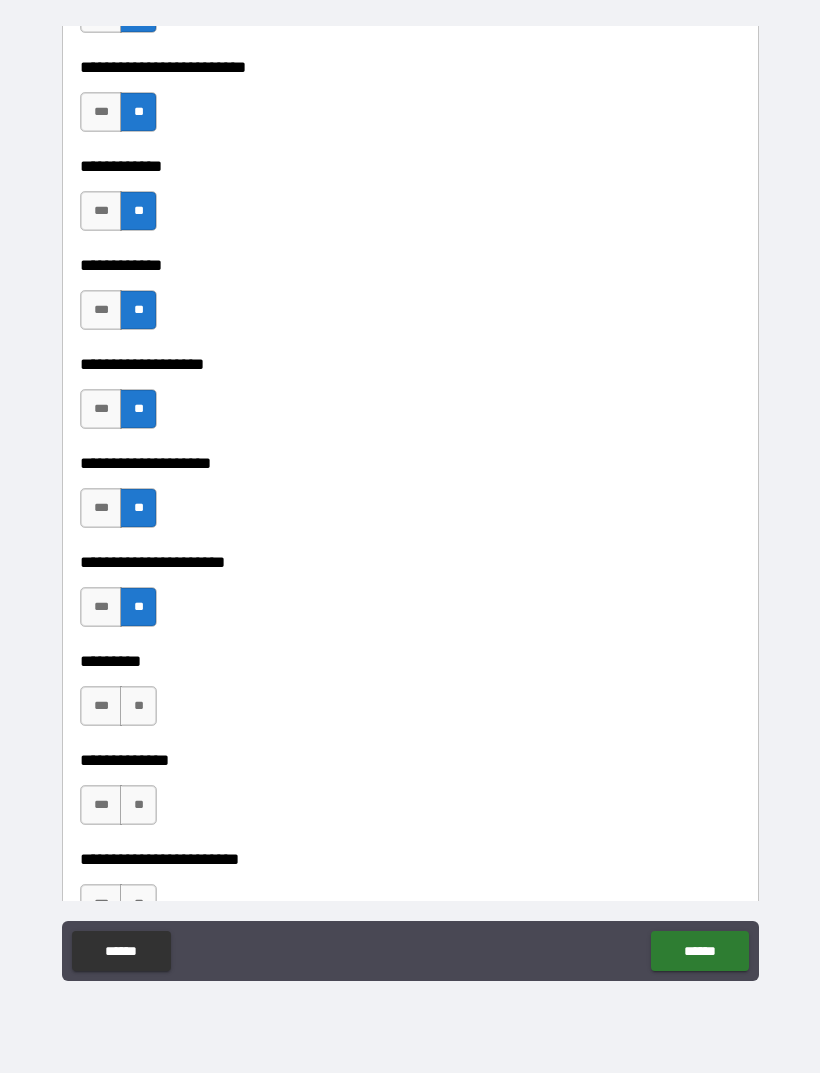 click on "**" at bounding box center [138, 706] 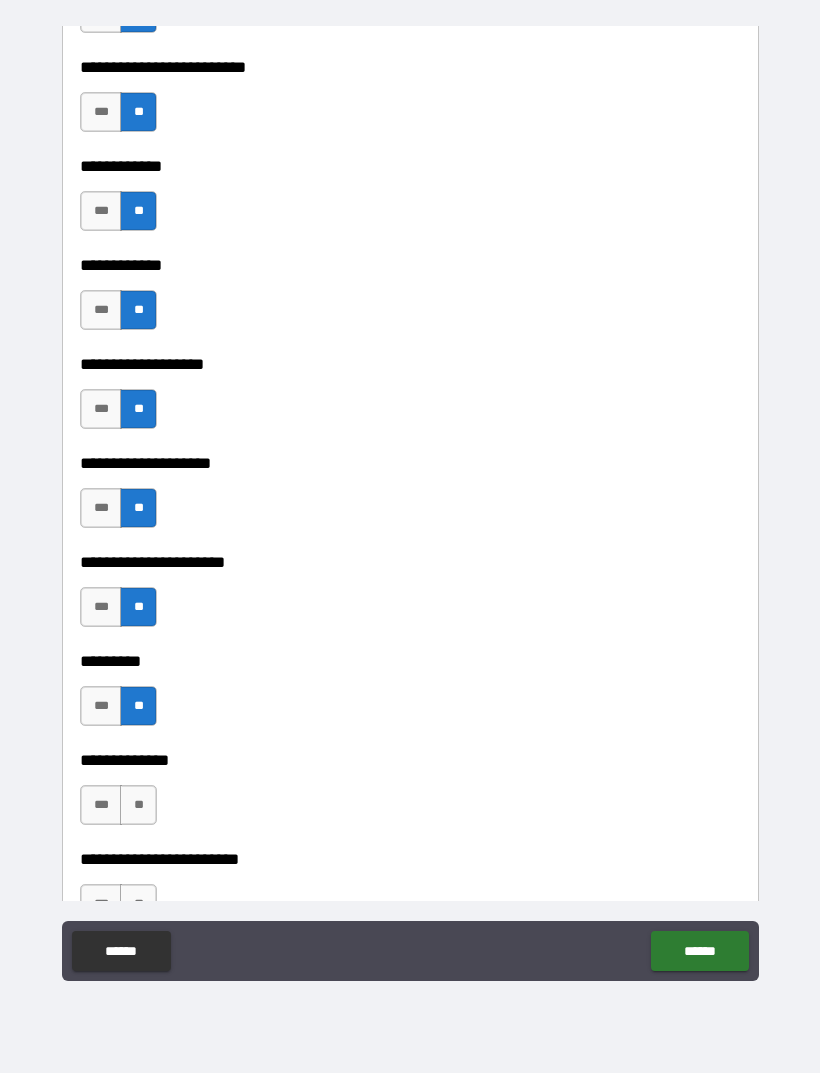 click on "**" at bounding box center [138, 805] 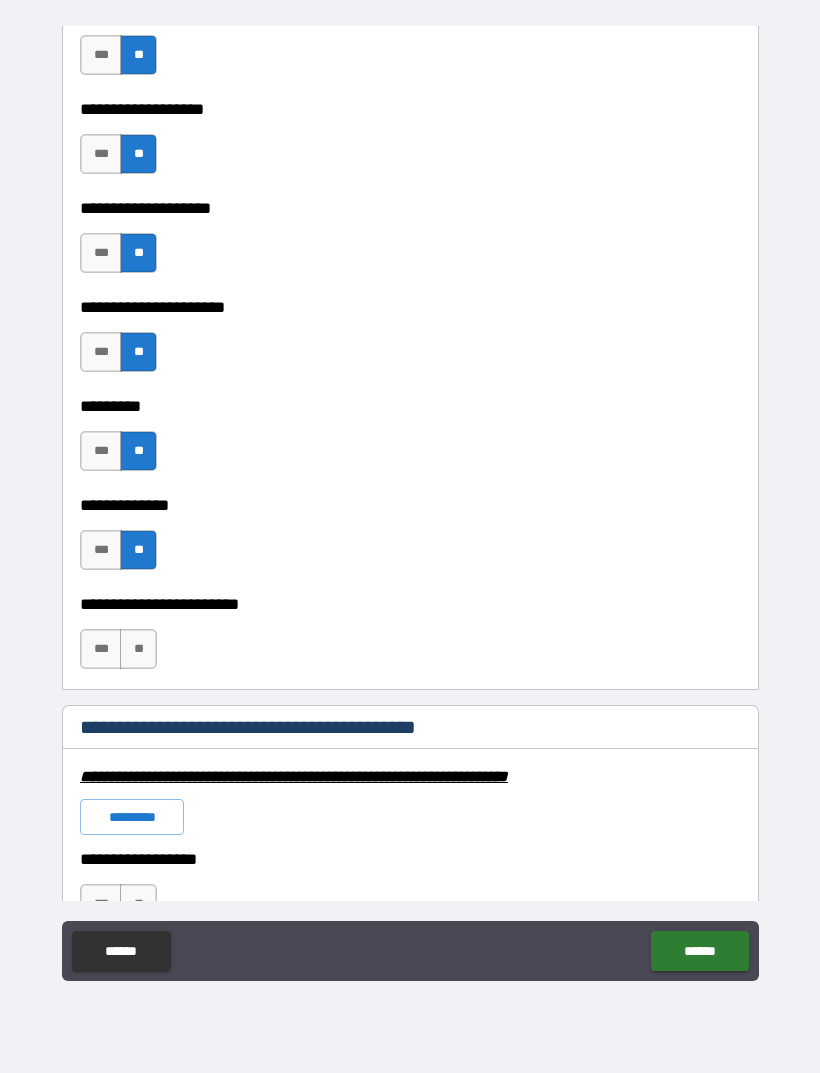 scroll, scrollTop: 5453, scrollLeft: 0, axis: vertical 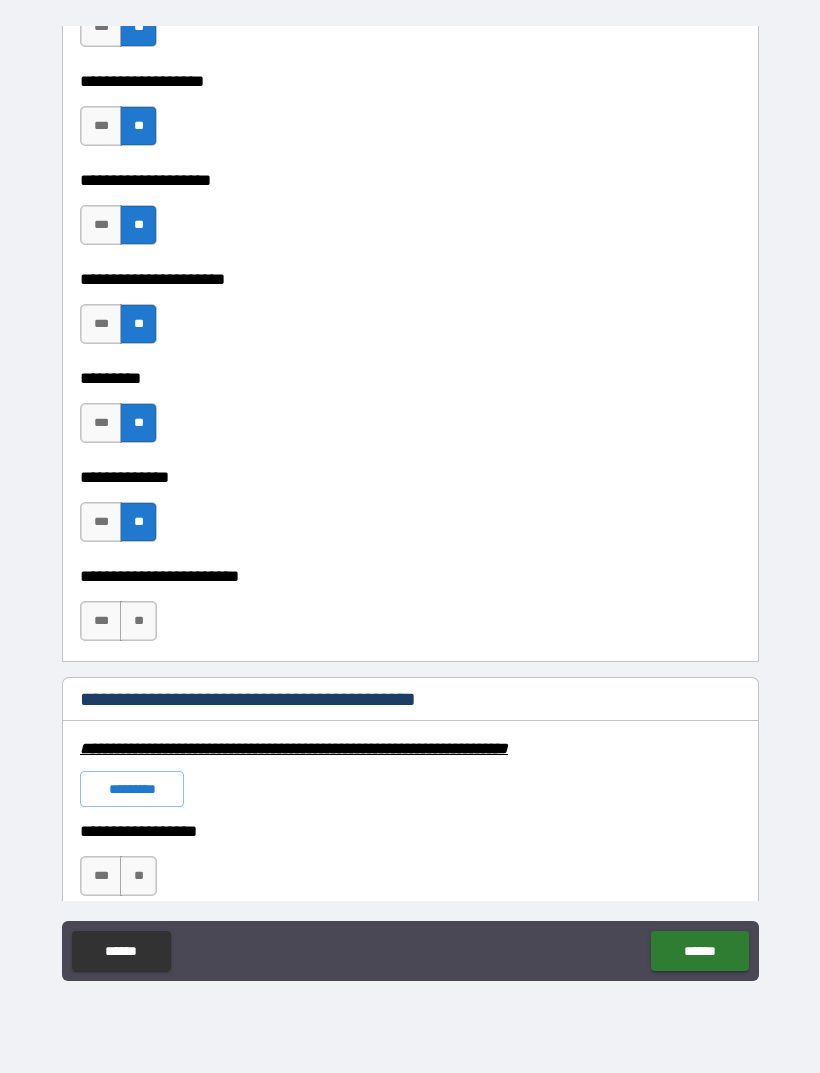 click on "**" at bounding box center (138, 621) 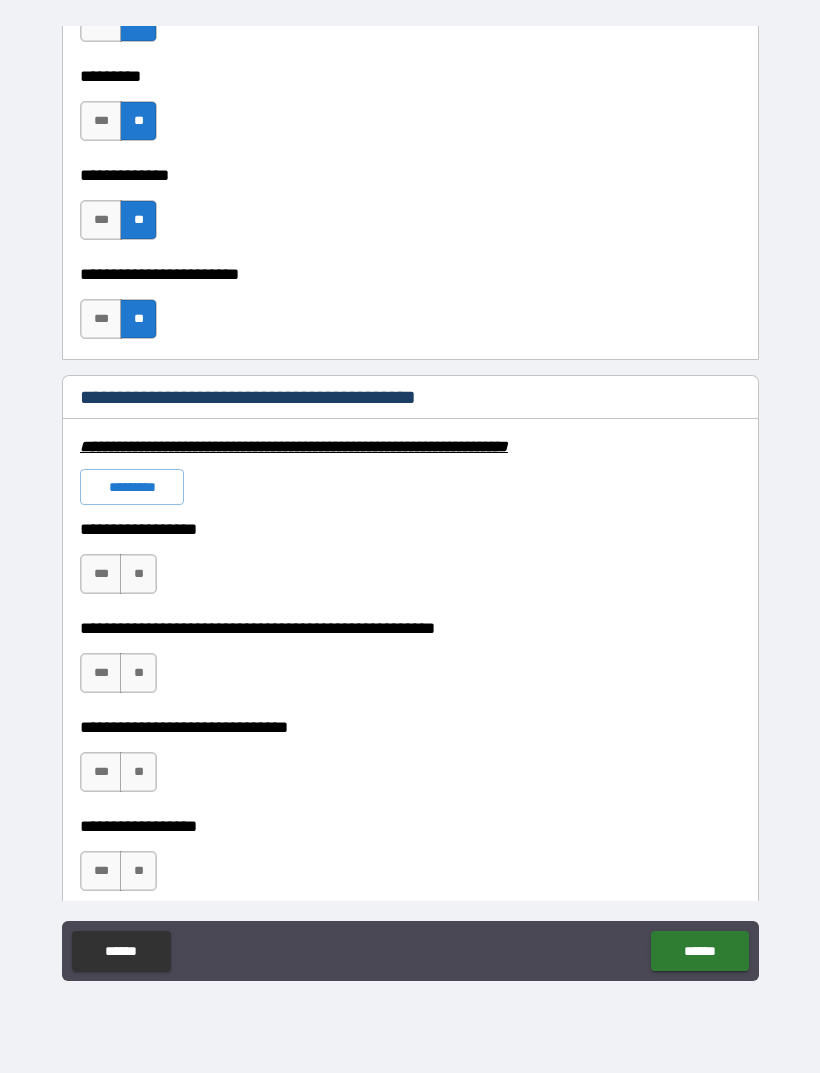scroll, scrollTop: 5756, scrollLeft: 0, axis: vertical 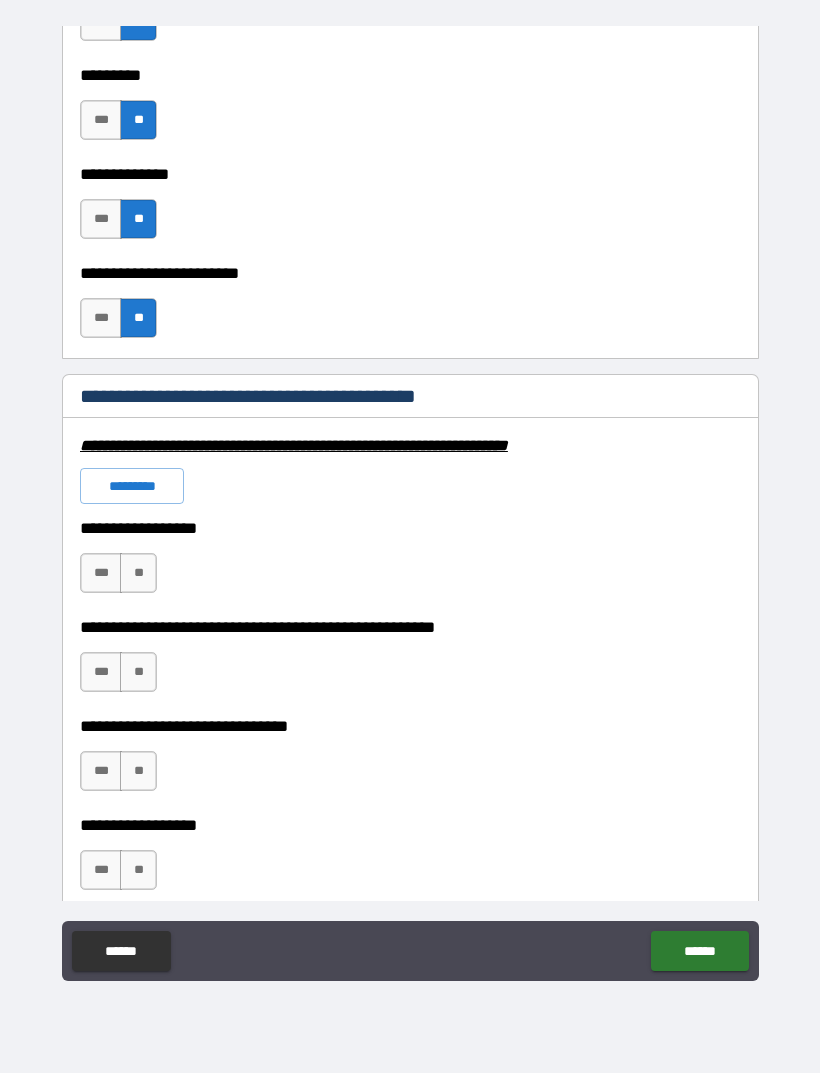 click on "**" at bounding box center (138, 573) 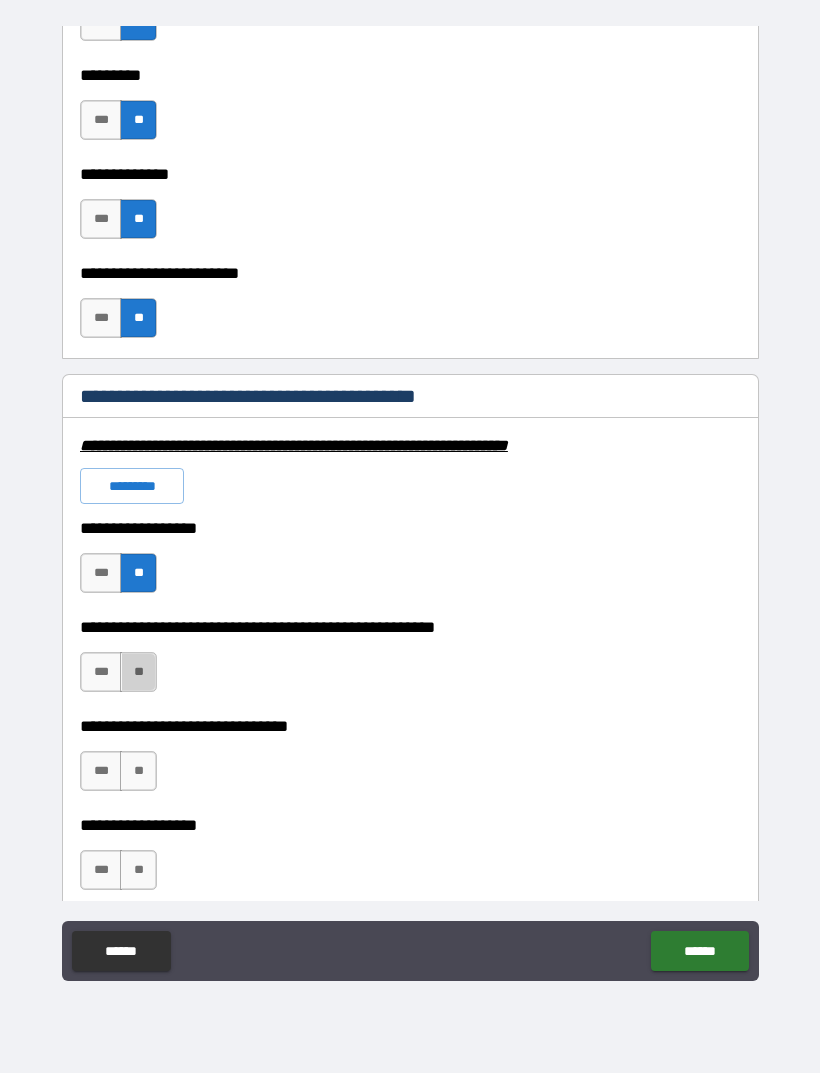 click on "**" at bounding box center (138, 672) 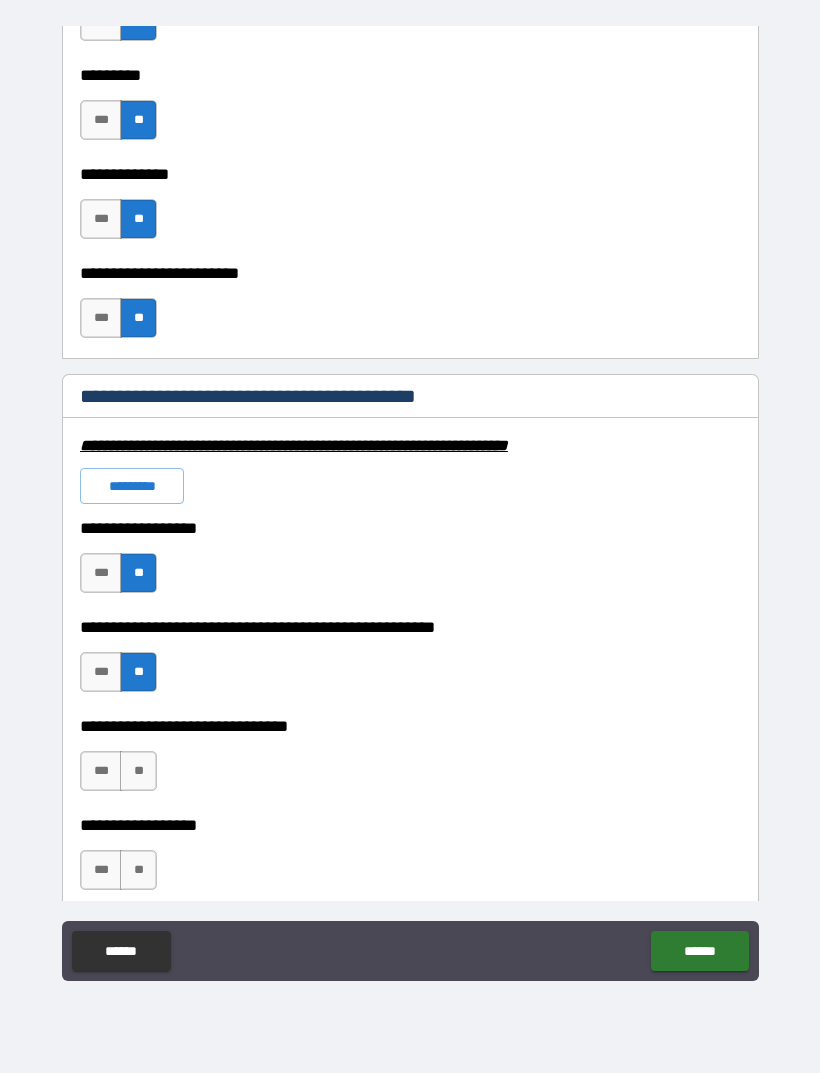 click on "**" at bounding box center [138, 771] 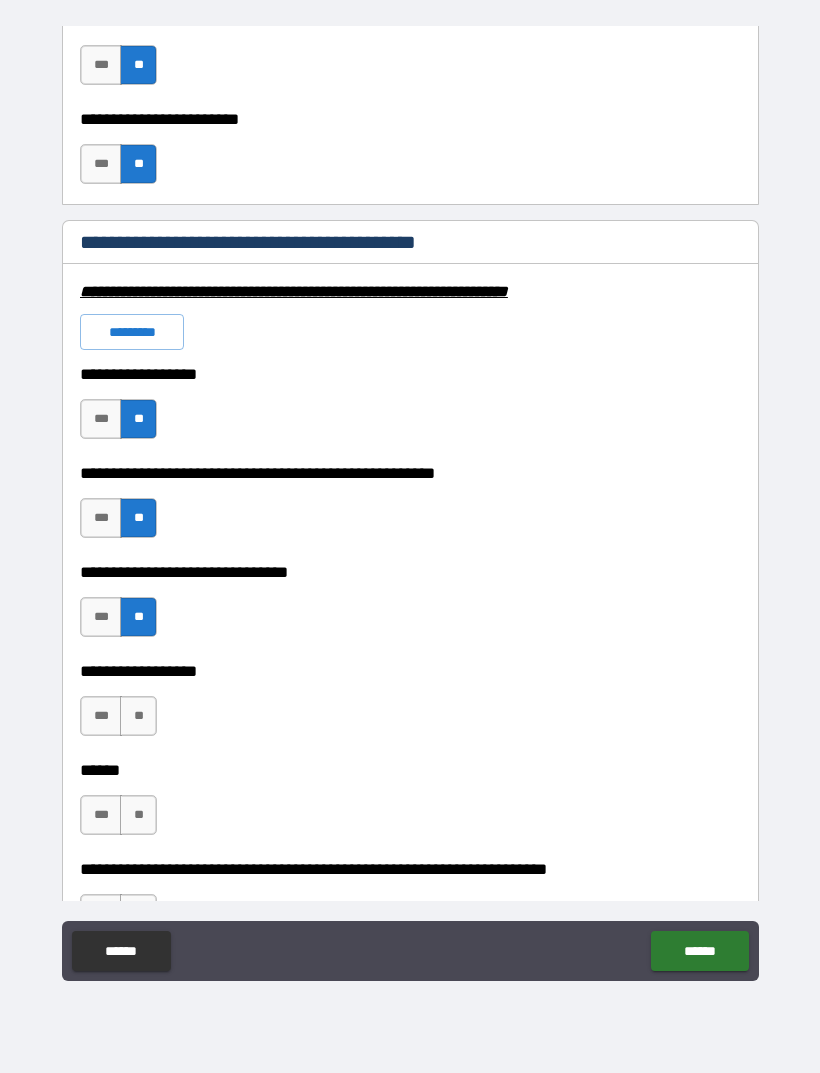scroll, scrollTop: 5920, scrollLeft: 0, axis: vertical 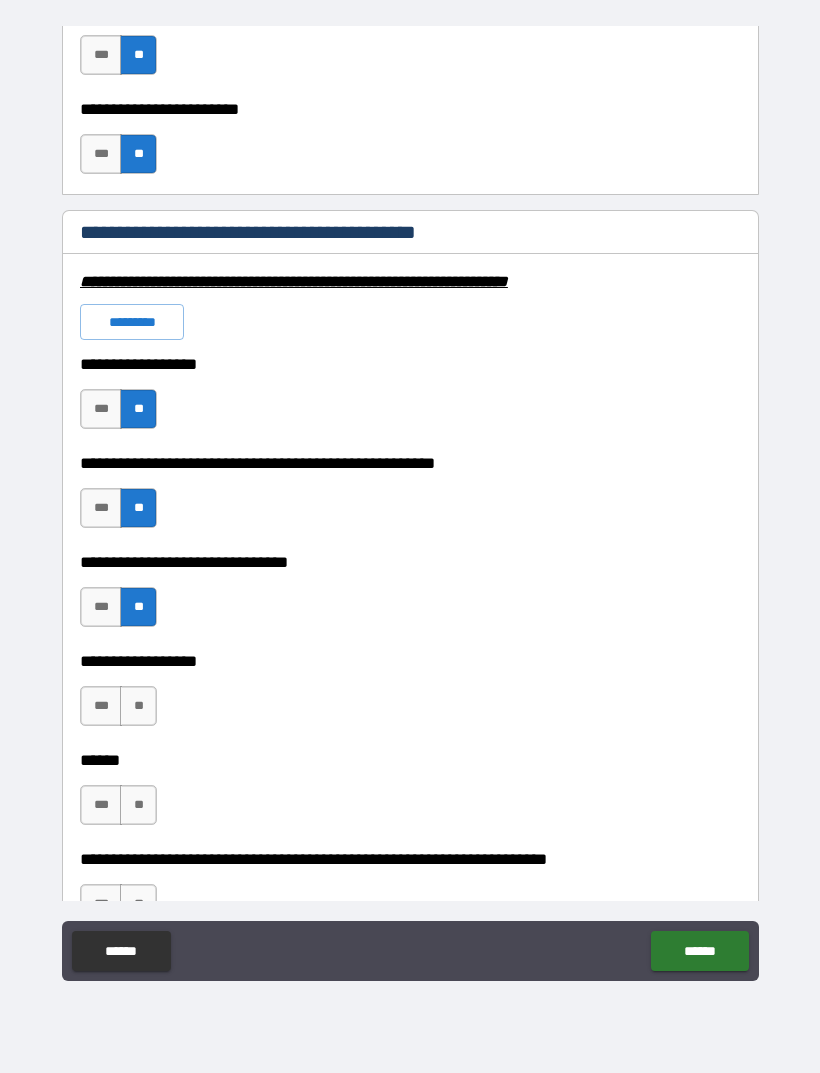 click on "**" at bounding box center [138, 706] 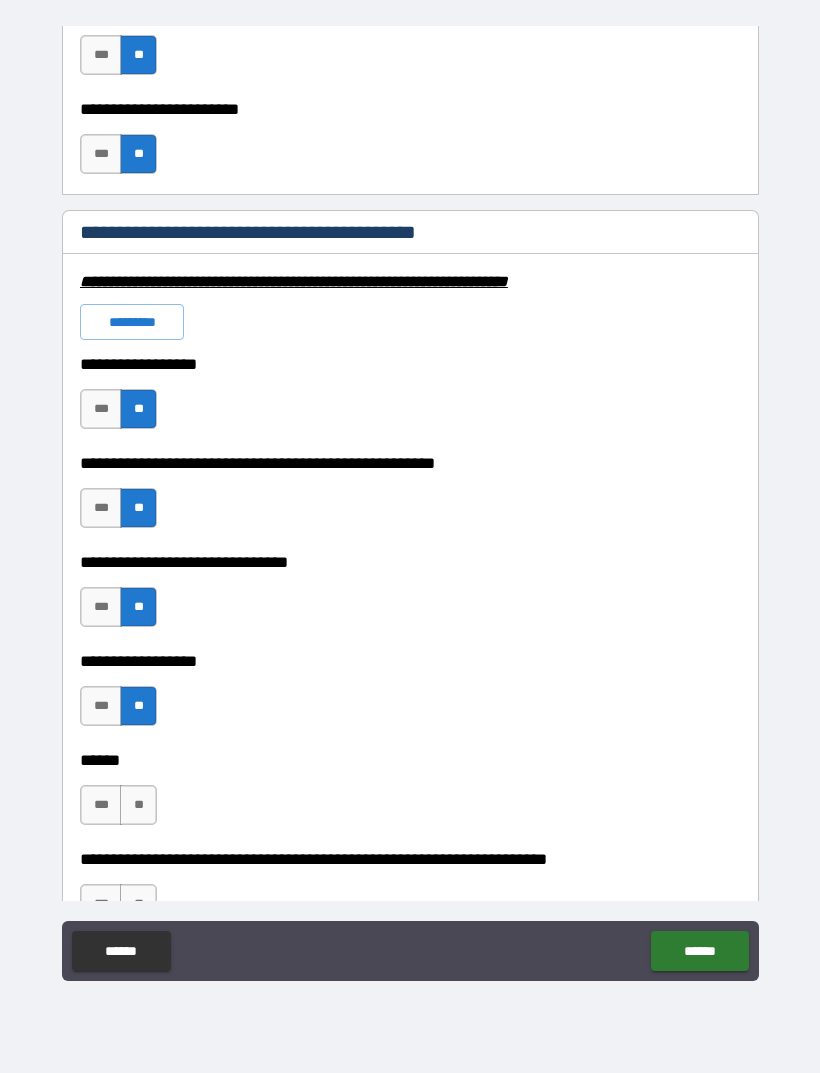 click on "**" at bounding box center [138, 805] 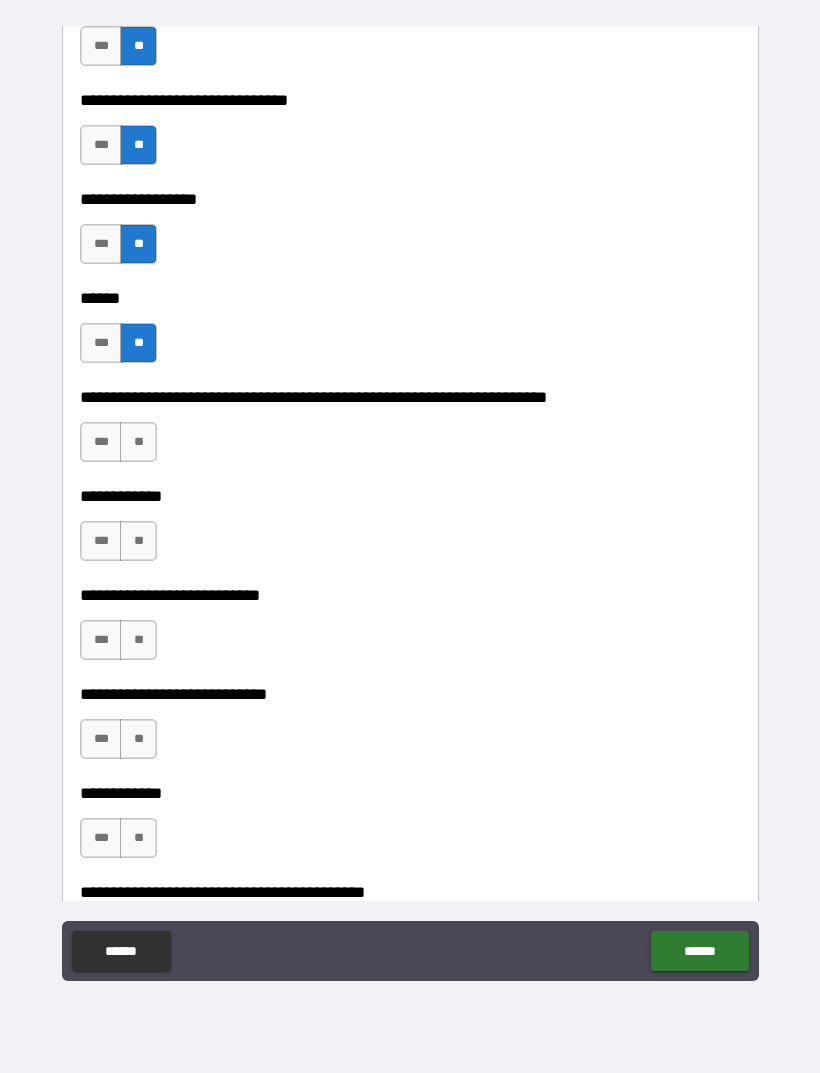 scroll, scrollTop: 6383, scrollLeft: 0, axis: vertical 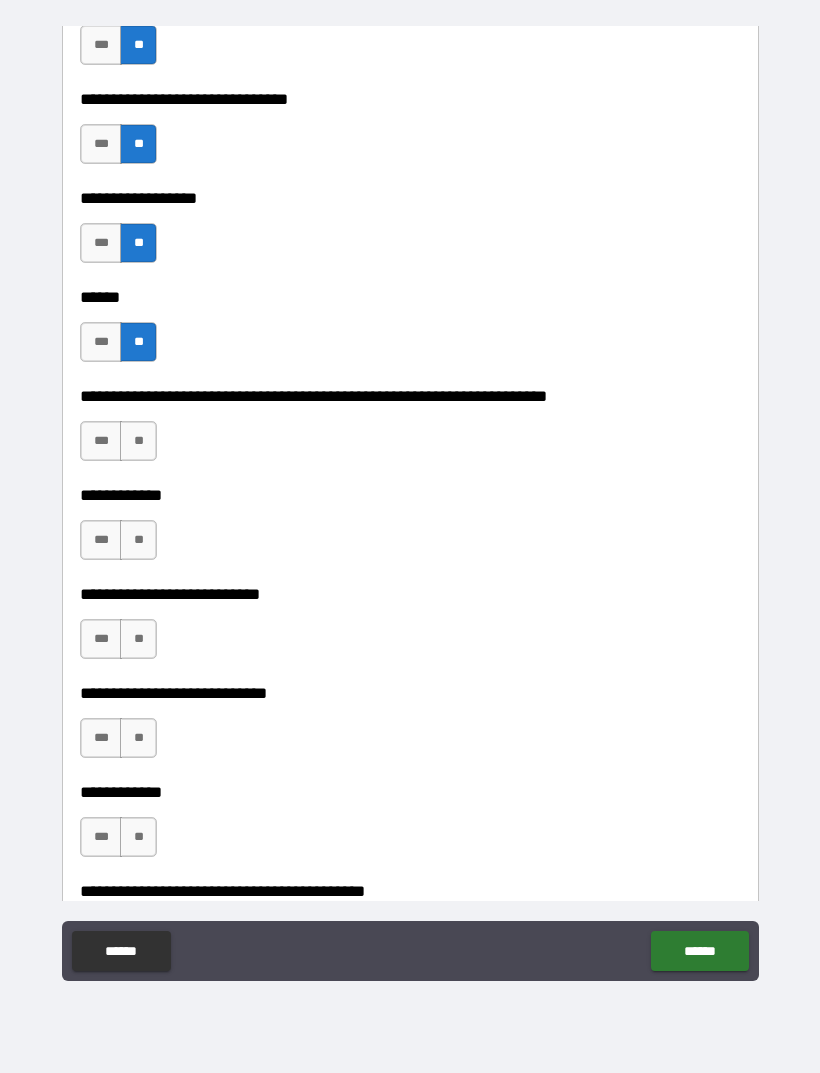 click on "**" at bounding box center (138, 441) 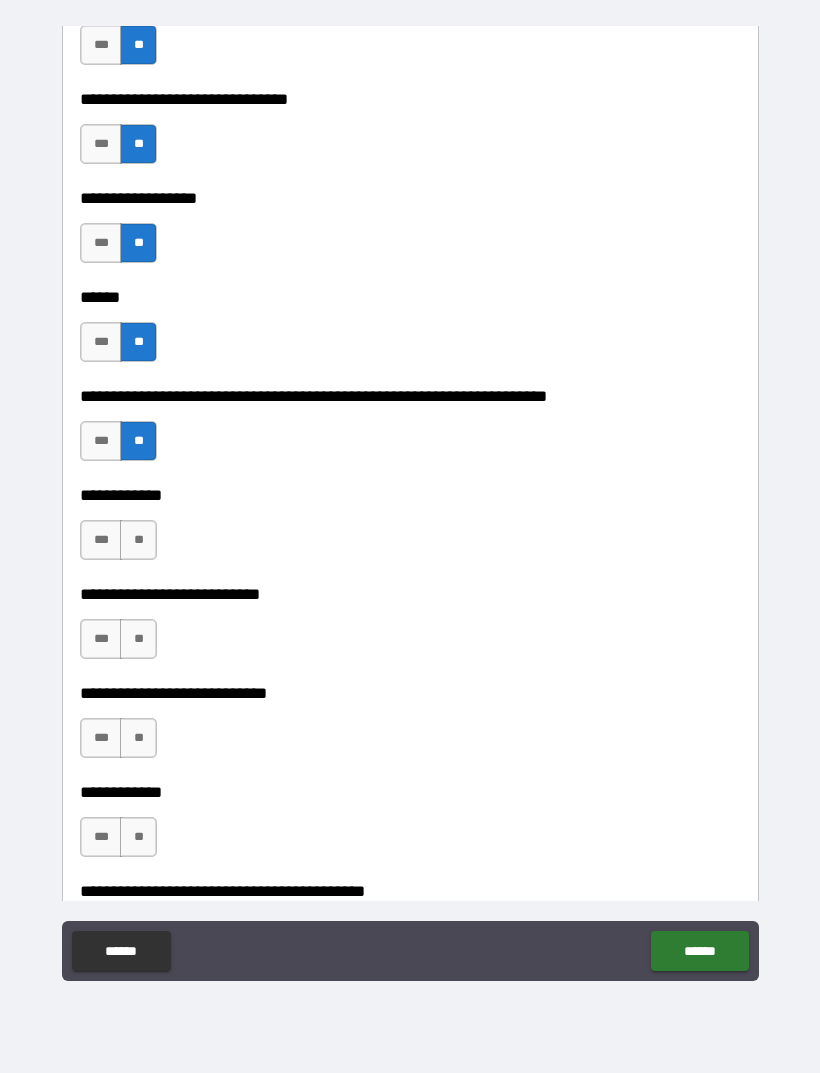 click on "**" at bounding box center [138, 540] 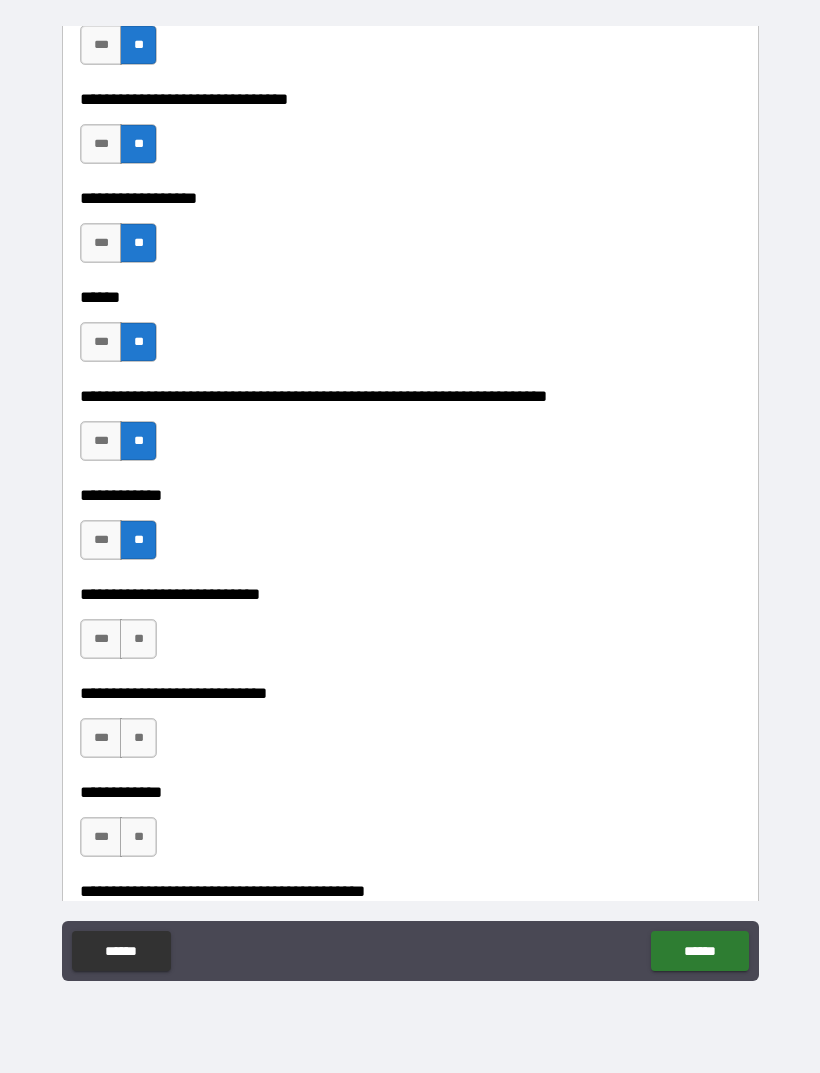 click on "**" at bounding box center [138, 639] 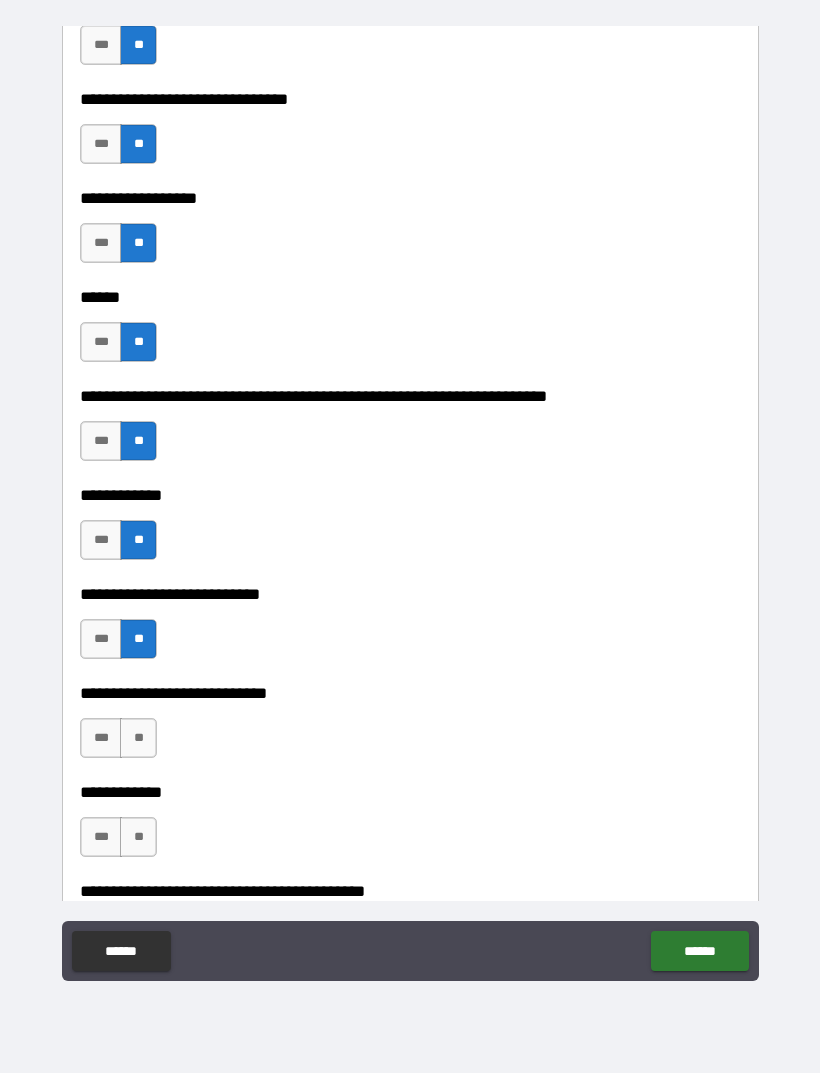 click on "***" at bounding box center [101, 738] 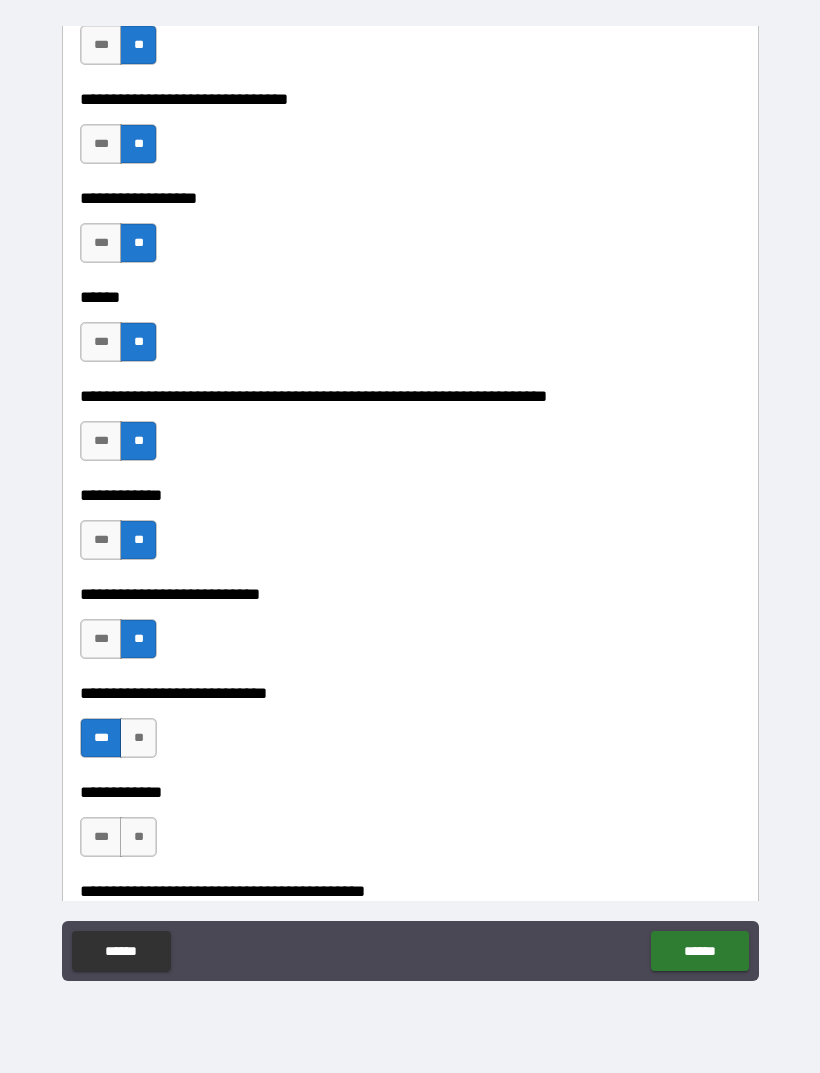 click on "**" at bounding box center [138, 837] 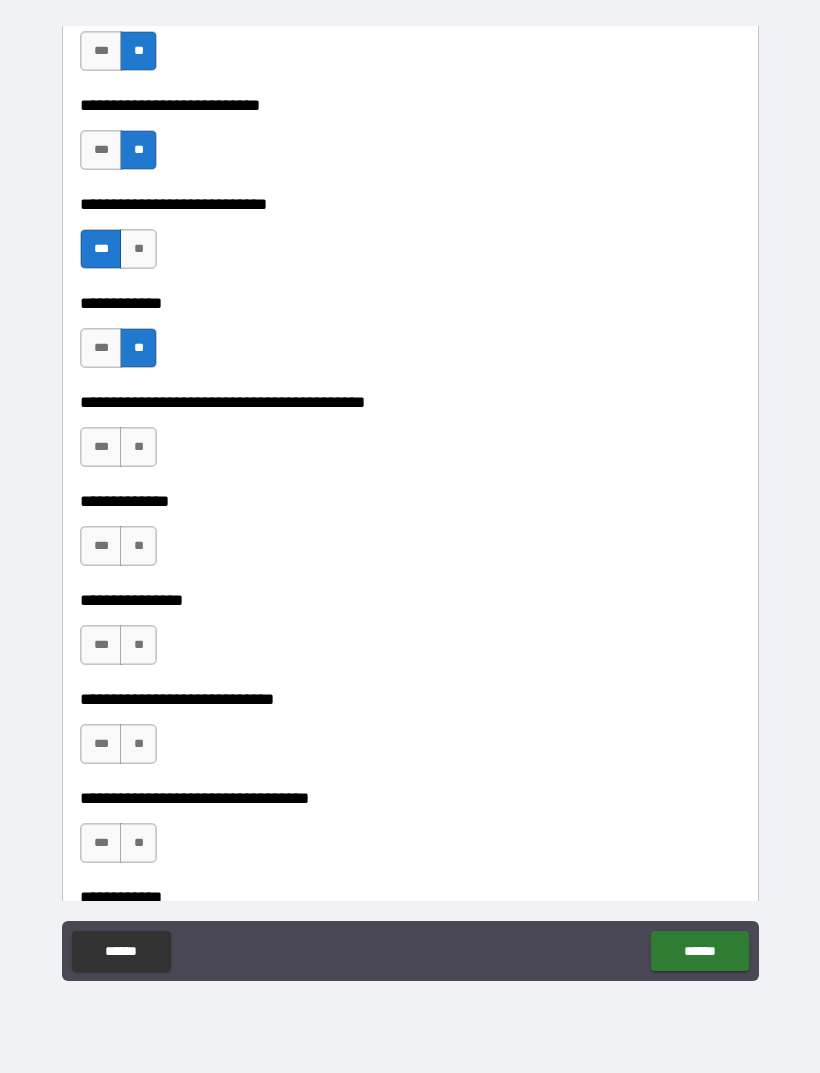 scroll, scrollTop: 6873, scrollLeft: 0, axis: vertical 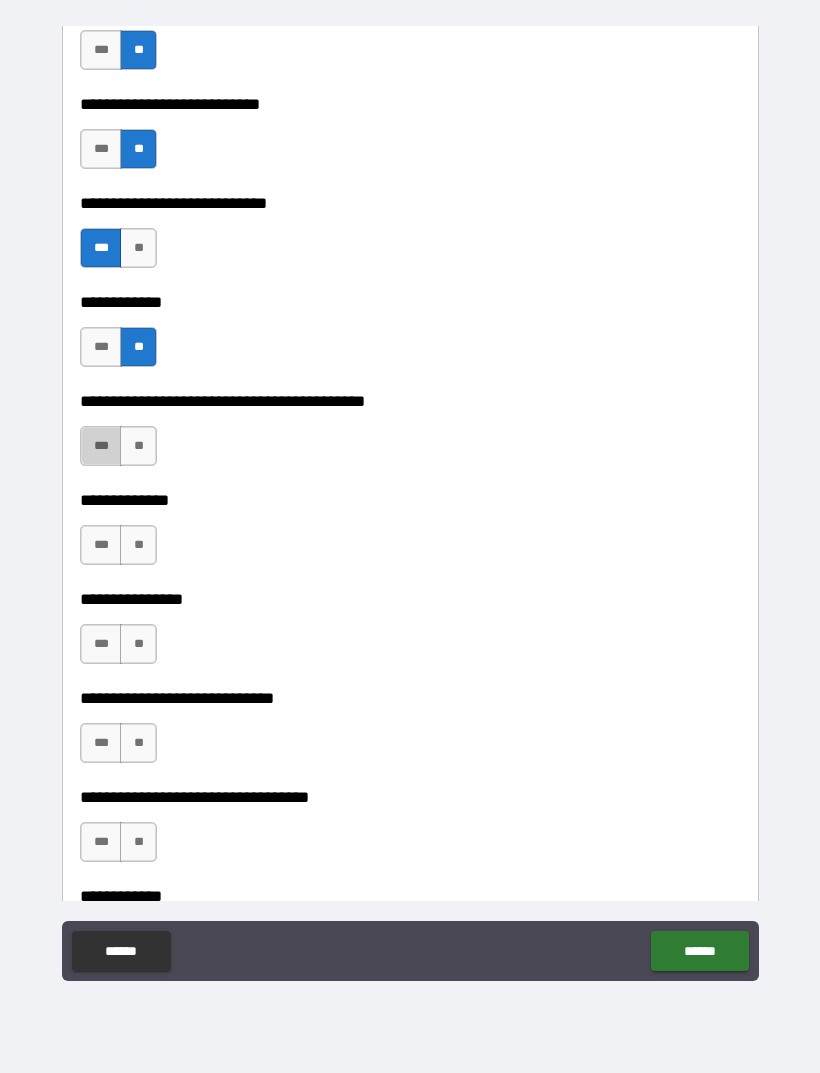 click on "***" at bounding box center (101, 446) 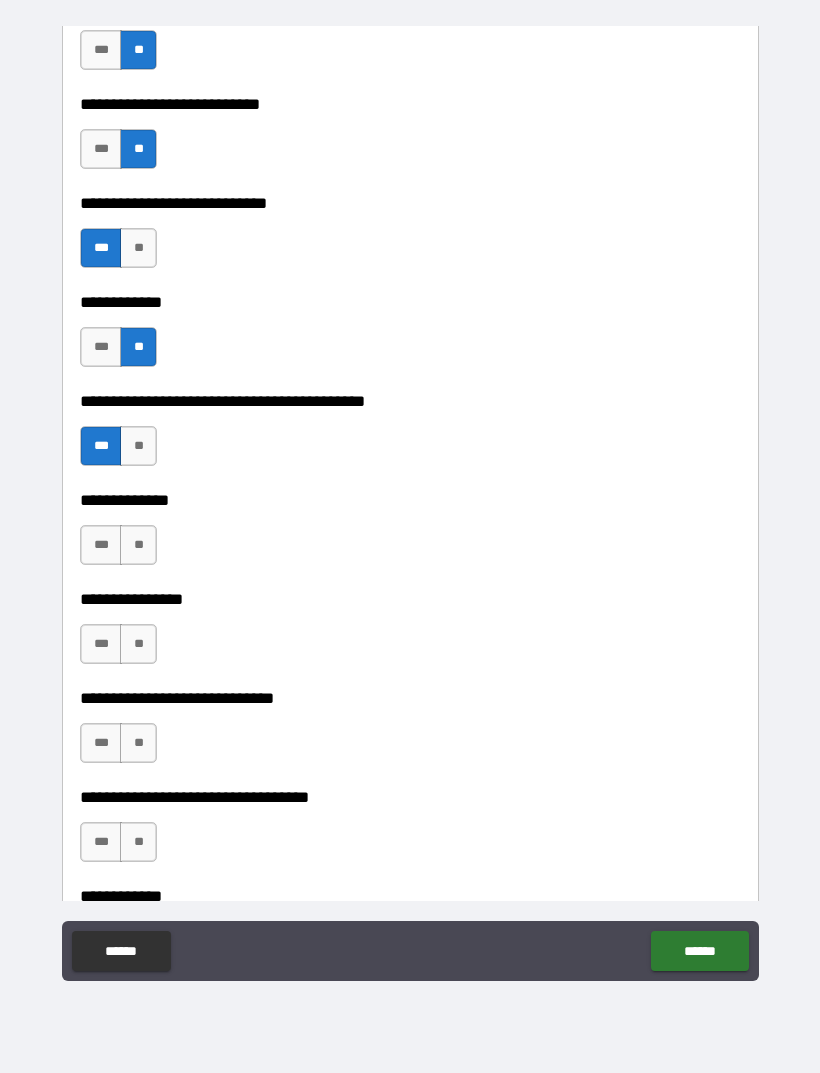 click on "***" at bounding box center (101, 545) 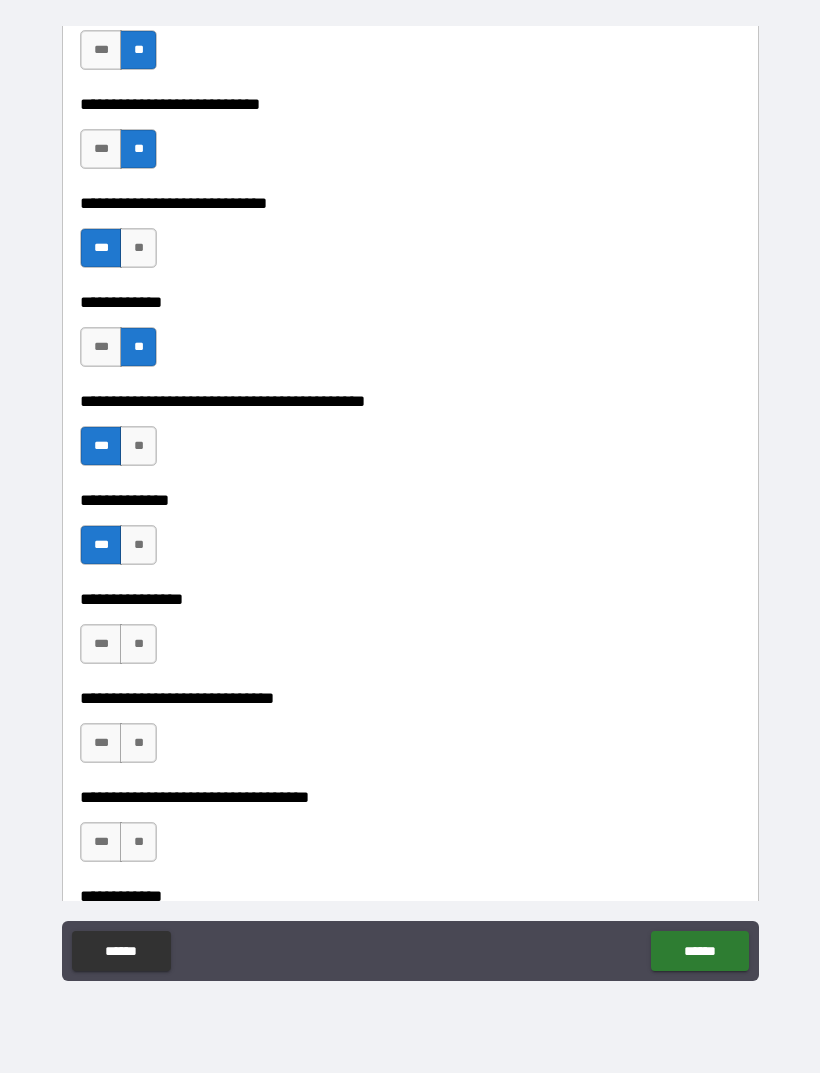 click on "**" at bounding box center (138, 644) 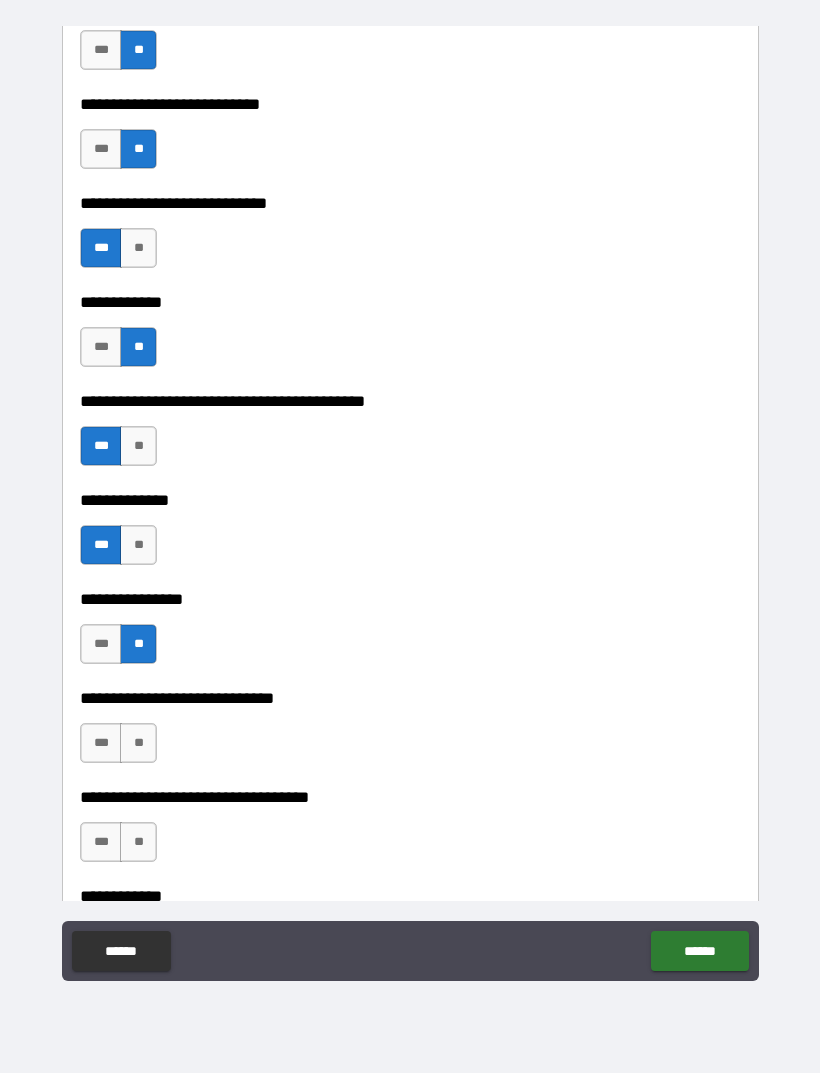 click on "***" at bounding box center (101, 743) 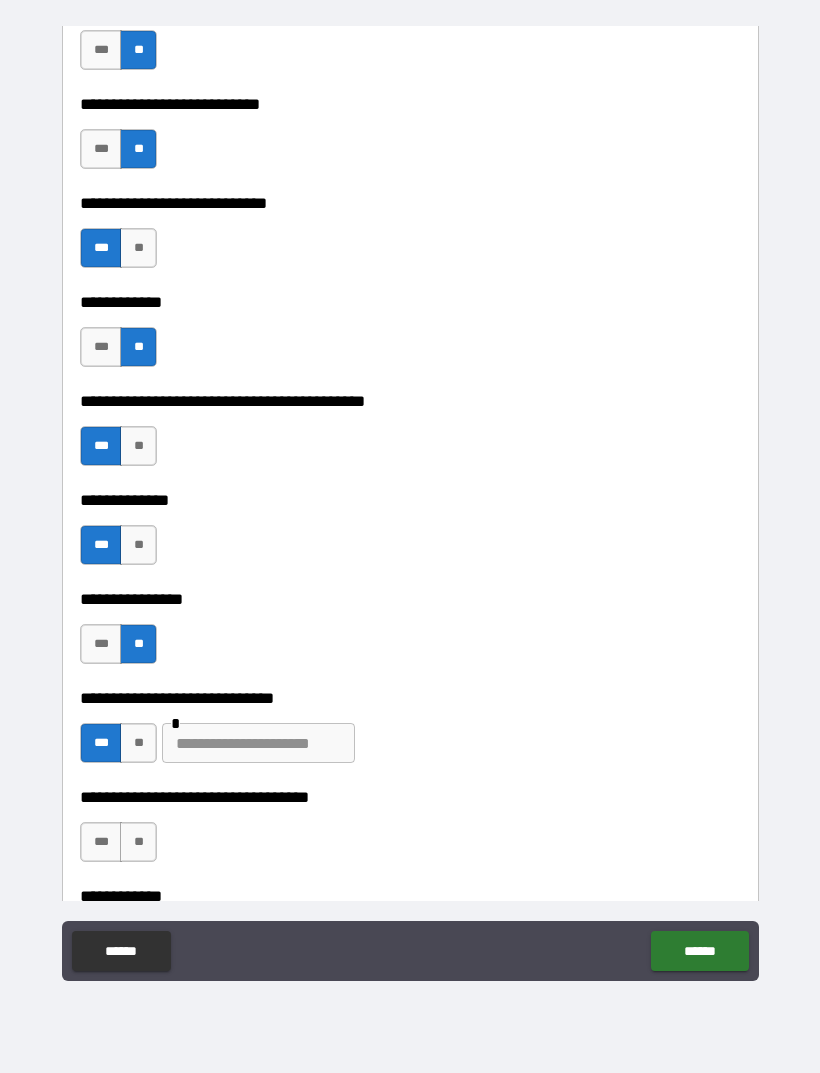 click on "**" at bounding box center (138, 842) 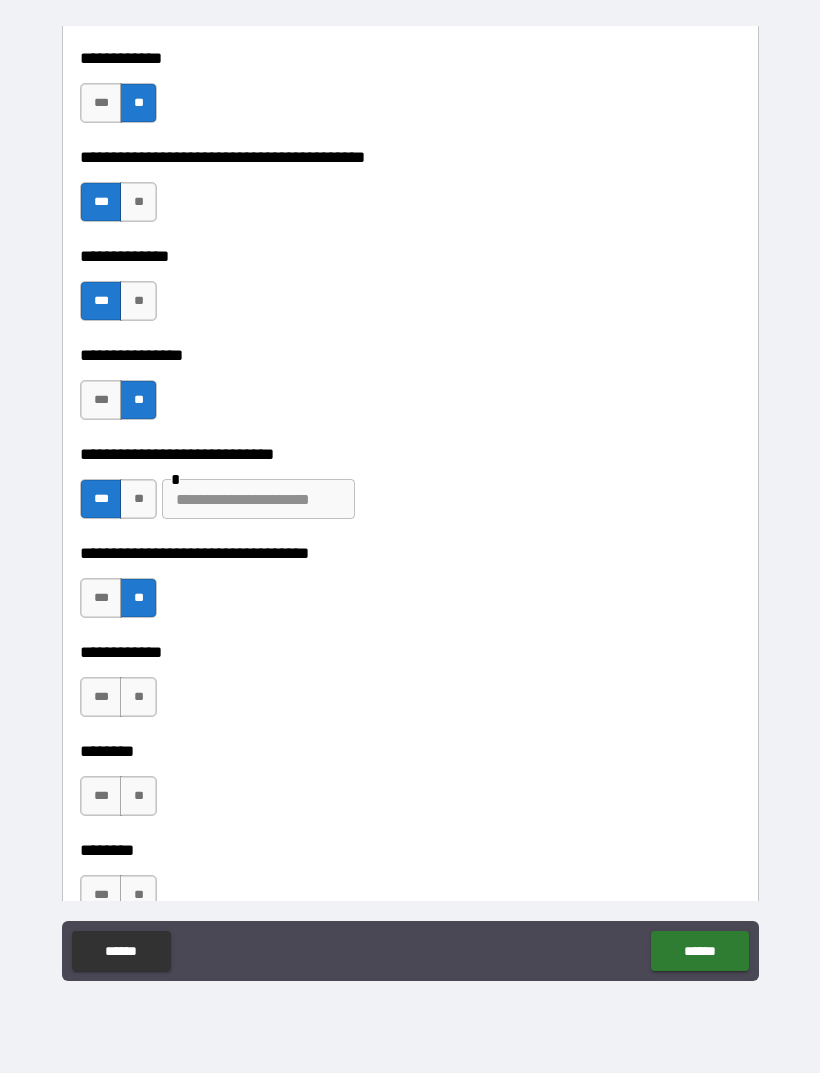 scroll, scrollTop: 7123, scrollLeft: 0, axis: vertical 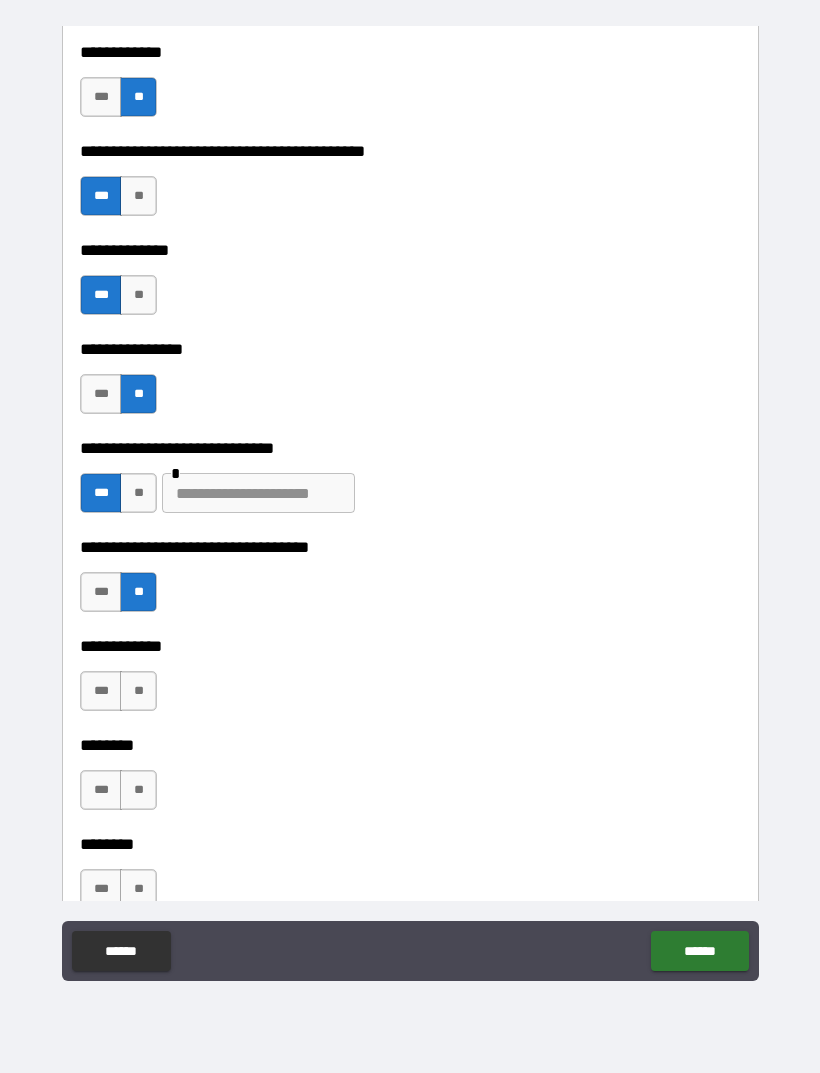 click on "**" at bounding box center [138, 691] 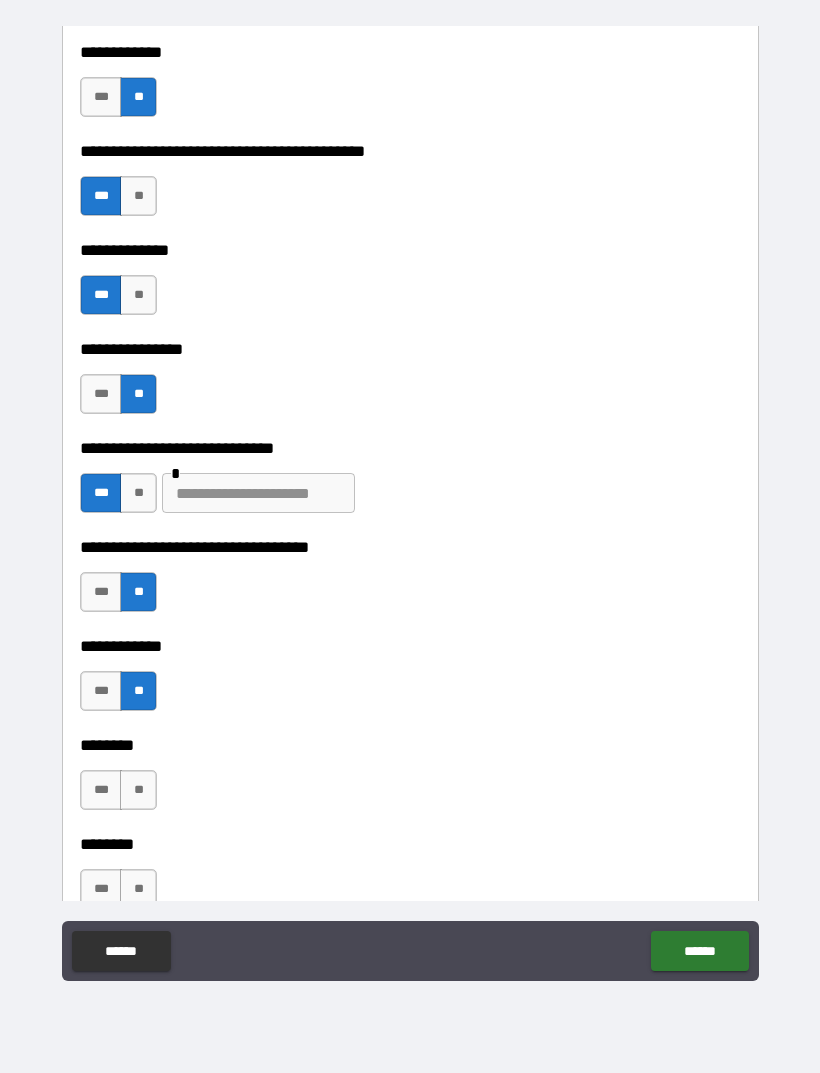 click on "**" at bounding box center [138, 790] 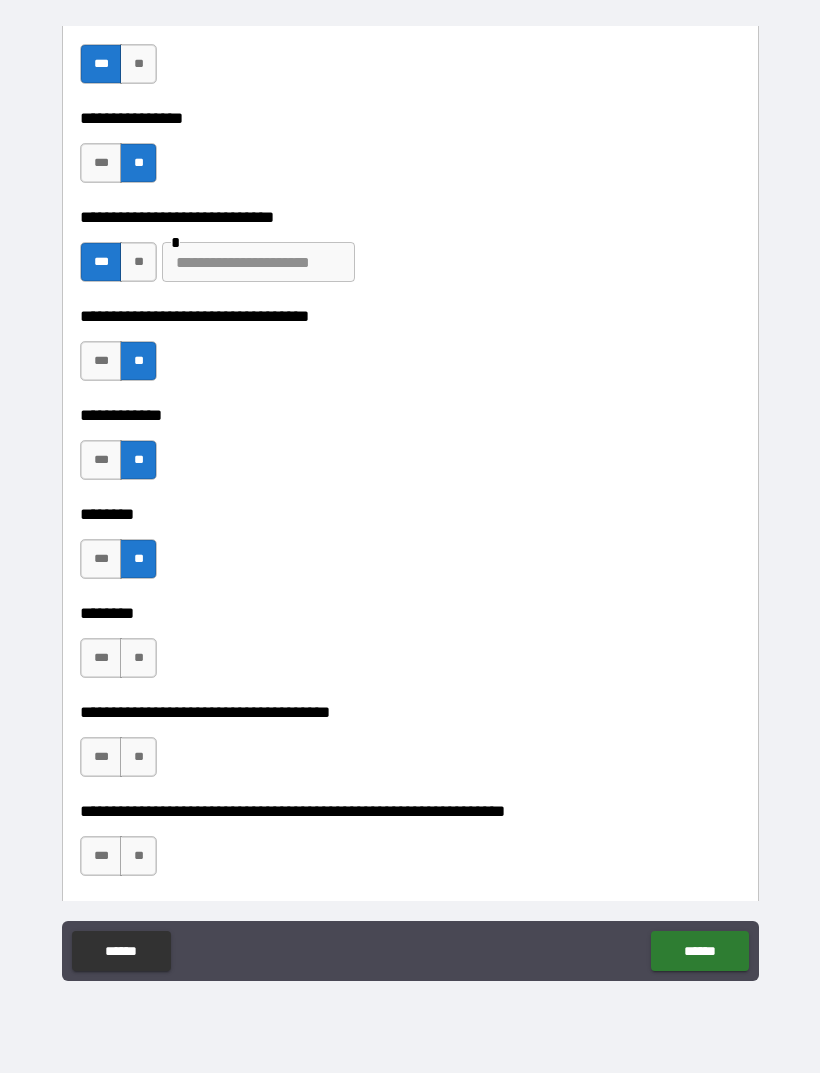 scroll, scrollTop: 7366, scrollLeft: 0, axis: vertical 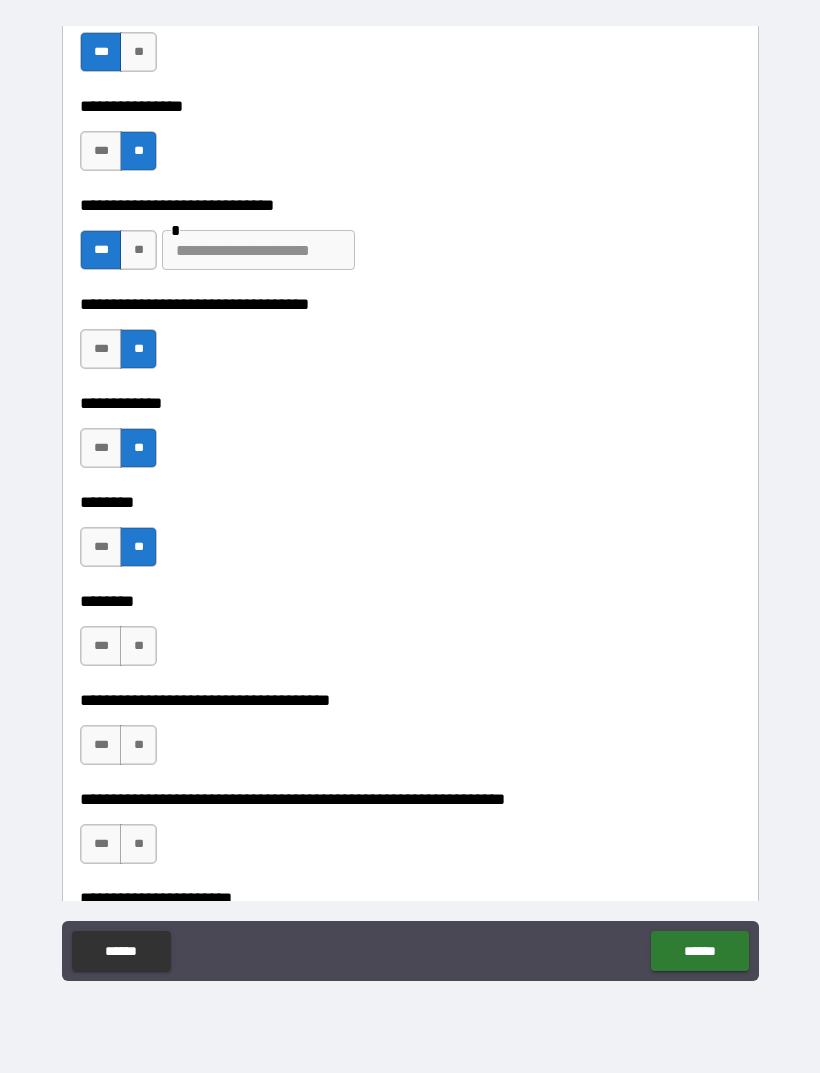 click on "**" at bounding box center [138, 646] 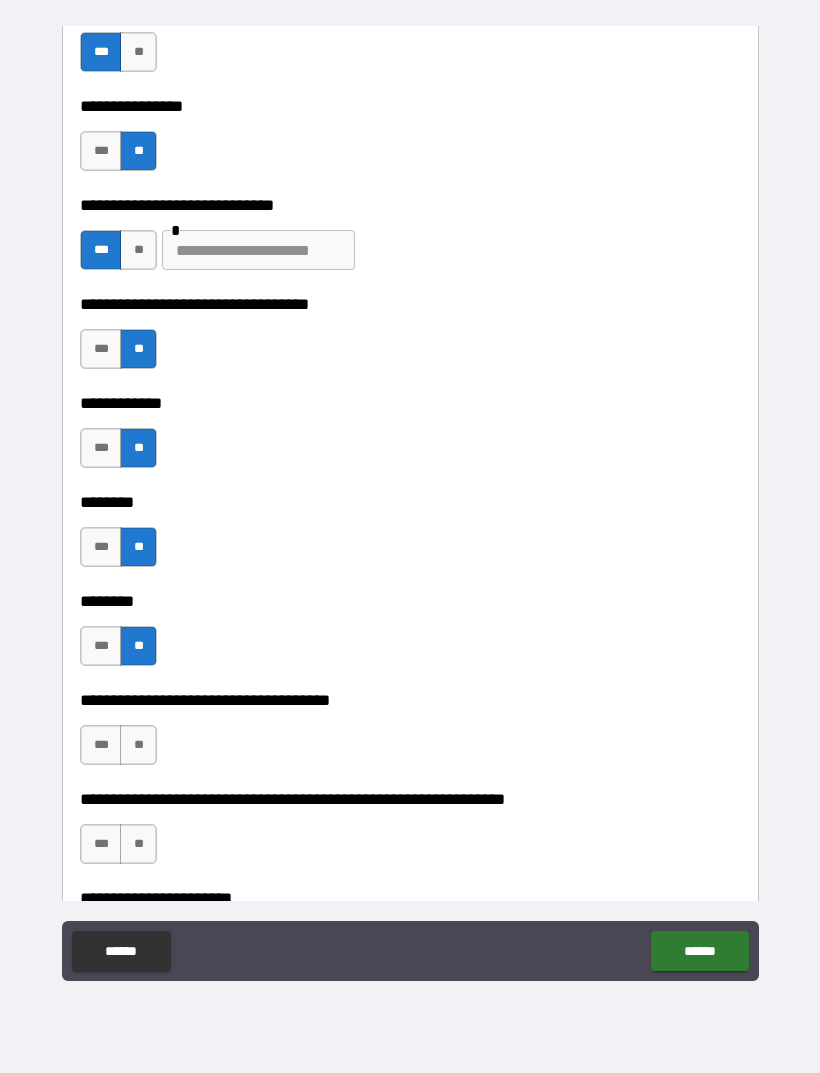 click on "**" at bounding box center [138, 745] 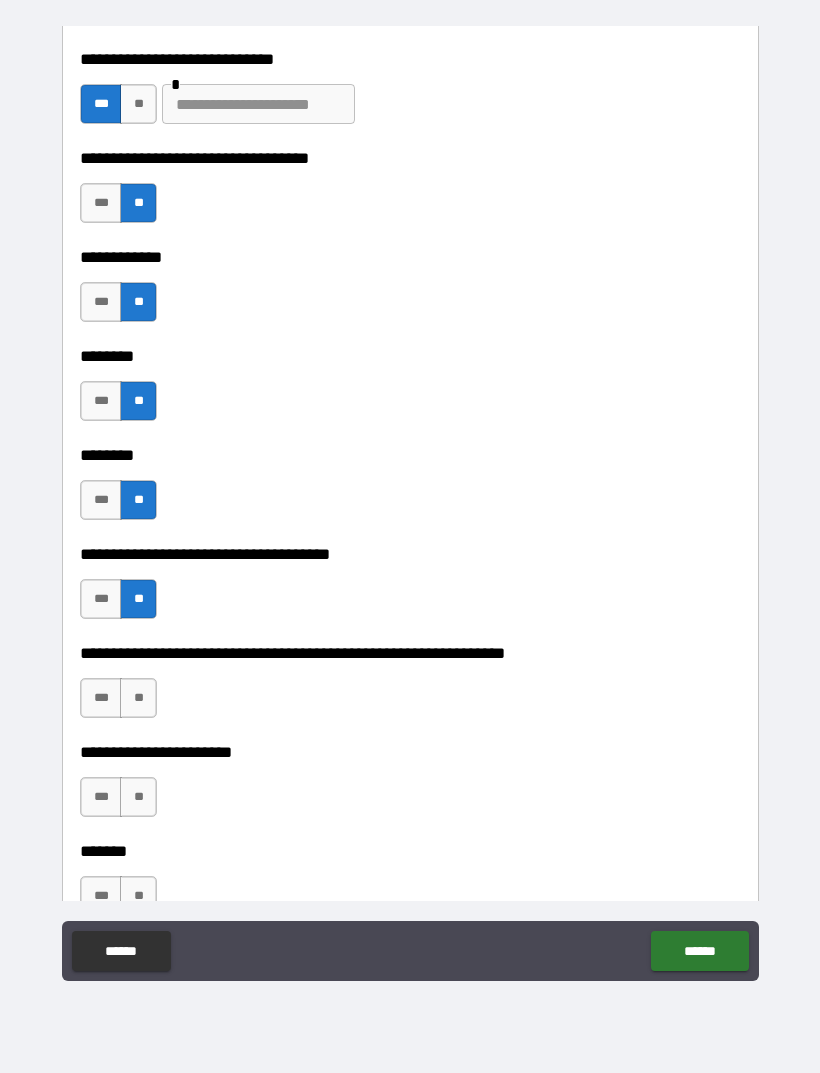 scroll, scrollTop: 7546, scrollLeft: 0, axis: vertical 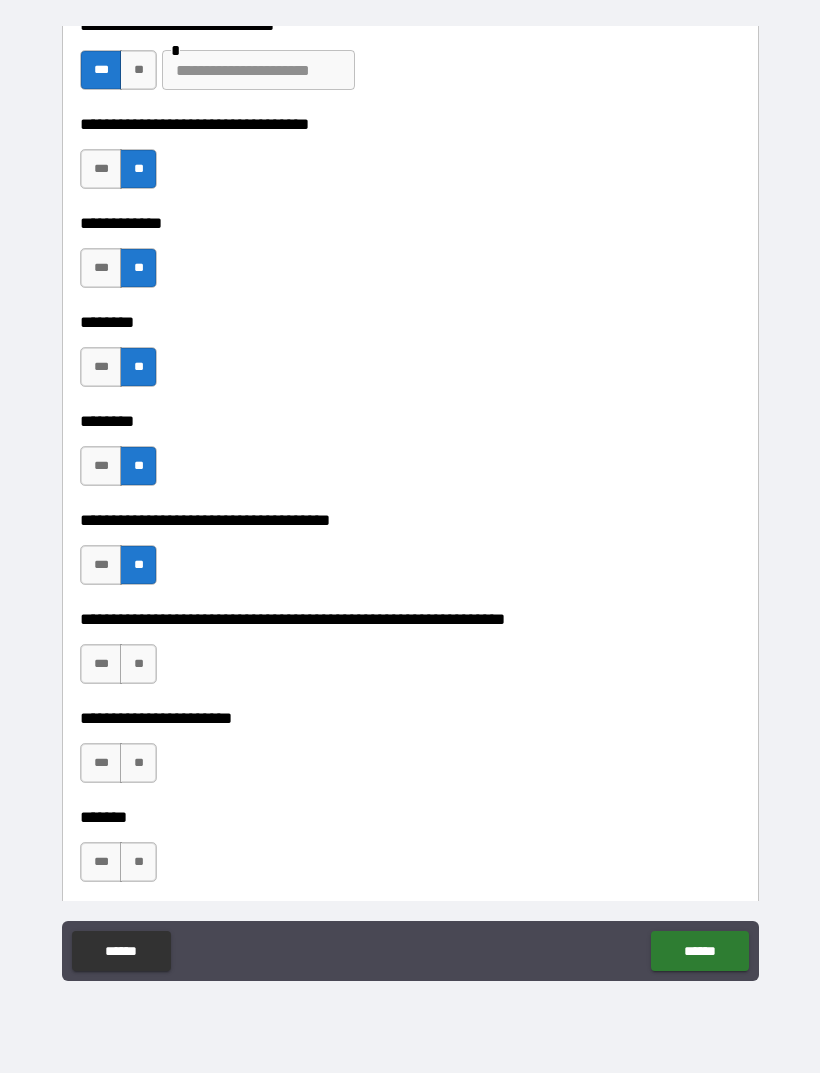 click on "***" at bounding box center [101, 664] 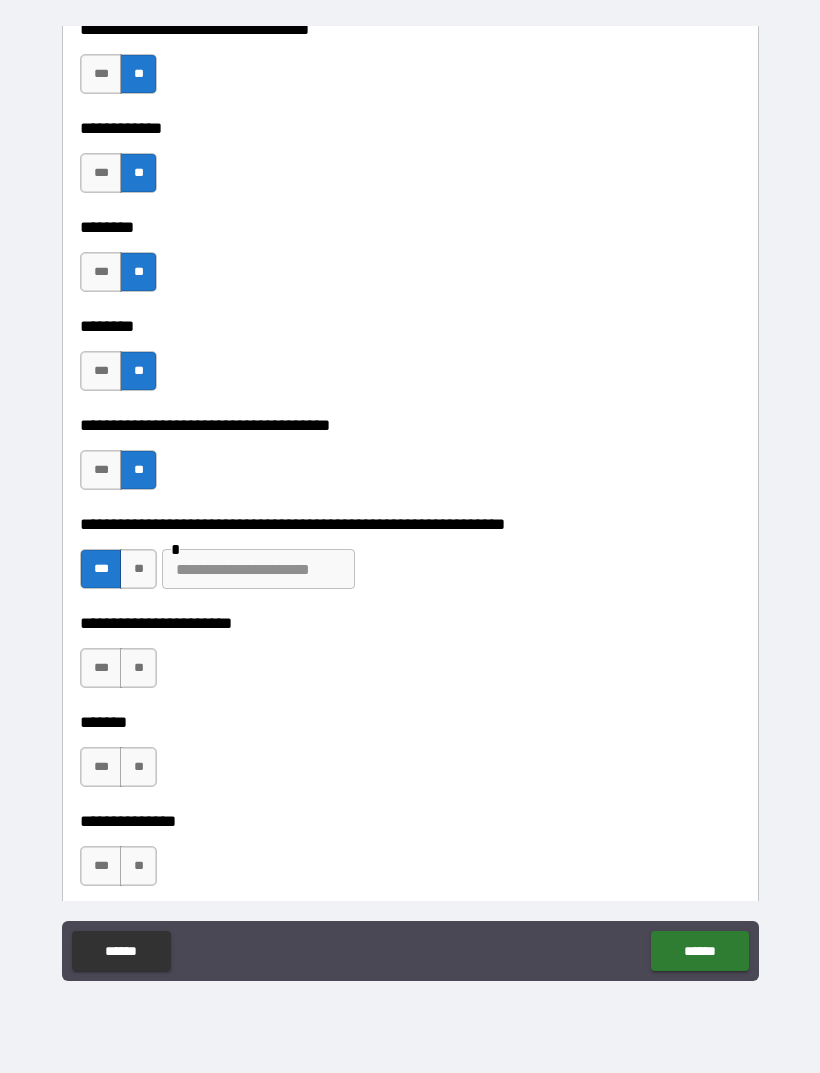 scroll, scrollTop: 7690, scrollLeft: 0, axis: vertical 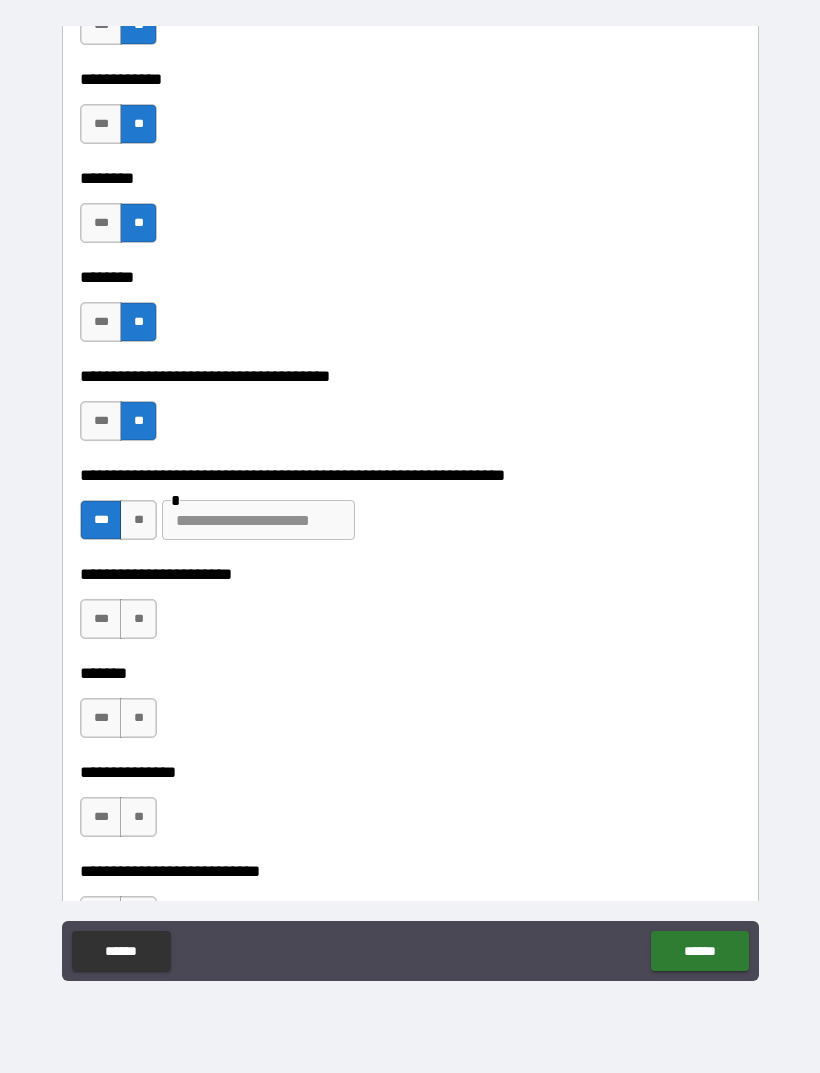 click on "**" at bounding box center [138, 619] 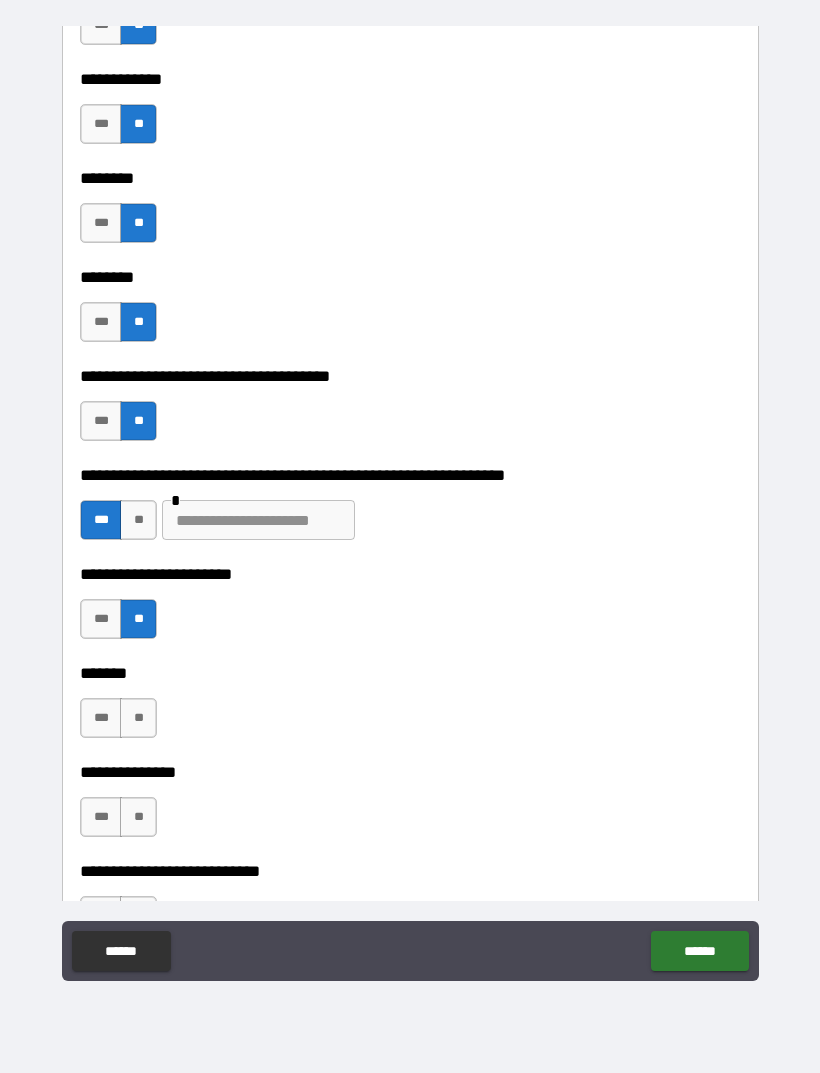 click on "**" at bounding box center (138, 718) 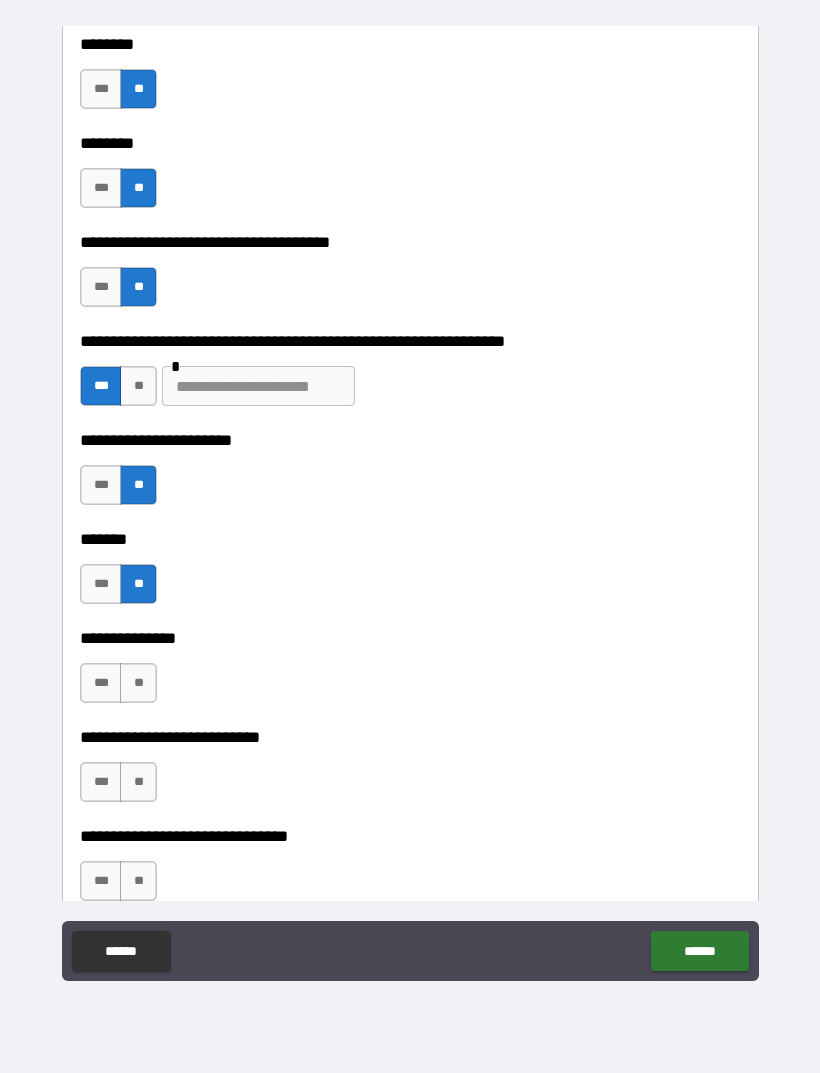 scroll, scrollTop: 7851, scrollLeft: 0, axis: vertical 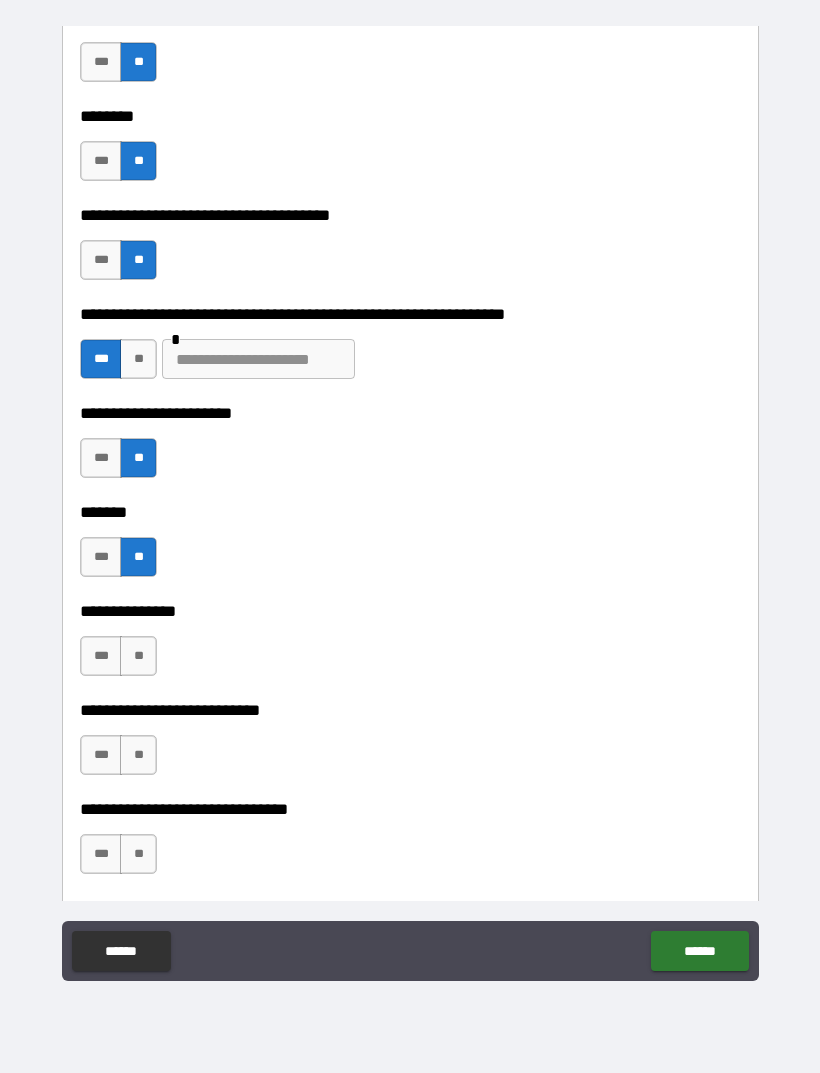 click on "**" at bounding box center [138, 656] 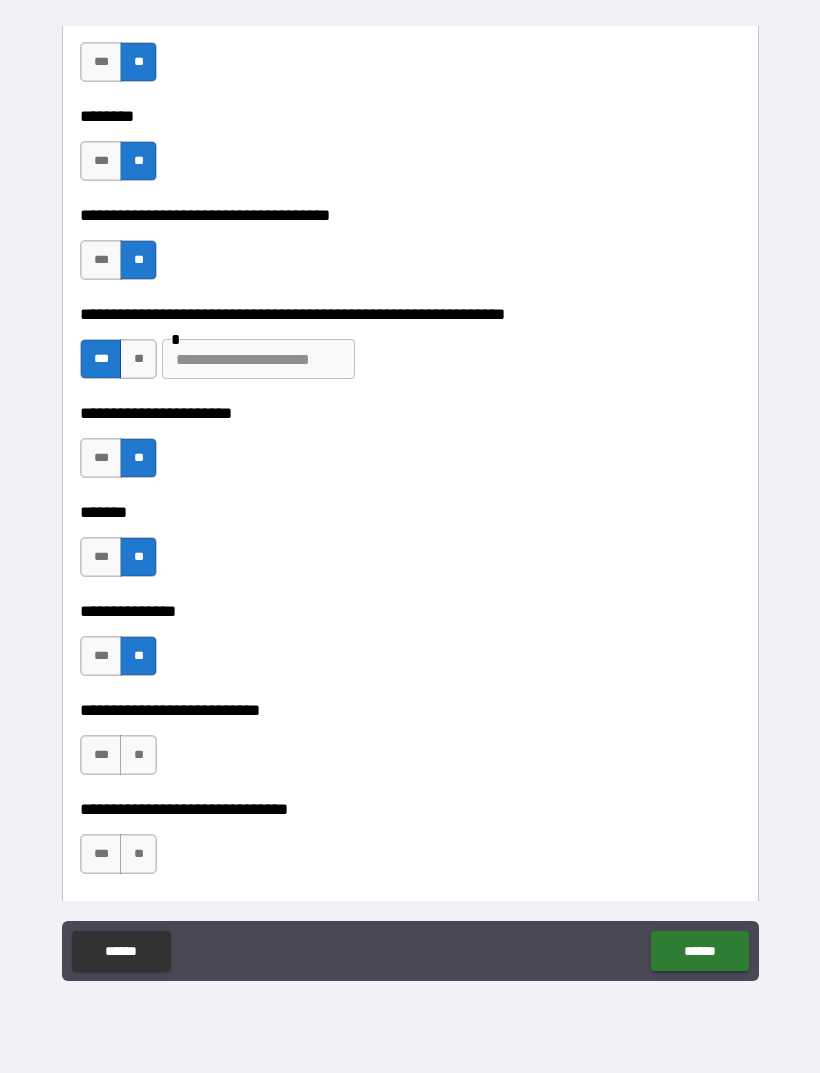 click on "**" at bounding box center [138, 755] 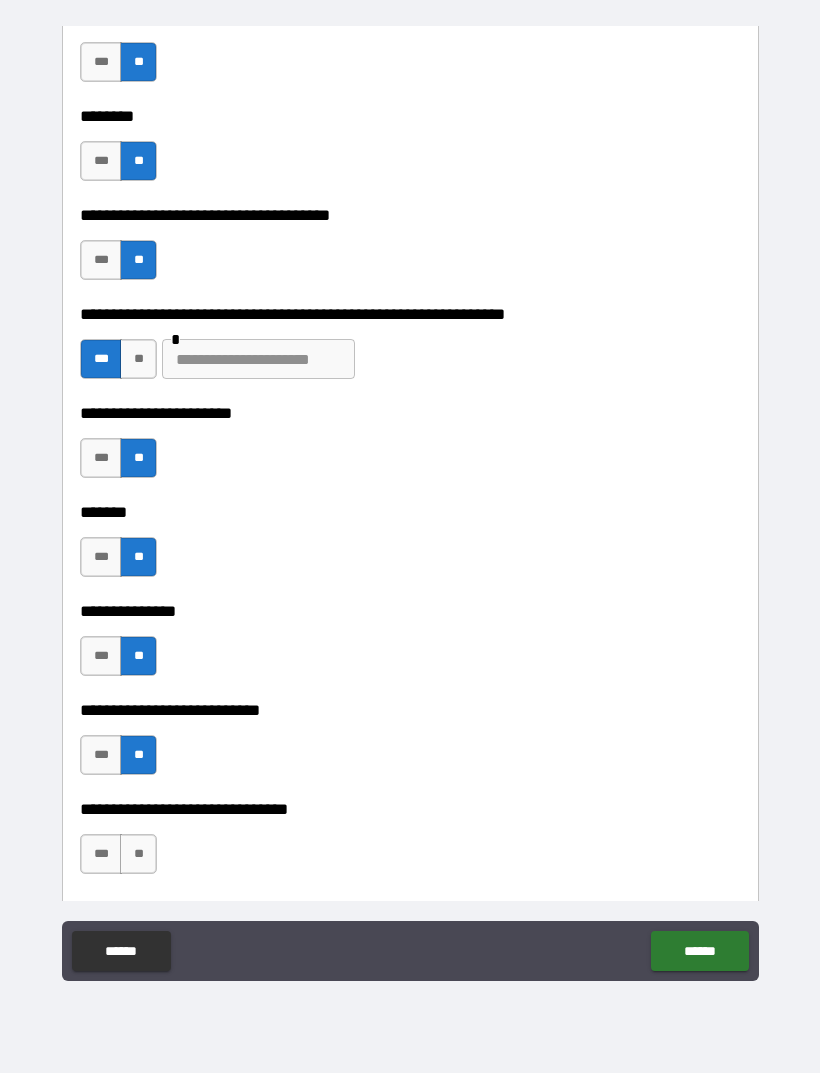 click on "**" at bounding box center [138, 854] 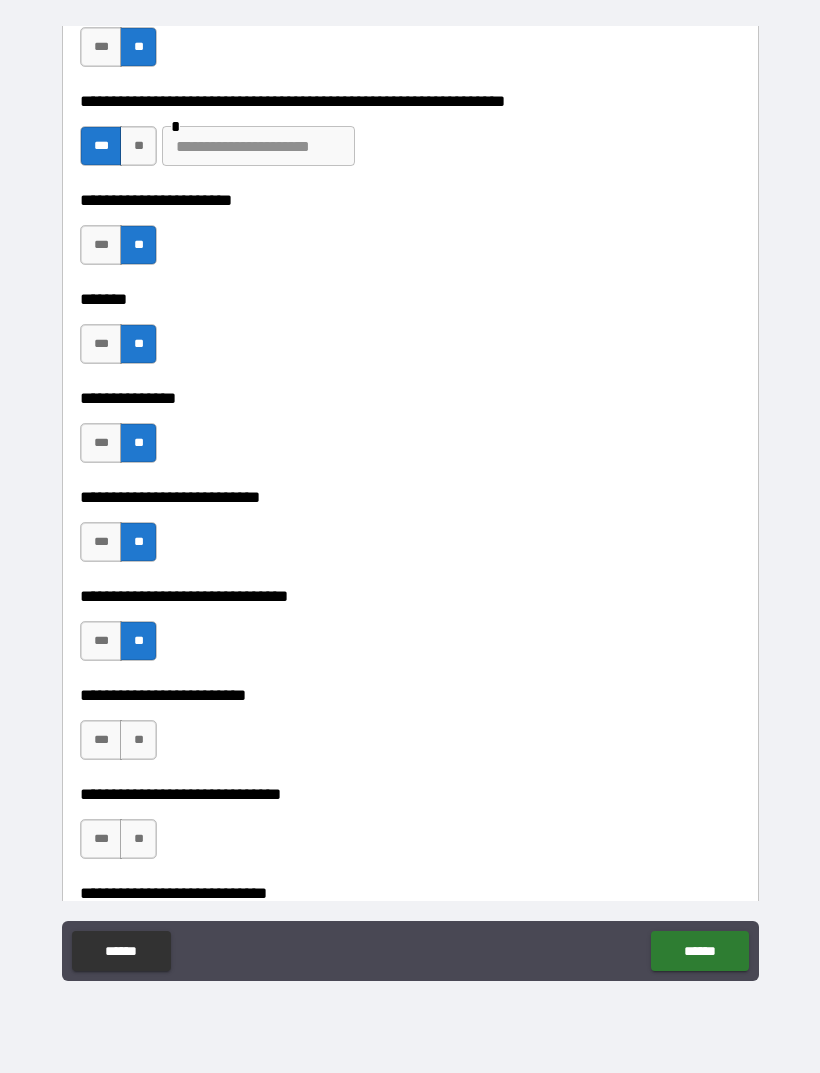 scroll, scrollTop: 8076, scrollLeft: 0, axis: vertical 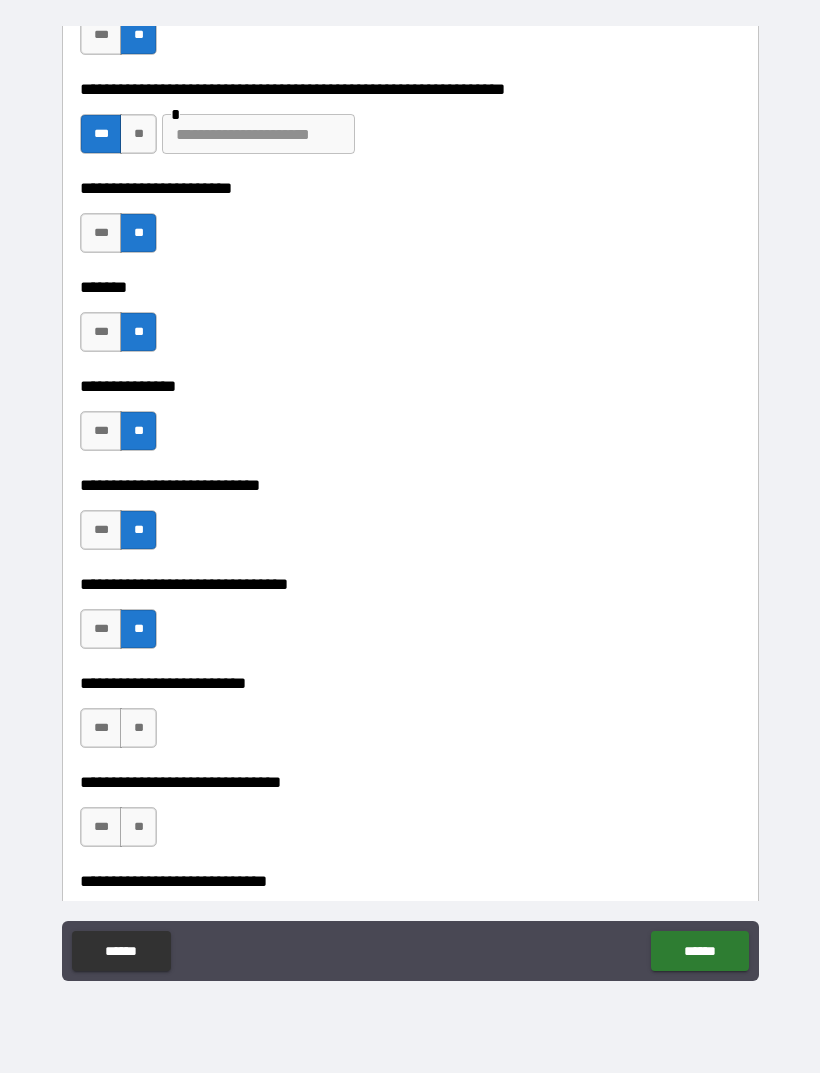 click on "**" at bounding box center (138, 728) 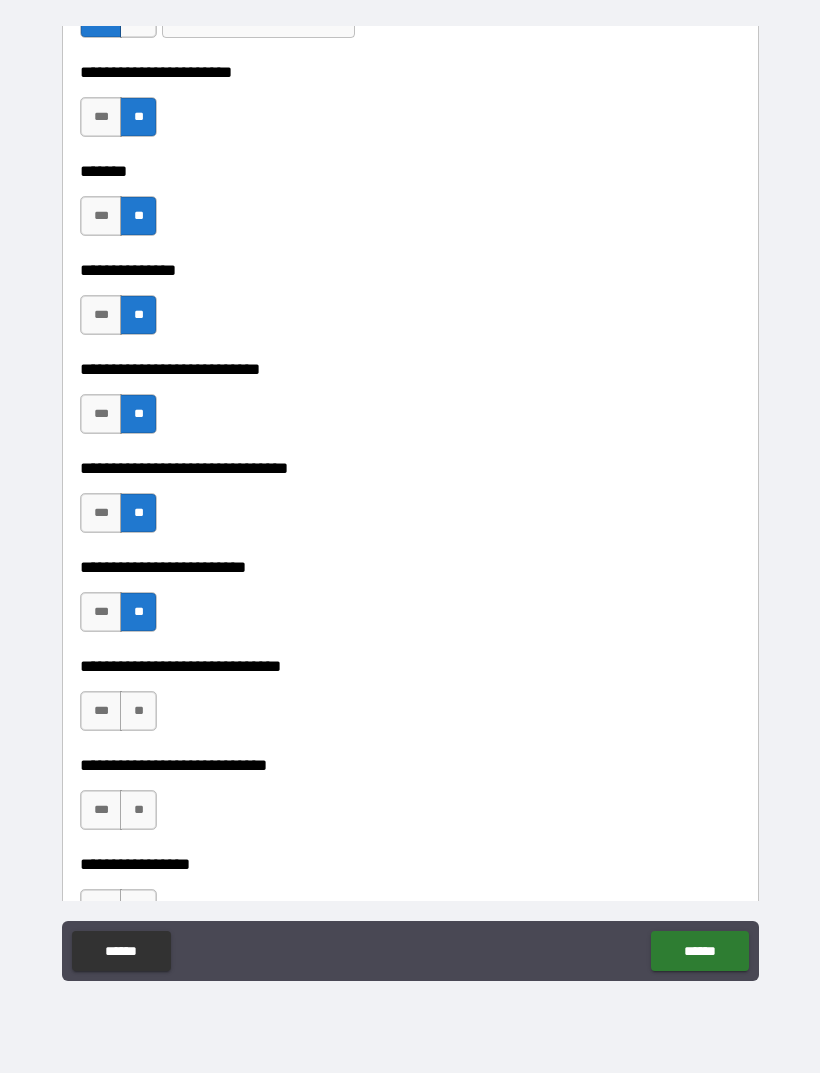 scroll, scrollTop: 8227, scrollLeft: 0, axis: vertical 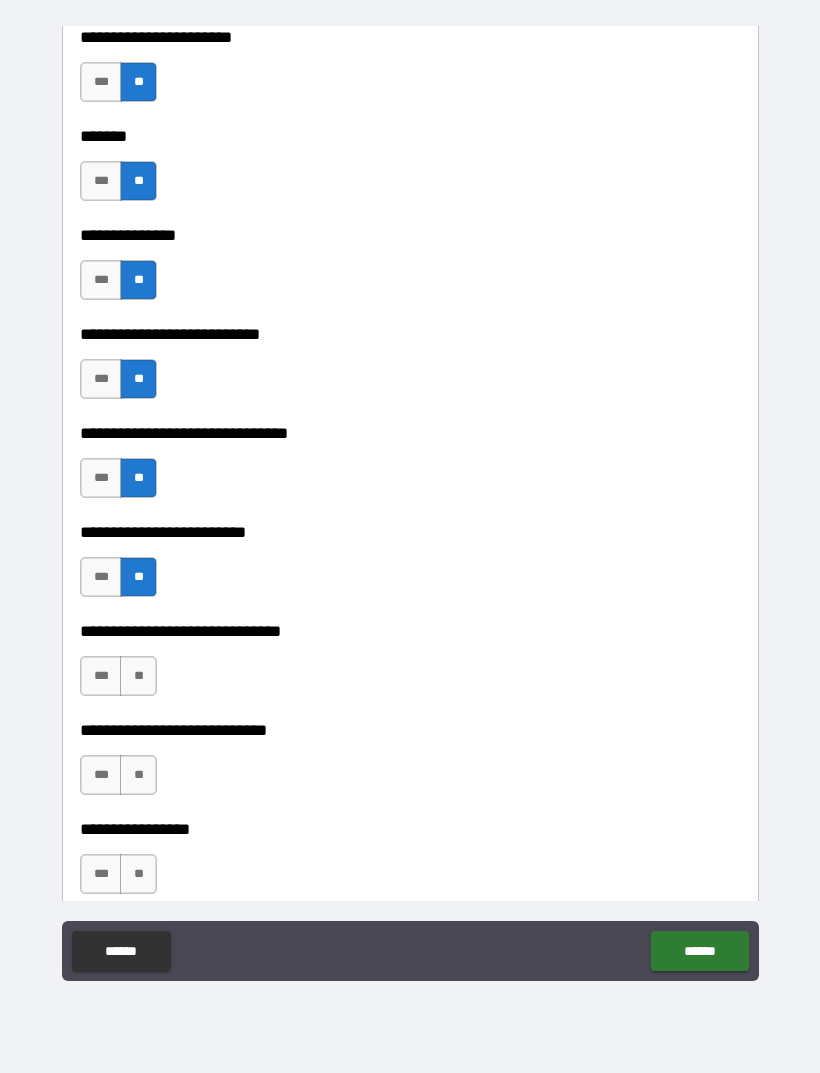 click on "***" at bounding box center (101, 676) 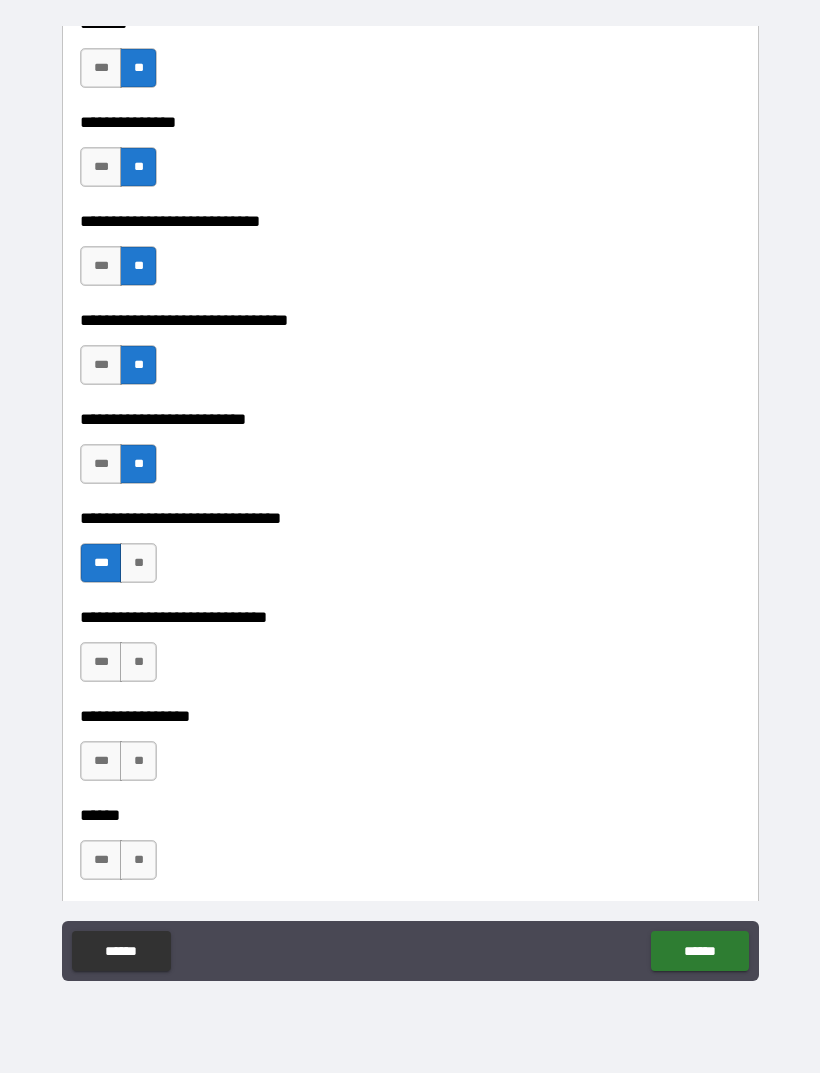 scroll, scrollTop: 8375, scrollLeft: 0, axis: vertical 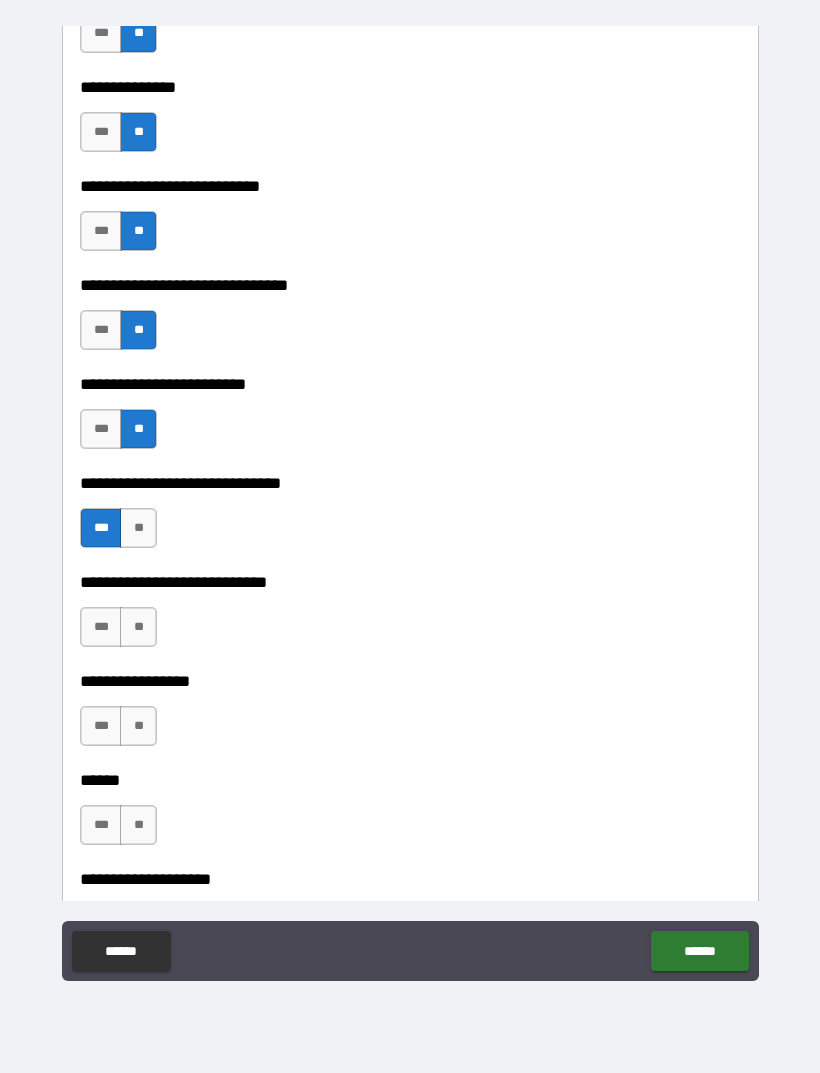 click on "**" at bounding box center [138, 627] 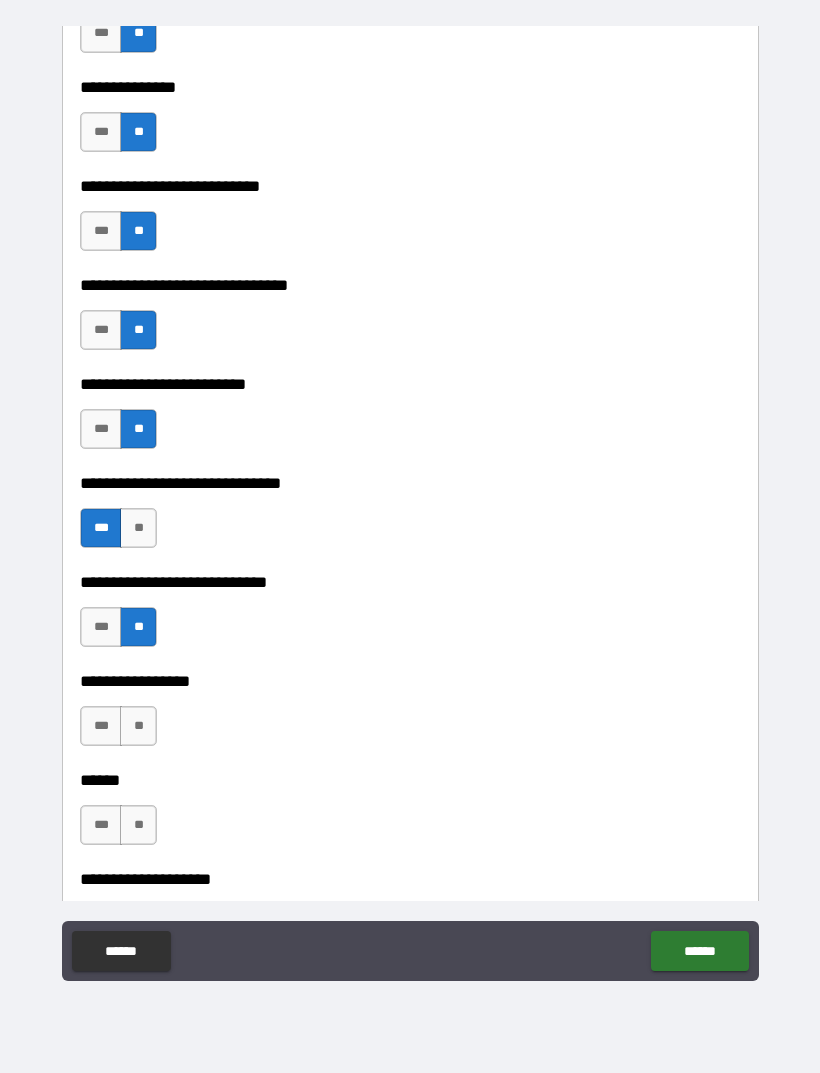 click on "**" at bounding box center [138, 726] 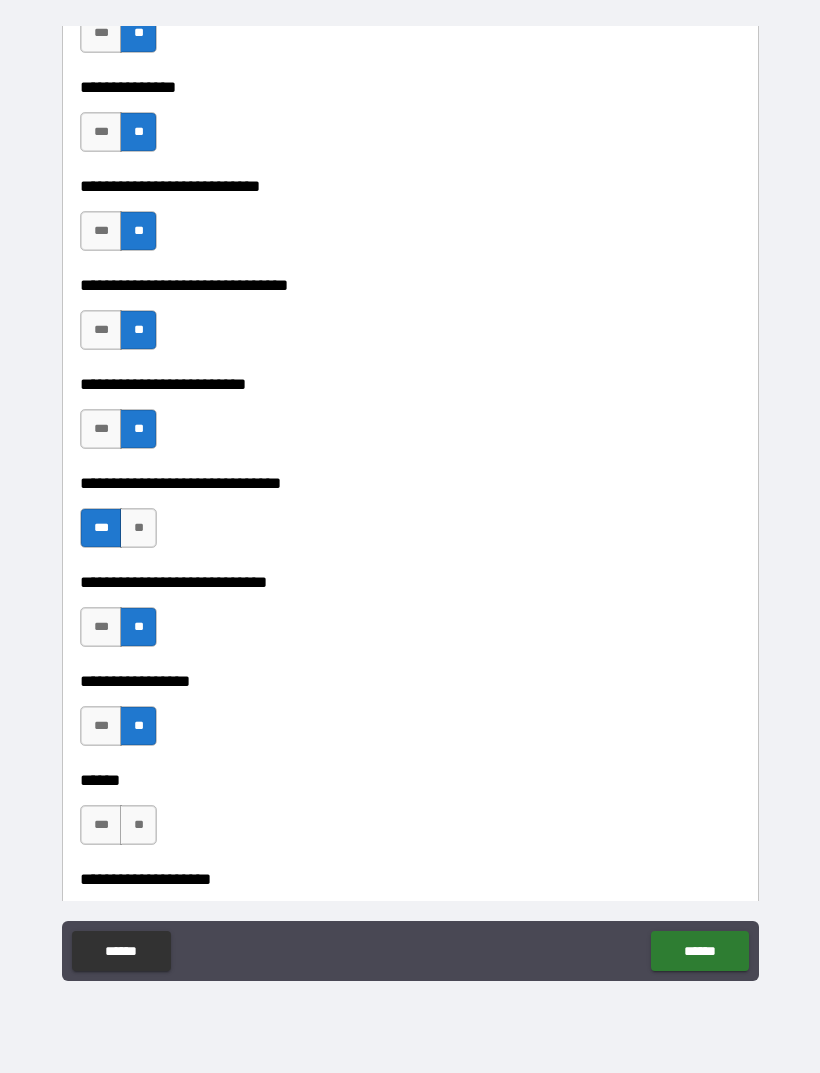 click on "**" at bounding box center [138, 825] 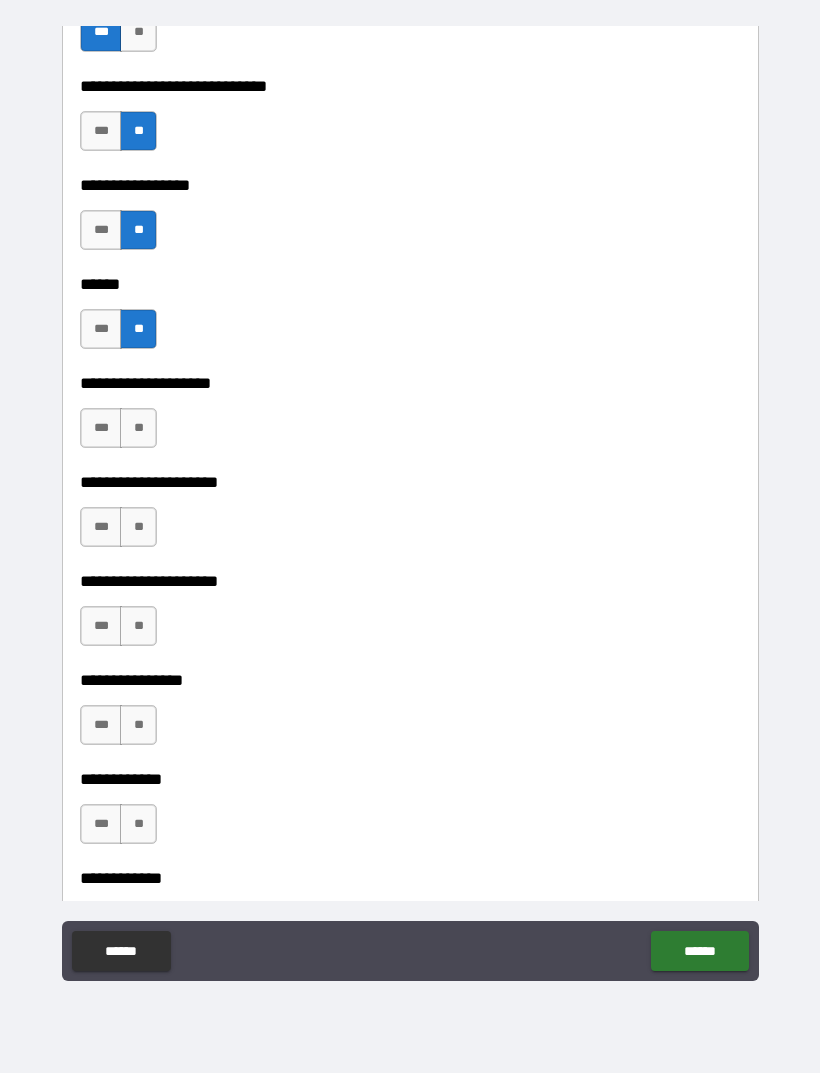 scroll, scrollTop: 8874, scrollLeft: 0, axis: vertical 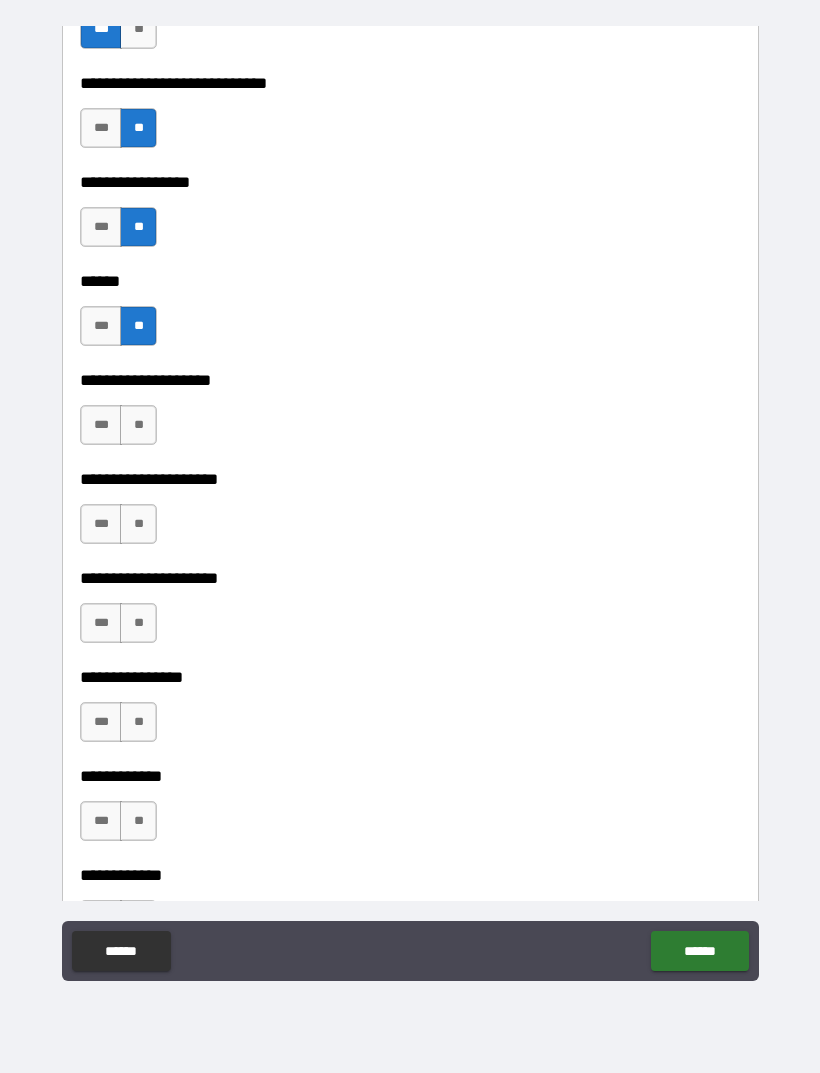click on "**" at bounding box center [138, 425] 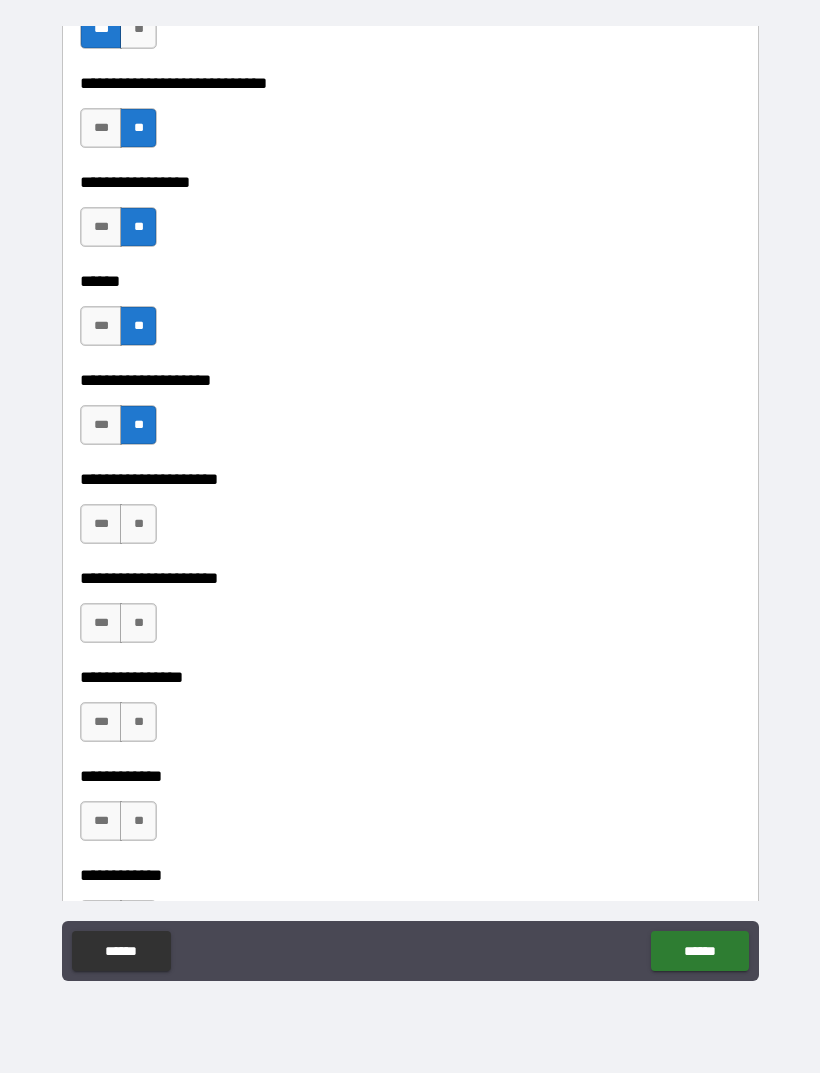 click on "**" at bounding box center (138, 524) 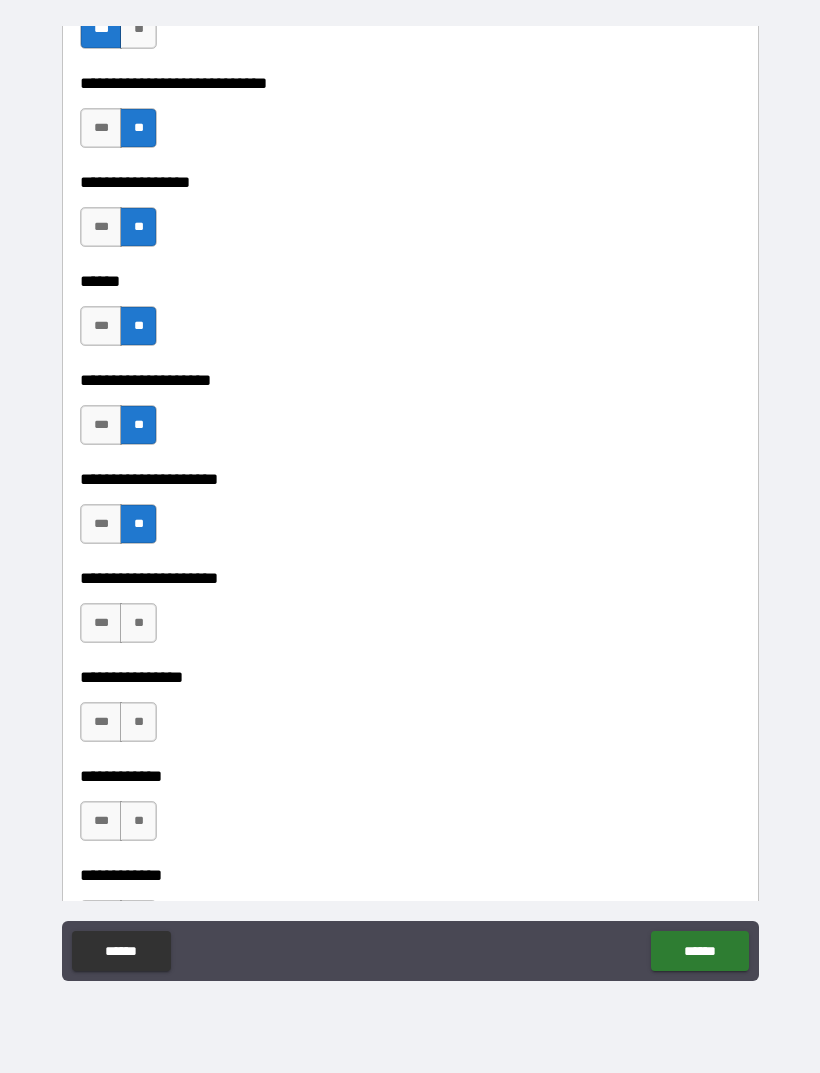 click on "**" at bounding box center [138, 623] 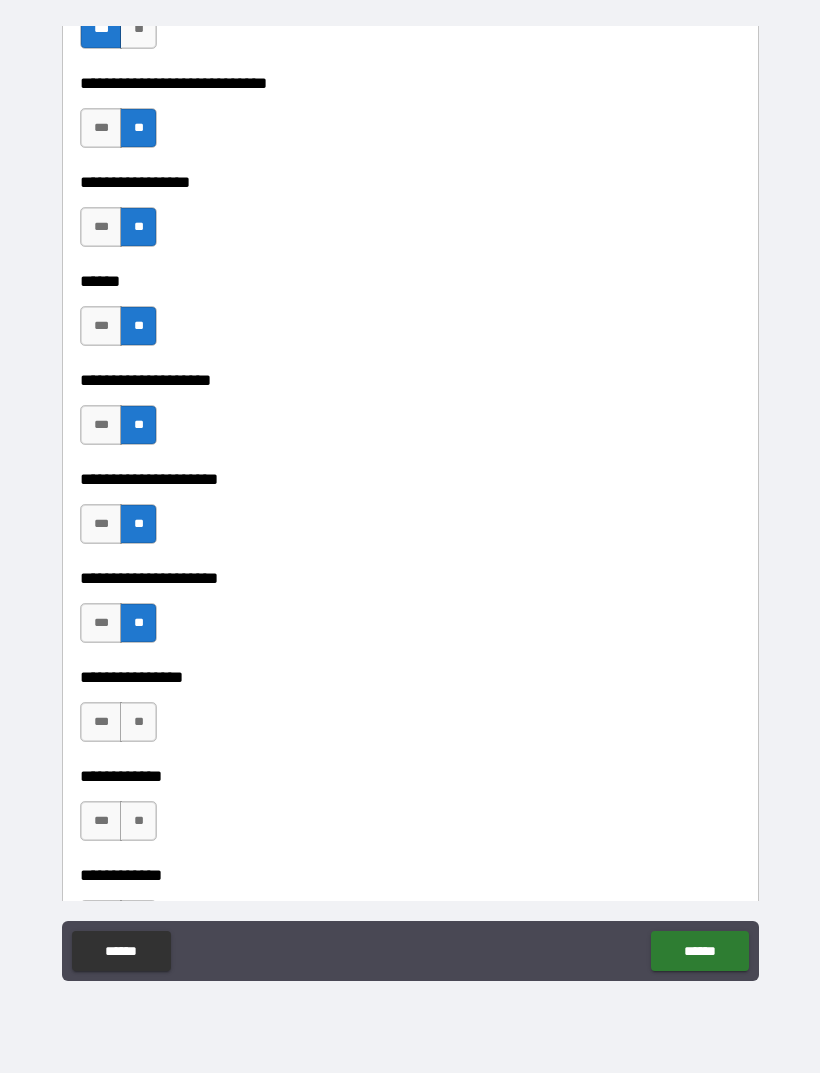 click on "**" at bounding box center (138, 722) 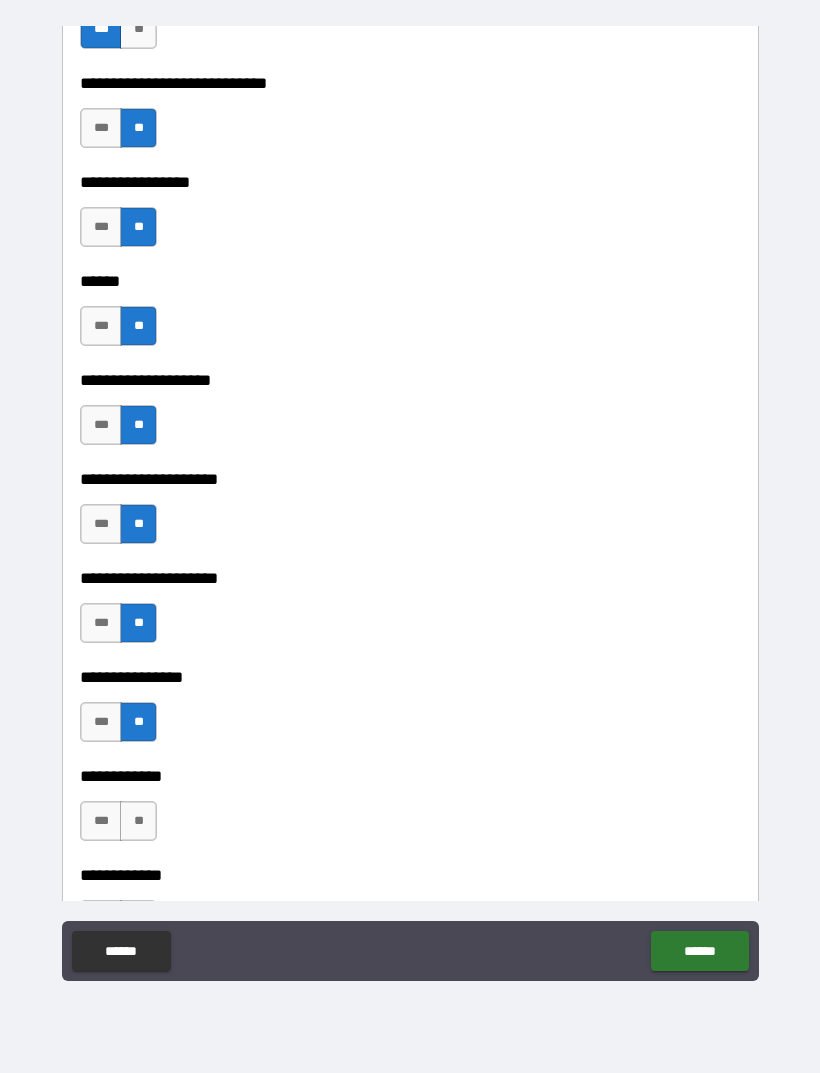 click on "**" at bounding box center [138, 821] 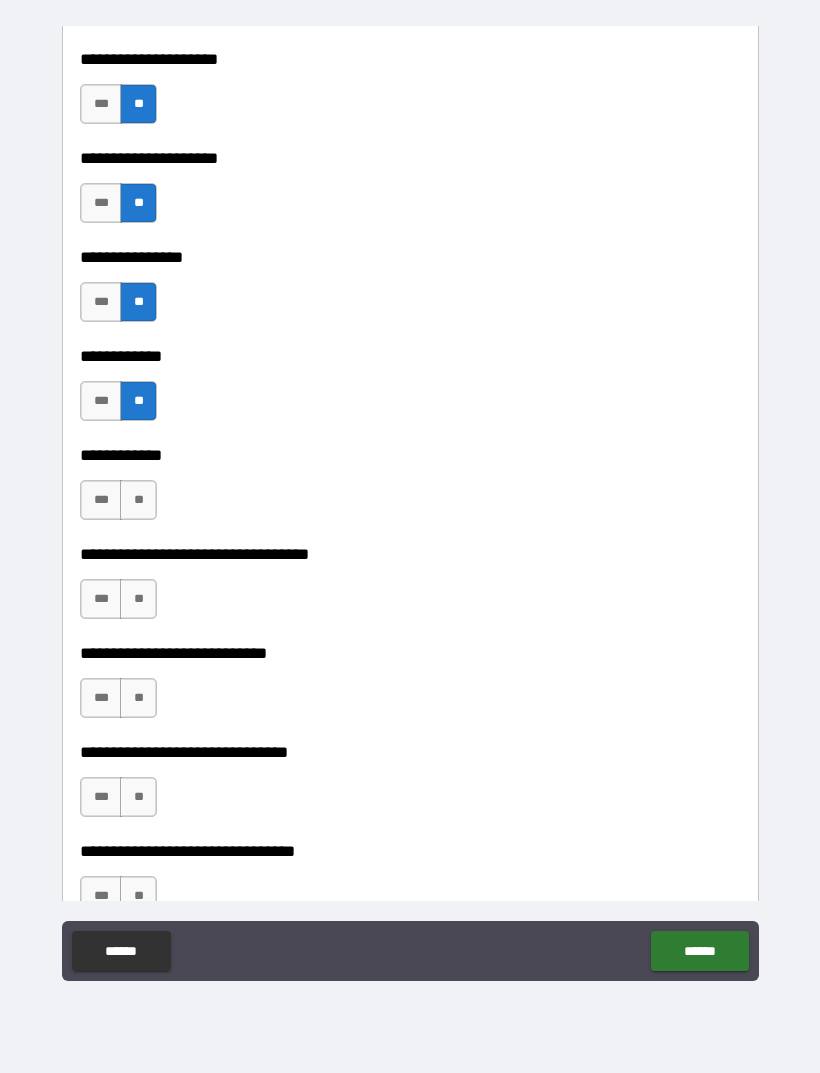 scroll, scrollTop: 9296, scrollLeft: 0, axis: vertical 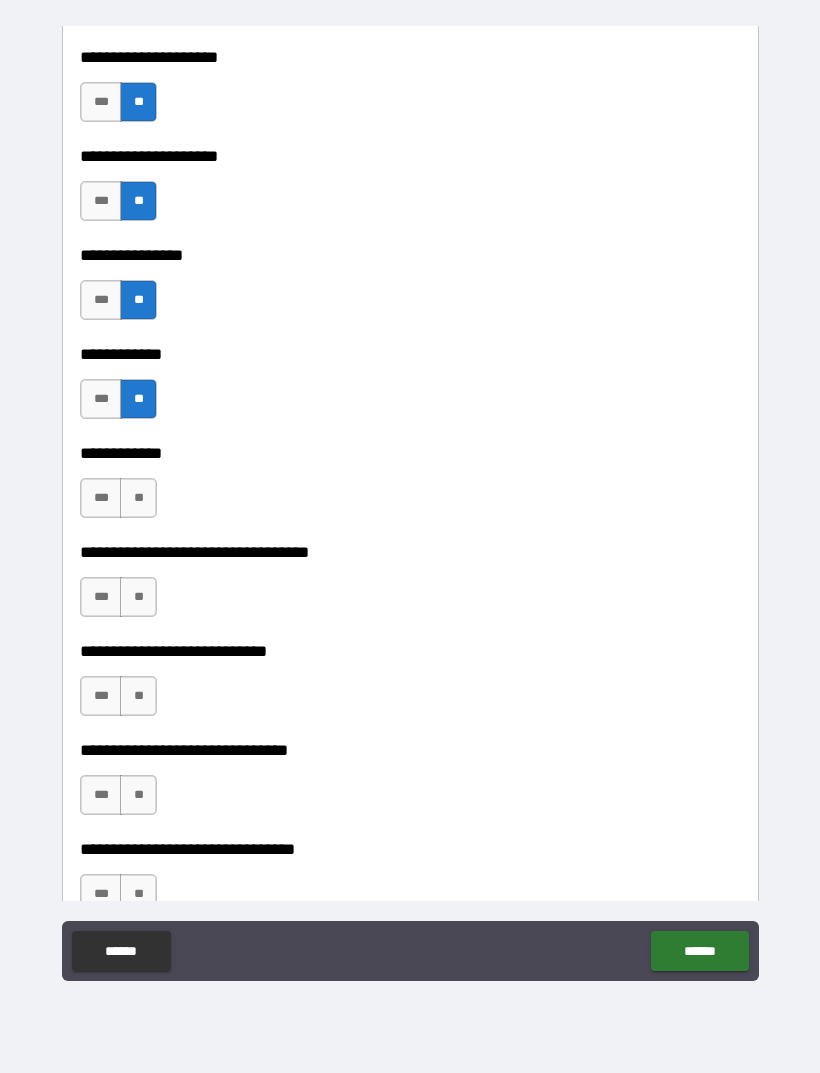click on "**" at bounding box center (138, 498) 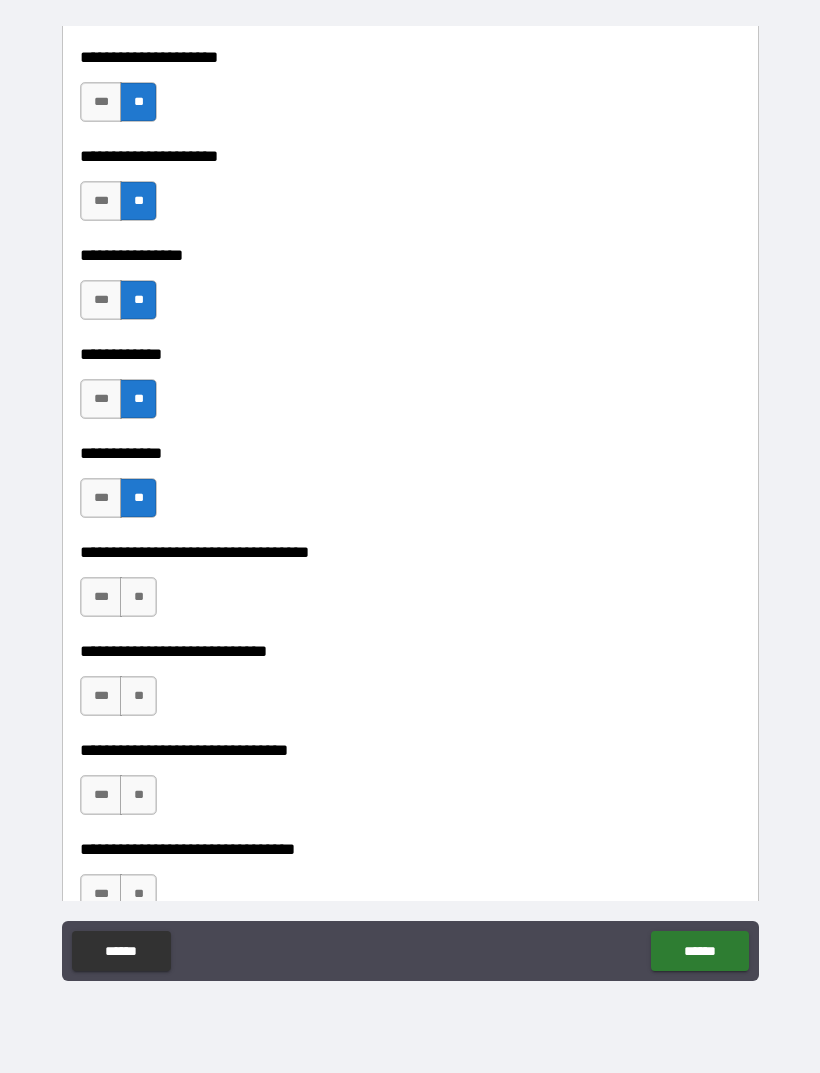 click on "**" at bounding box center [138, 597] 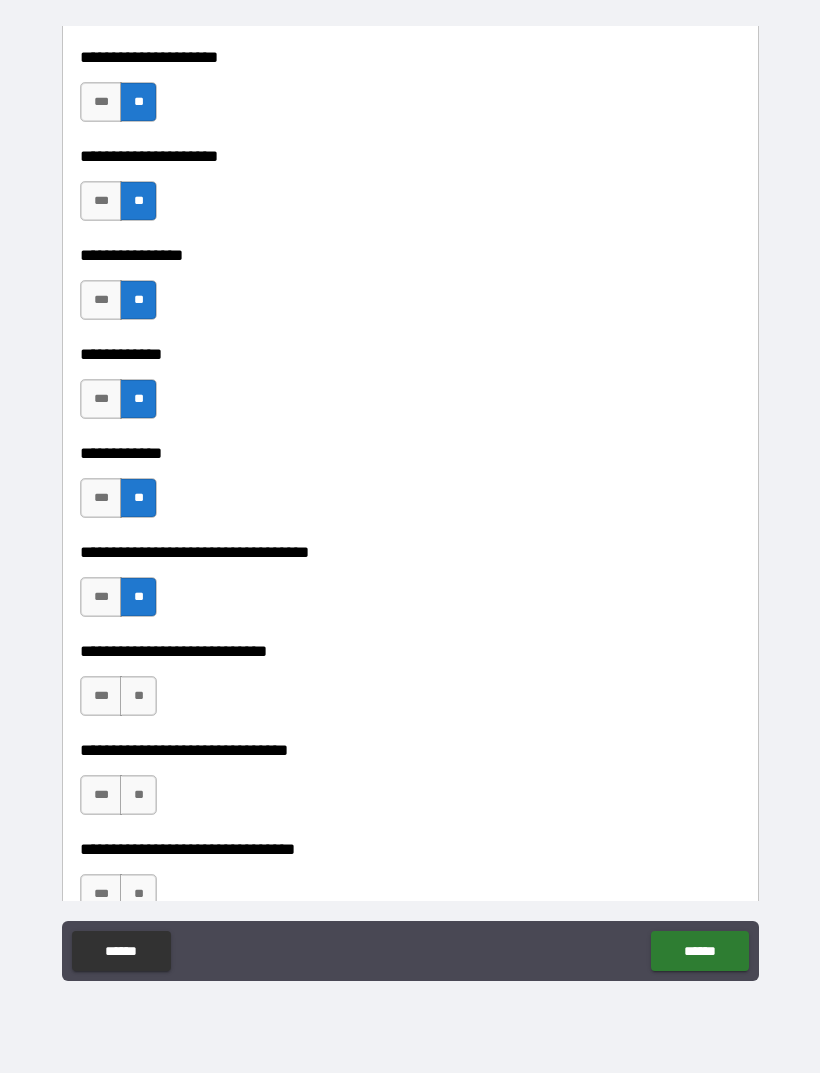 click on "***" at bounding box center [101, 696] 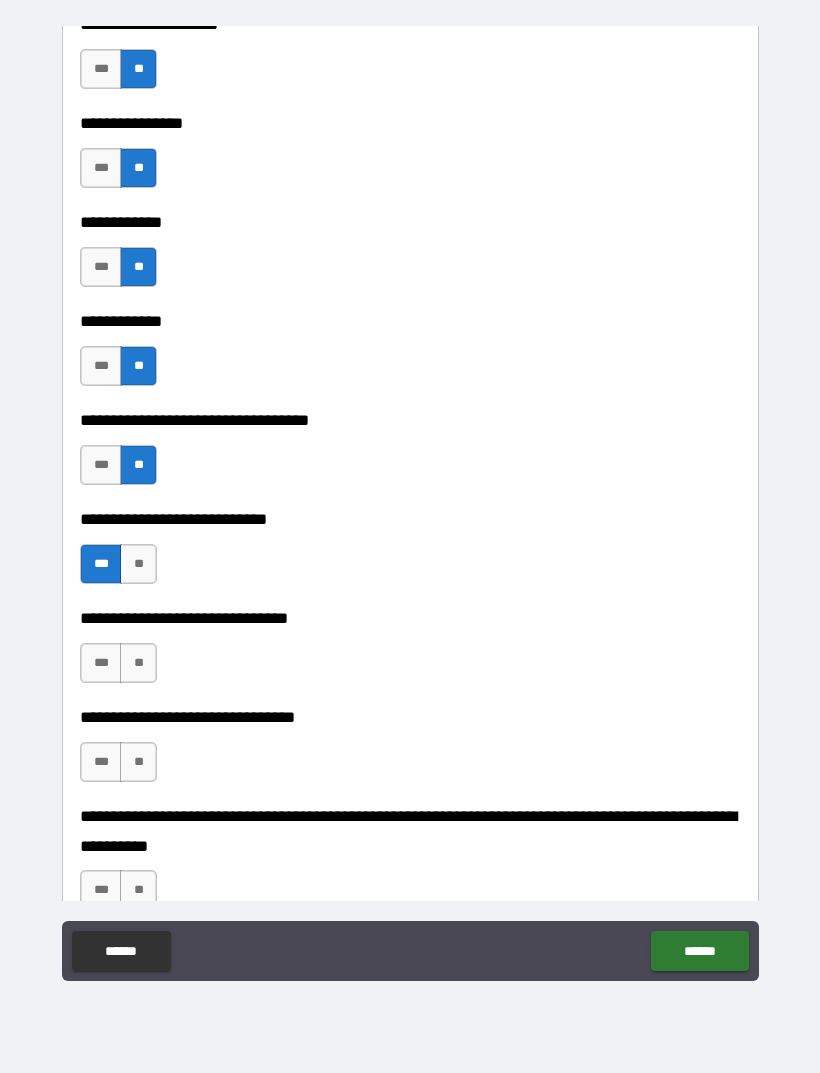 scroll, scrollTop: 9435, scrollLeft: 0, axis: vertical 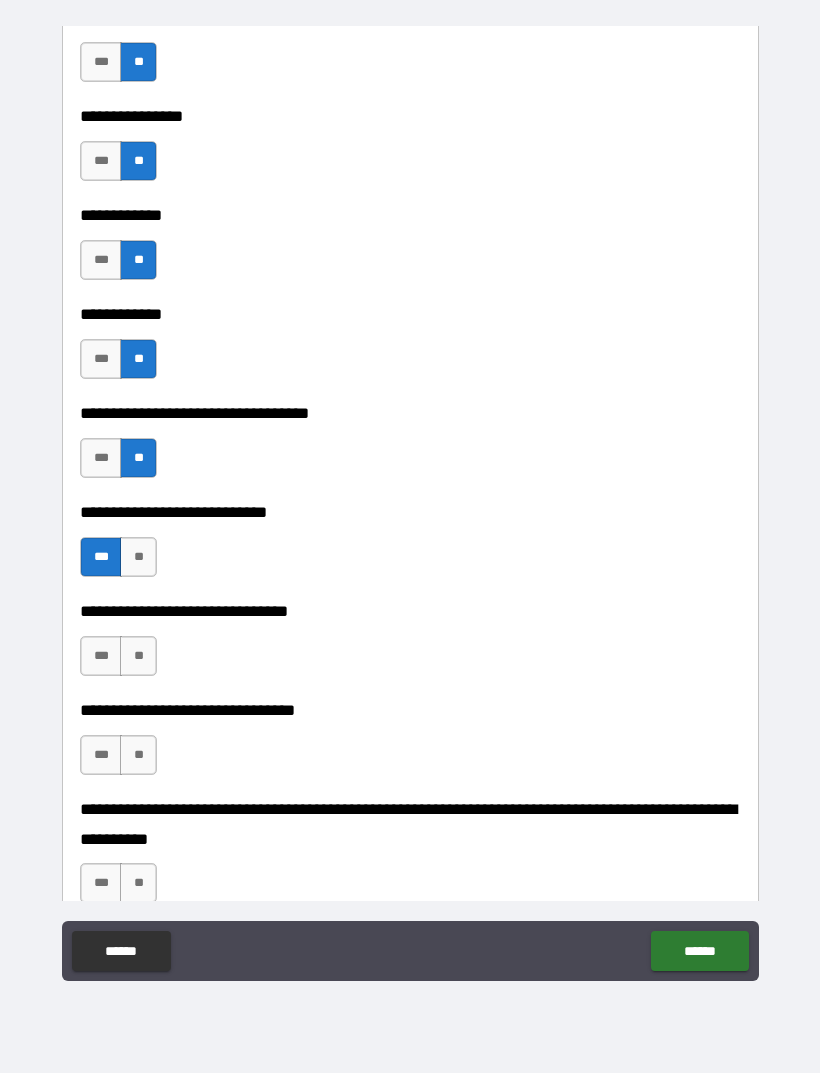 click on "**" at bounding box center (138, 656) 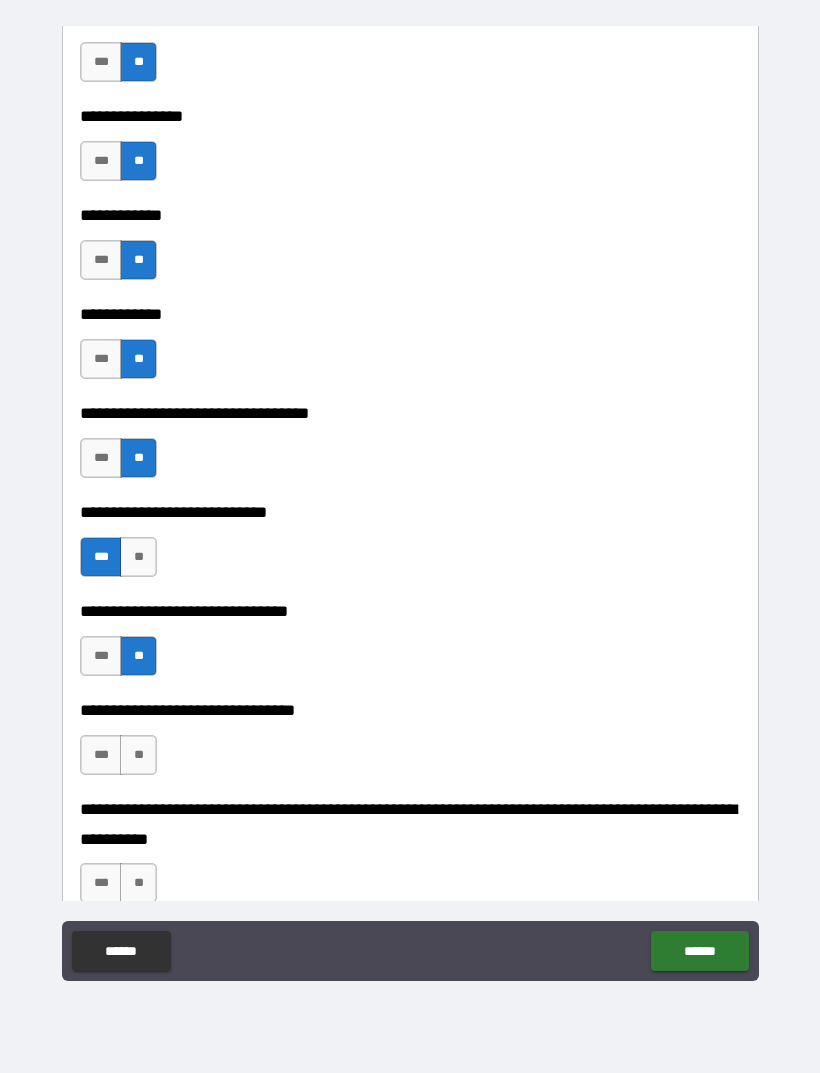click on "**" at bounding box center (138, 755) 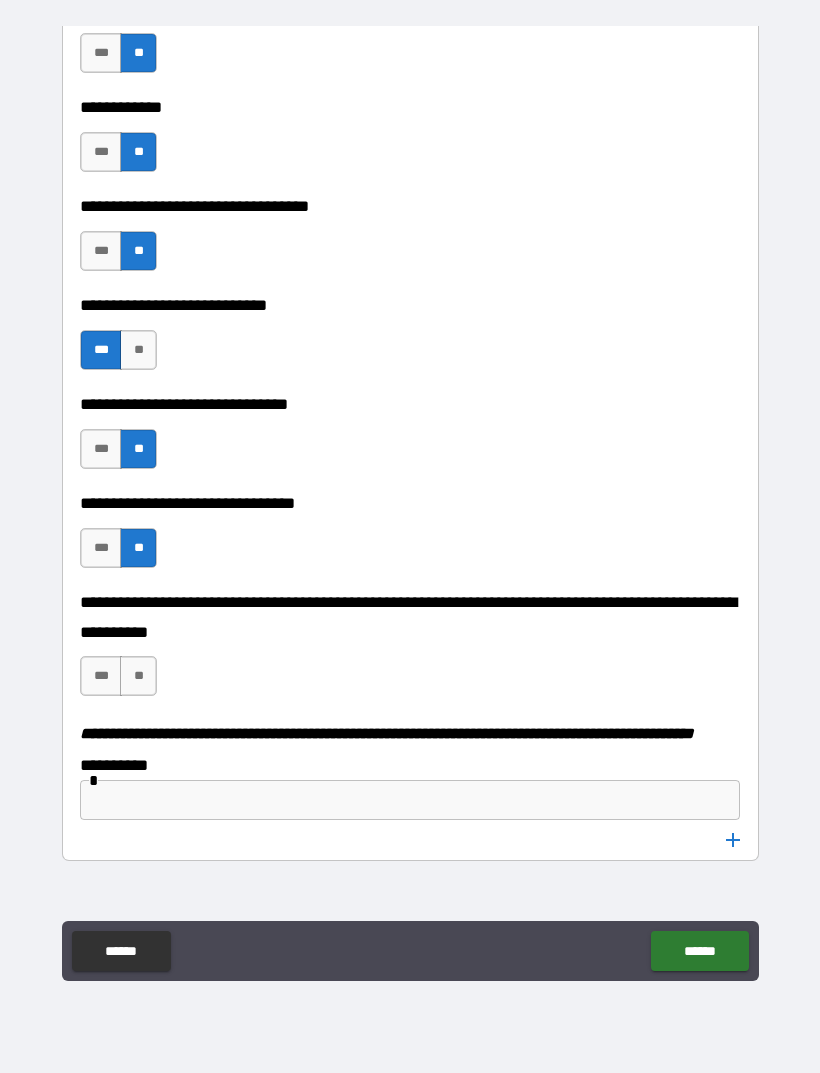 scroll, scrollTop: 9662, scrollLeft: 0, axis: vertical 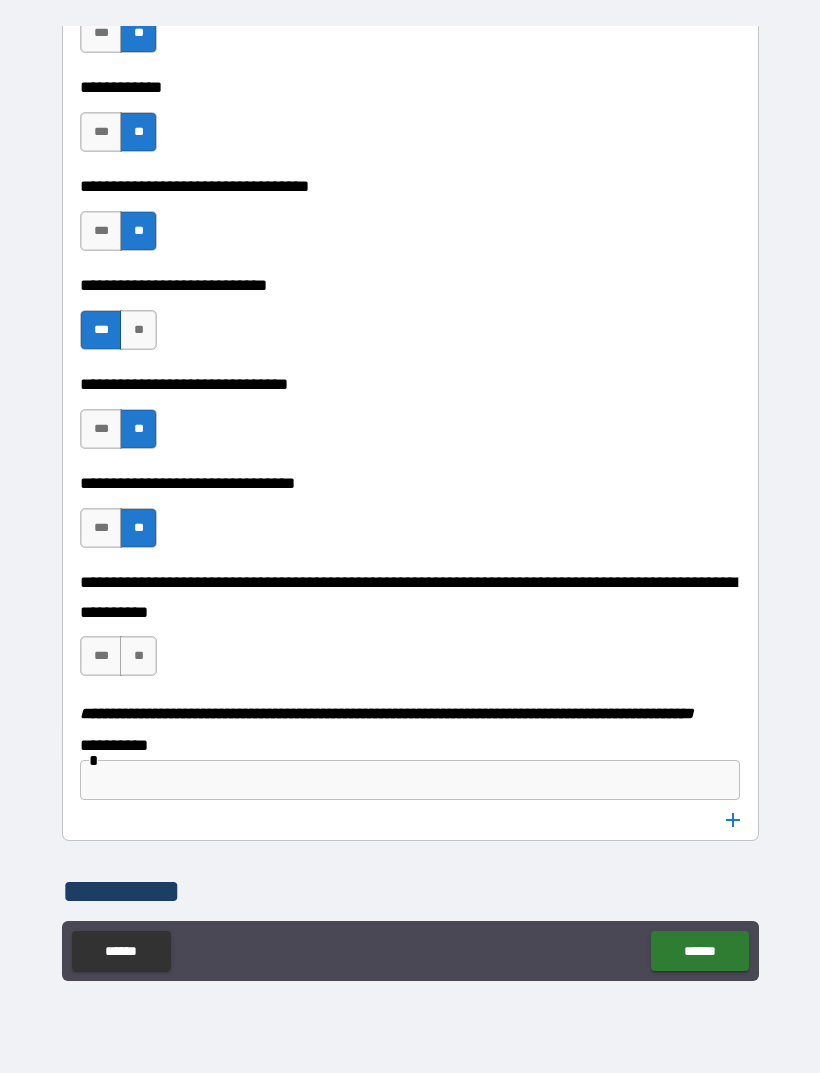 click on "**" at bounding box center [138, 656] 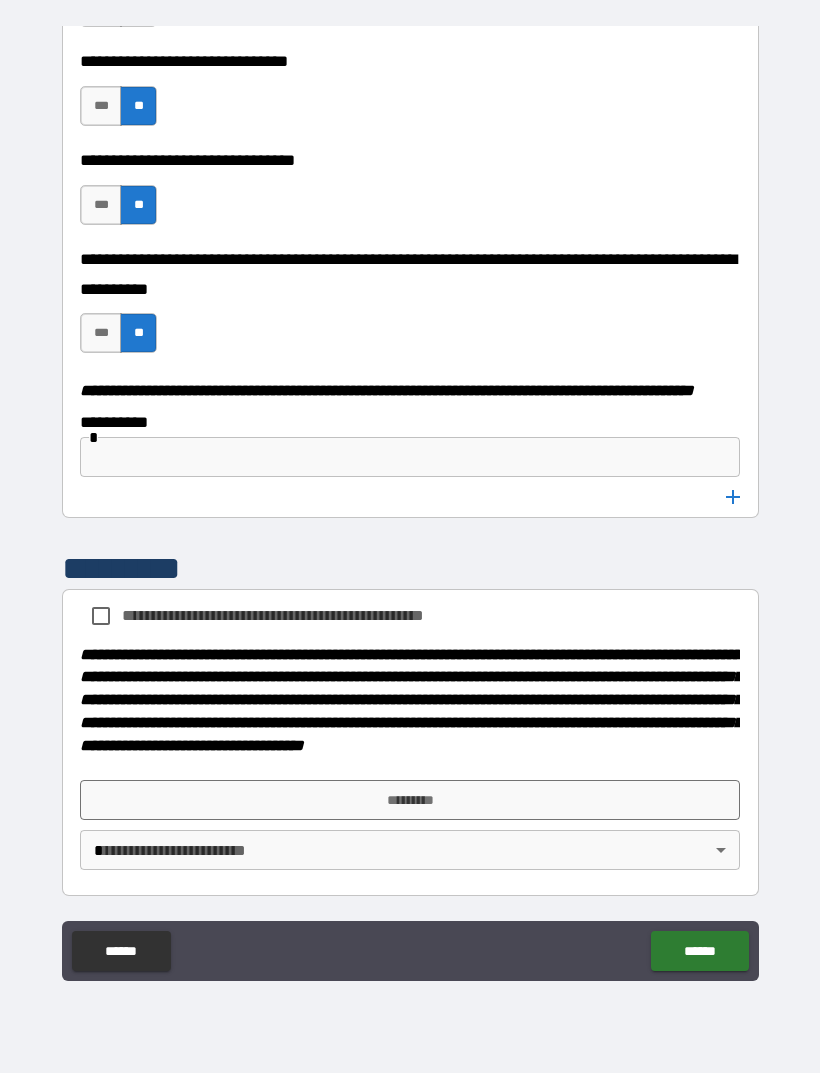 scroll, scrollTop: 10041, scrollLeft: 0, axis: vertical 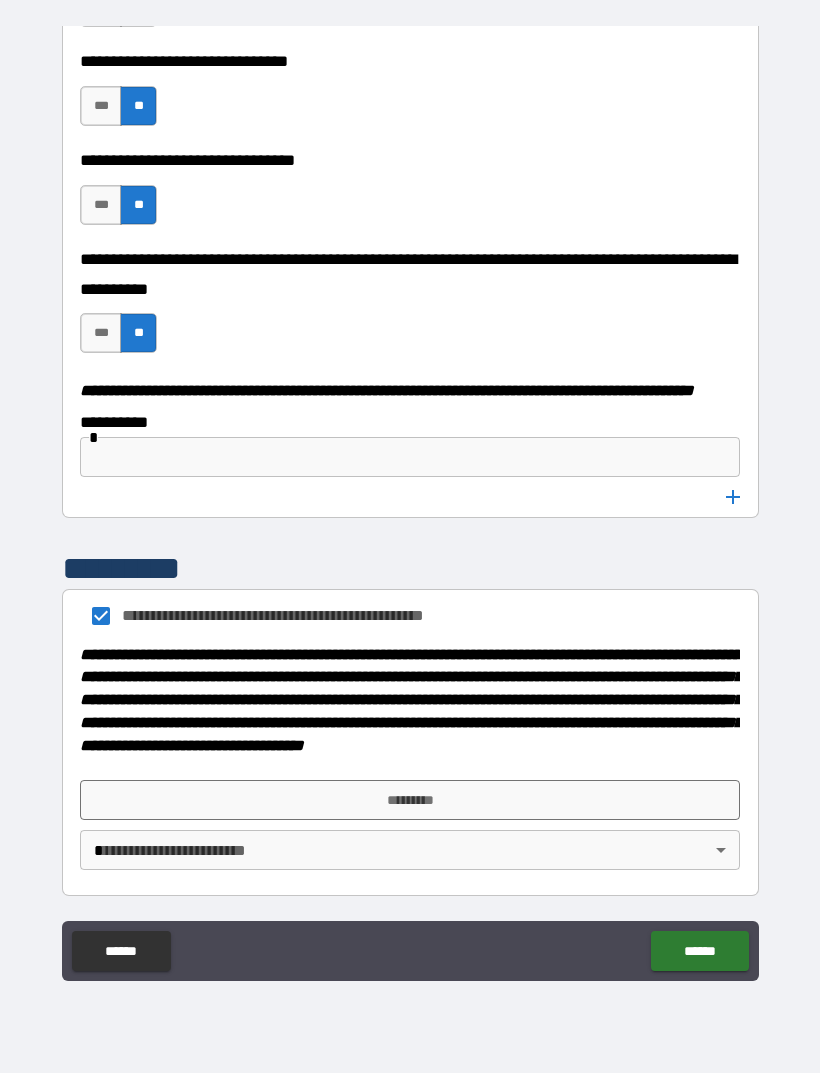 click on "*********" at bounding box center (410, 800) 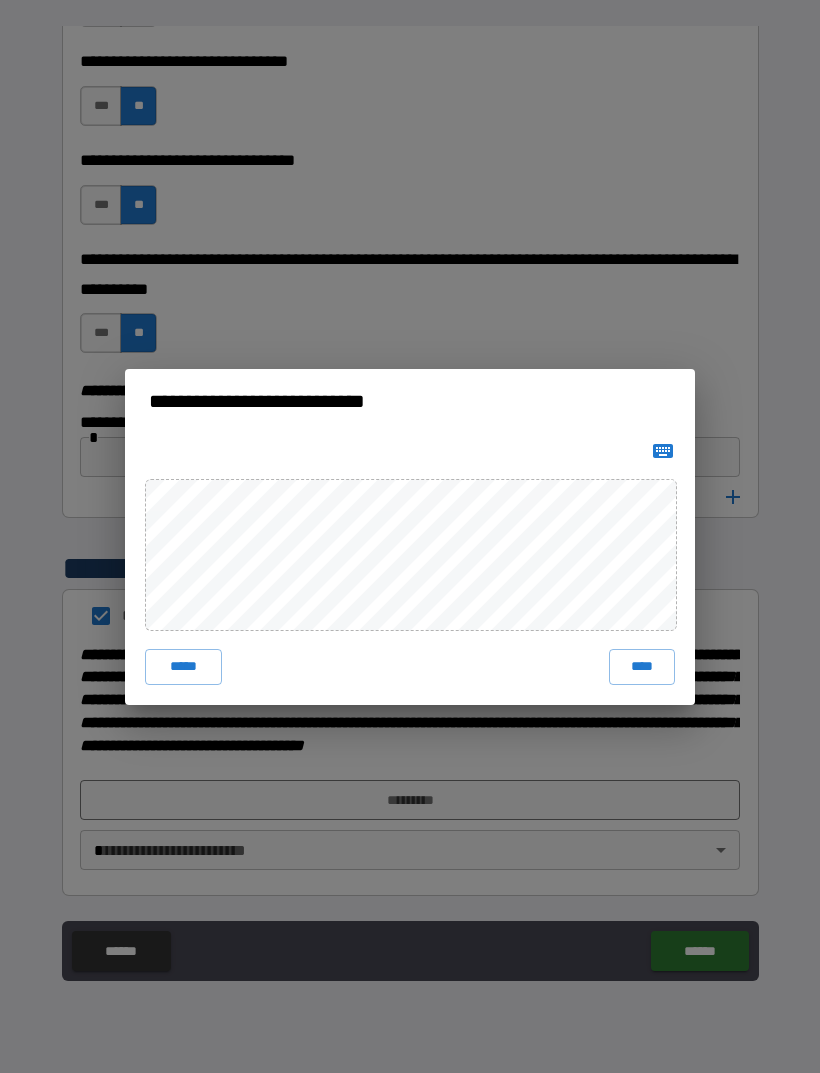 click on "****" at bounding box center (642, 667) 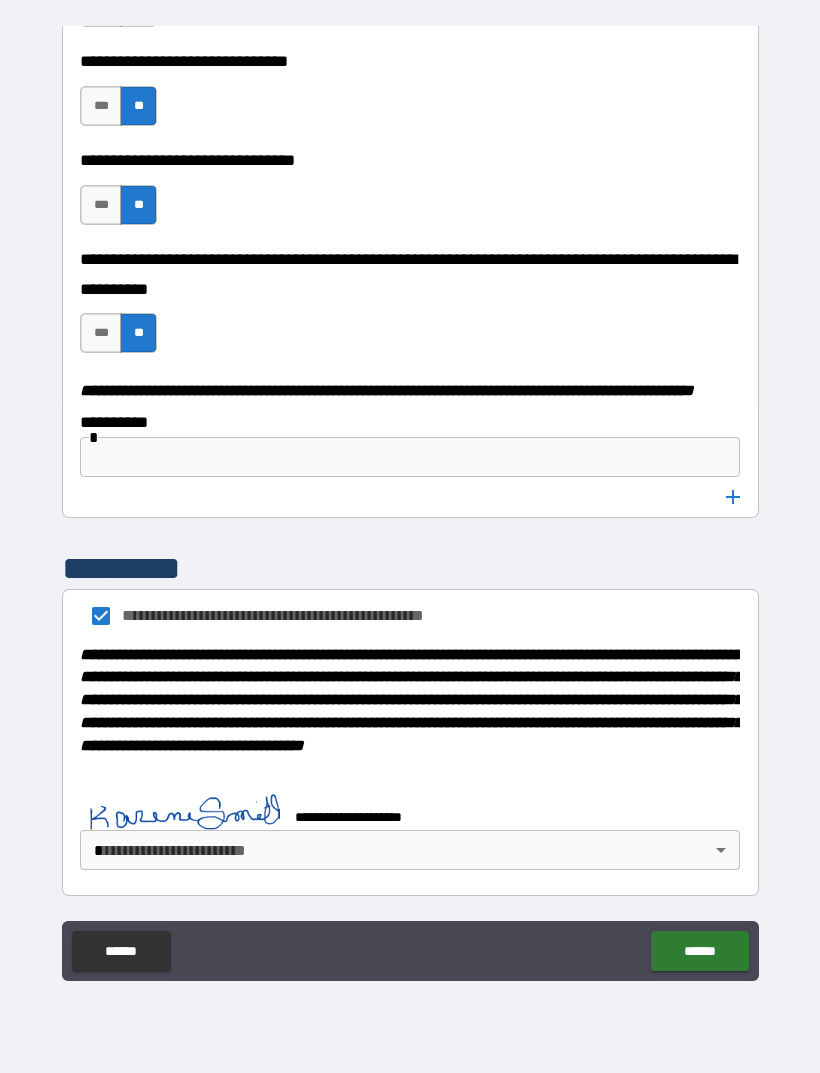 scroll, scrollTop: 10031, scrollLeft: 0, axis: vertical 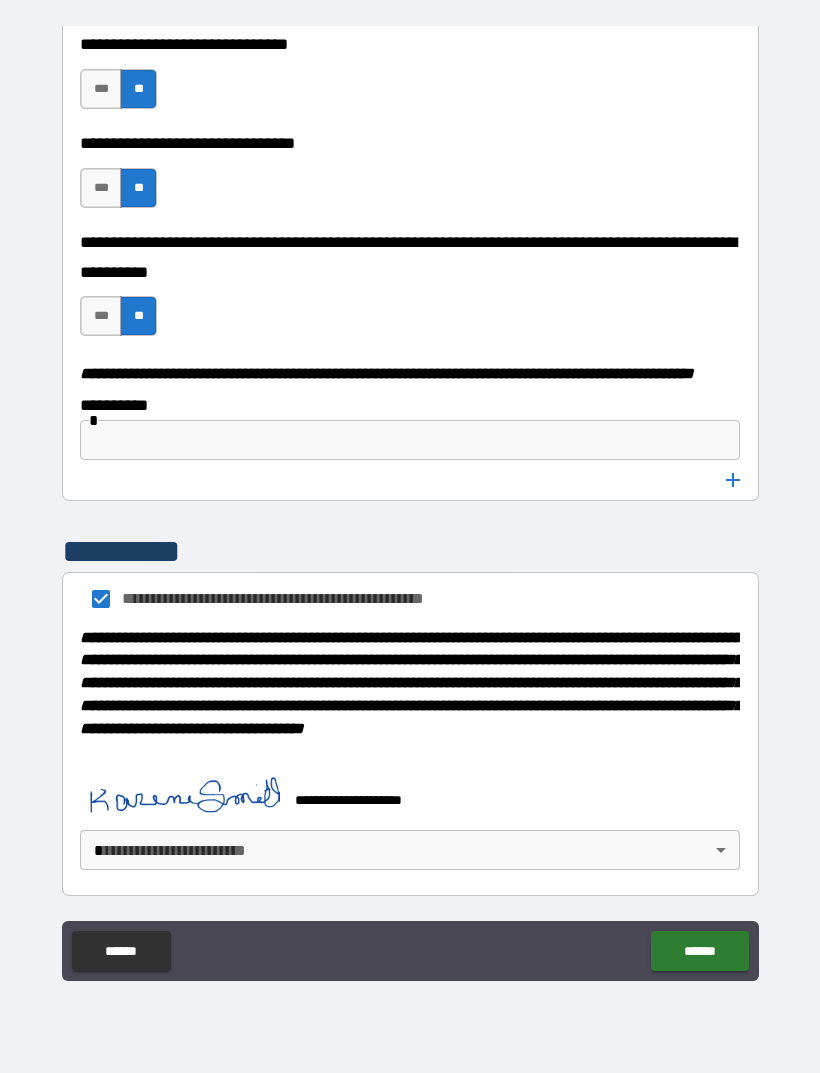 click on "******" at bounding box center [699, 951] 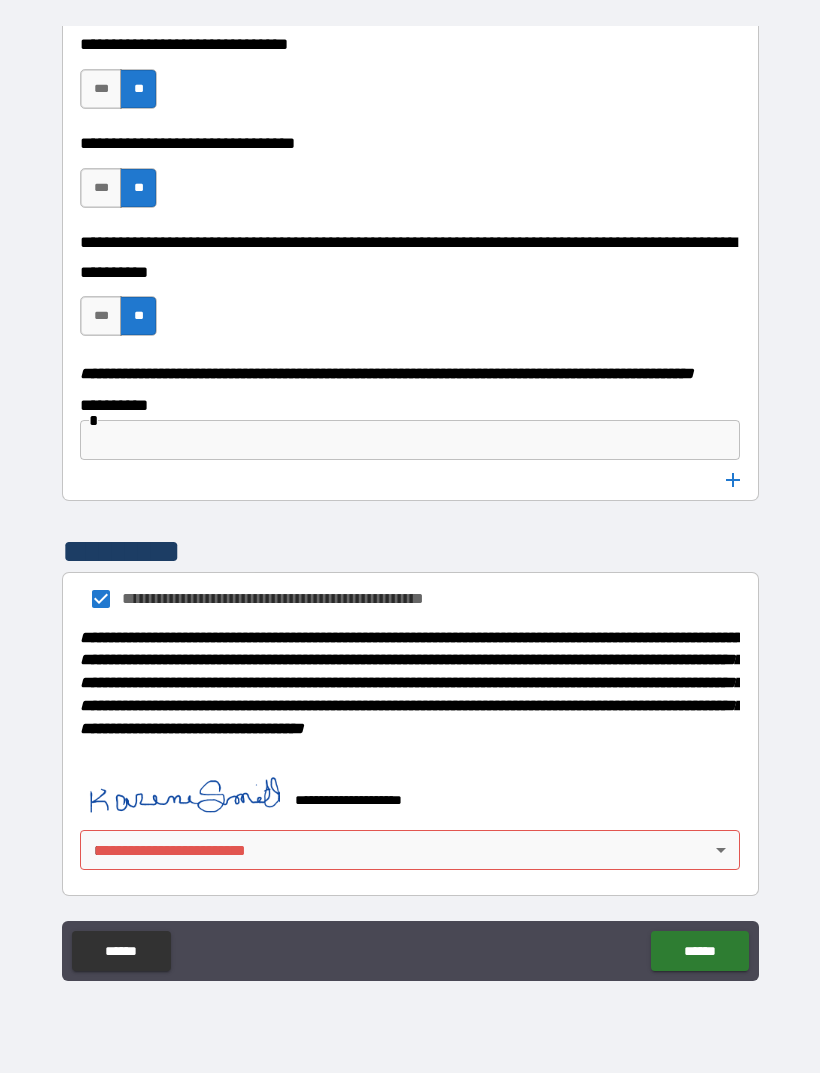 scroll, scrollTop: 10058, scrollLeft: 0, axis: vertical 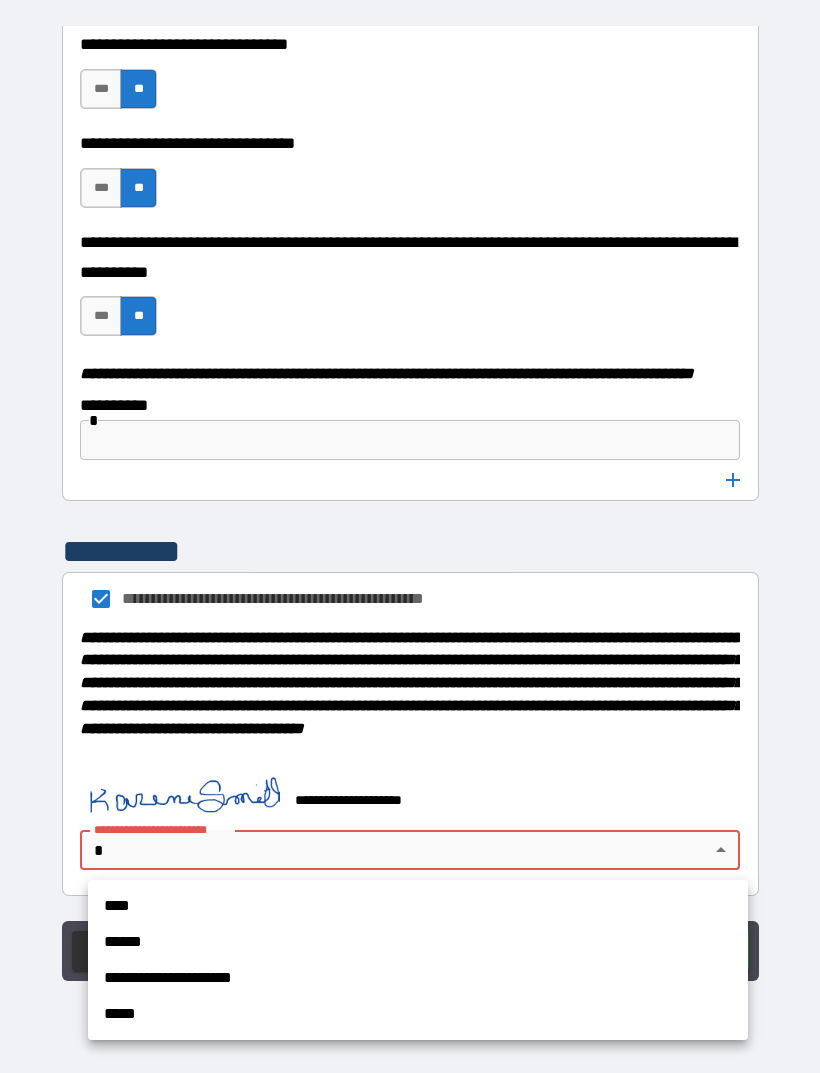 click on "****" at bounding box center [418, 906] 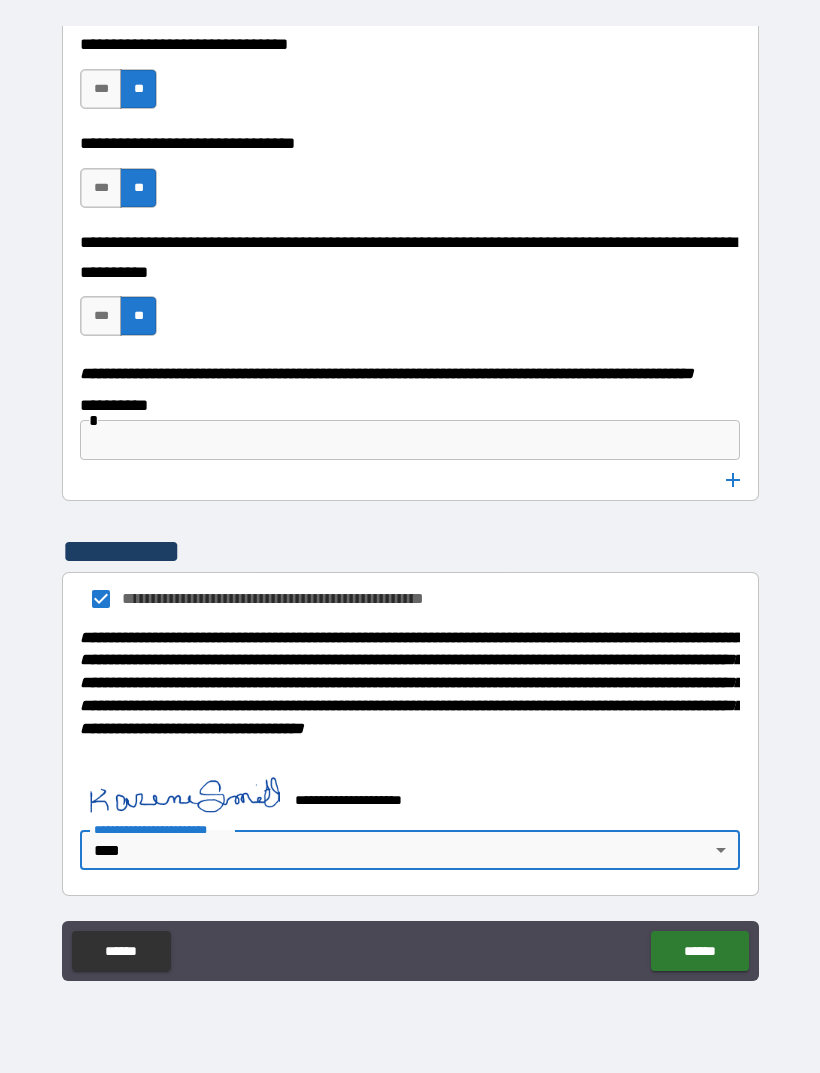 click on "******" at bounding box center [699, 951] 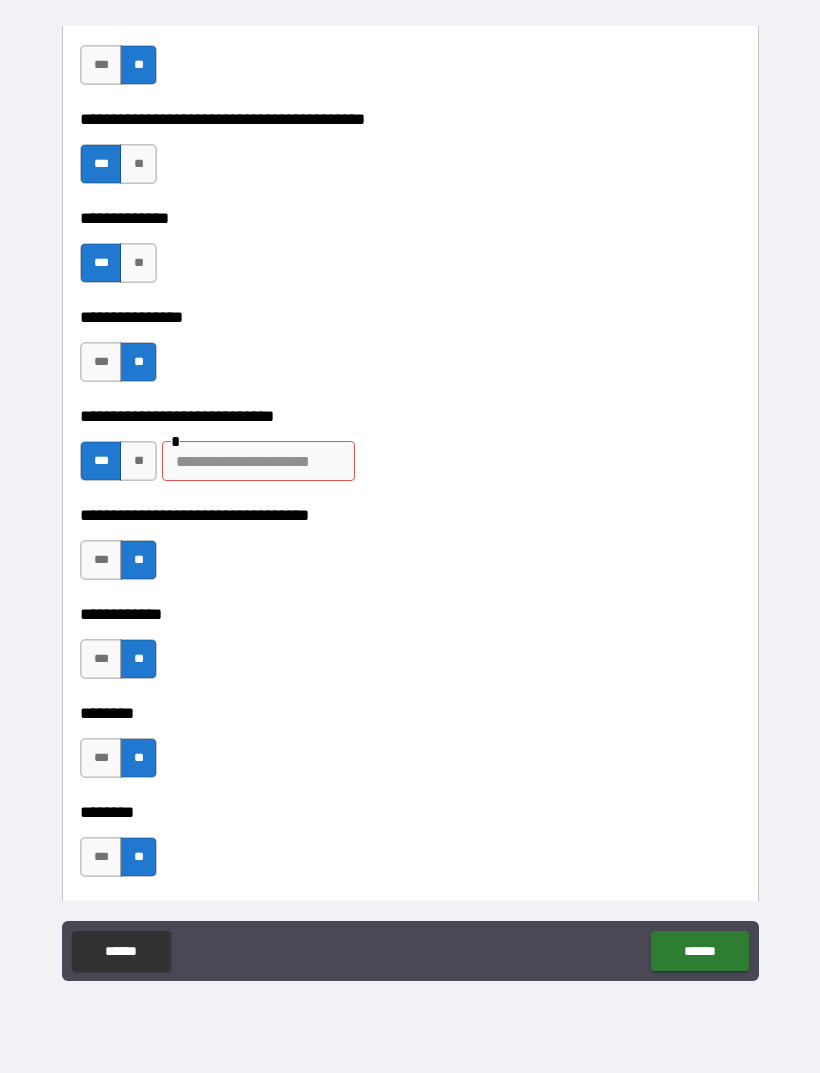 scroll, scrollTop: 7153, scrollLeft: 0, axis: vertical 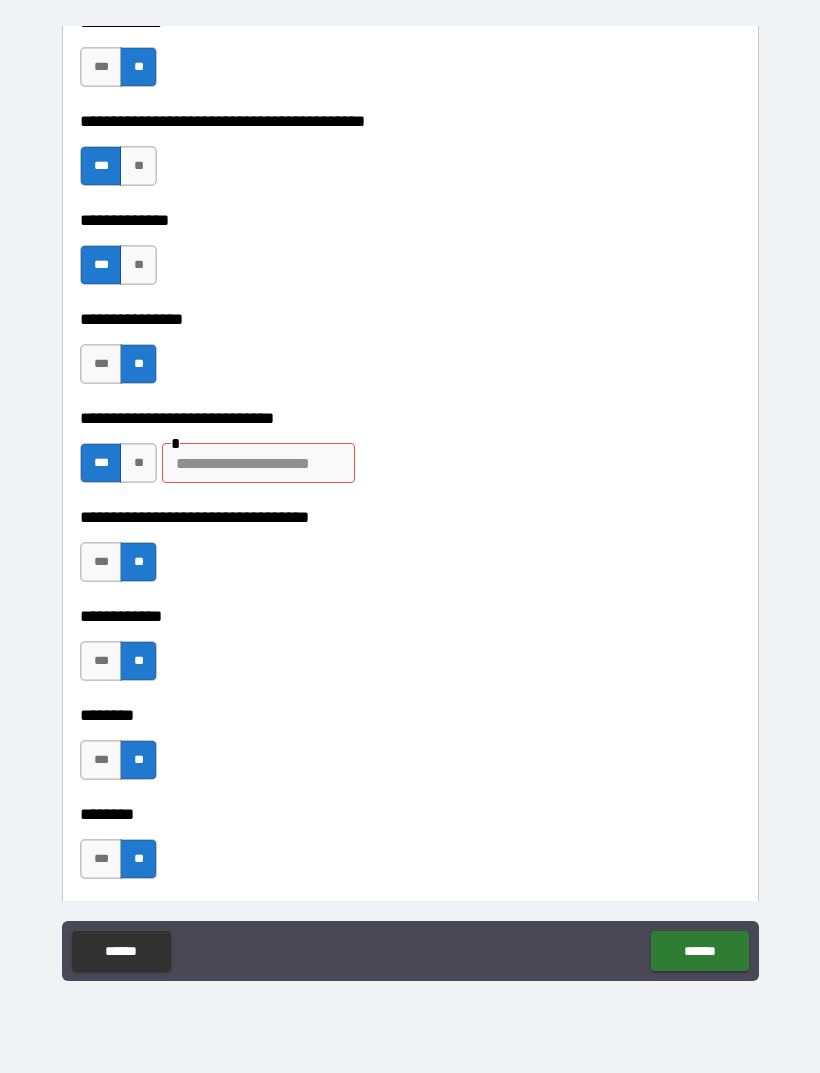 click at bounding box center [258, 463] 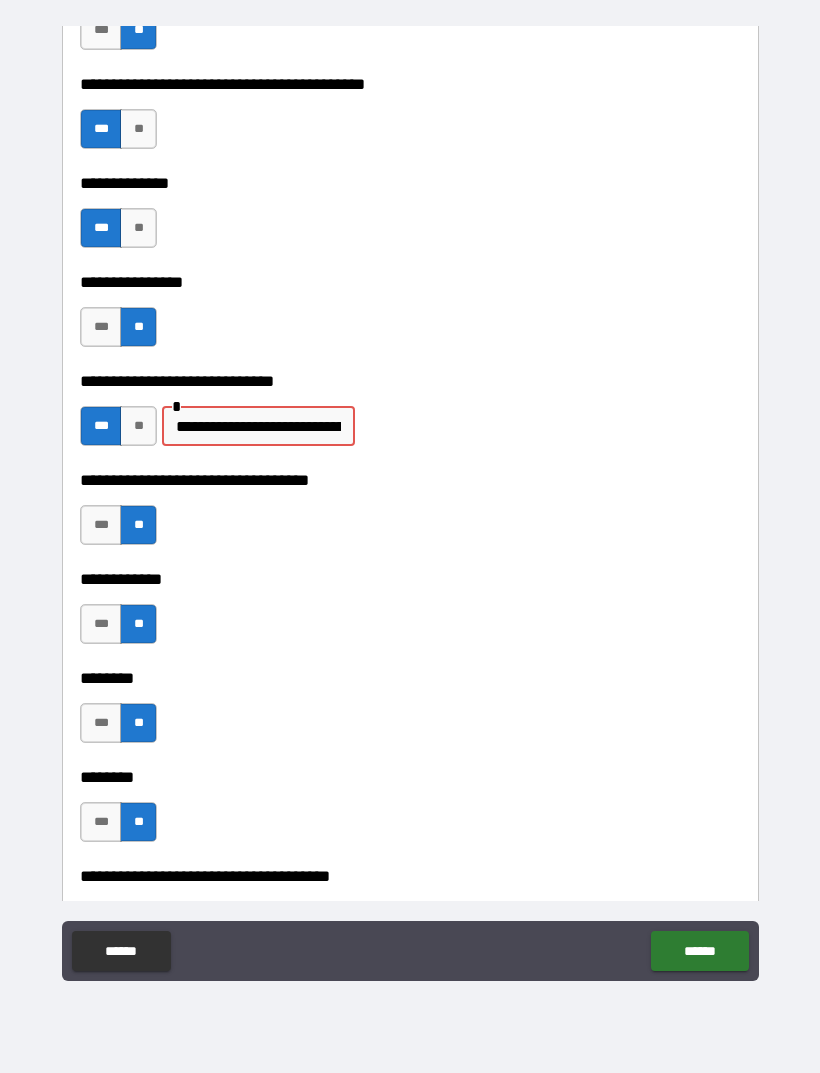 scroll, scrollTop: 7197, scrollLeft: 0, axis: vertical 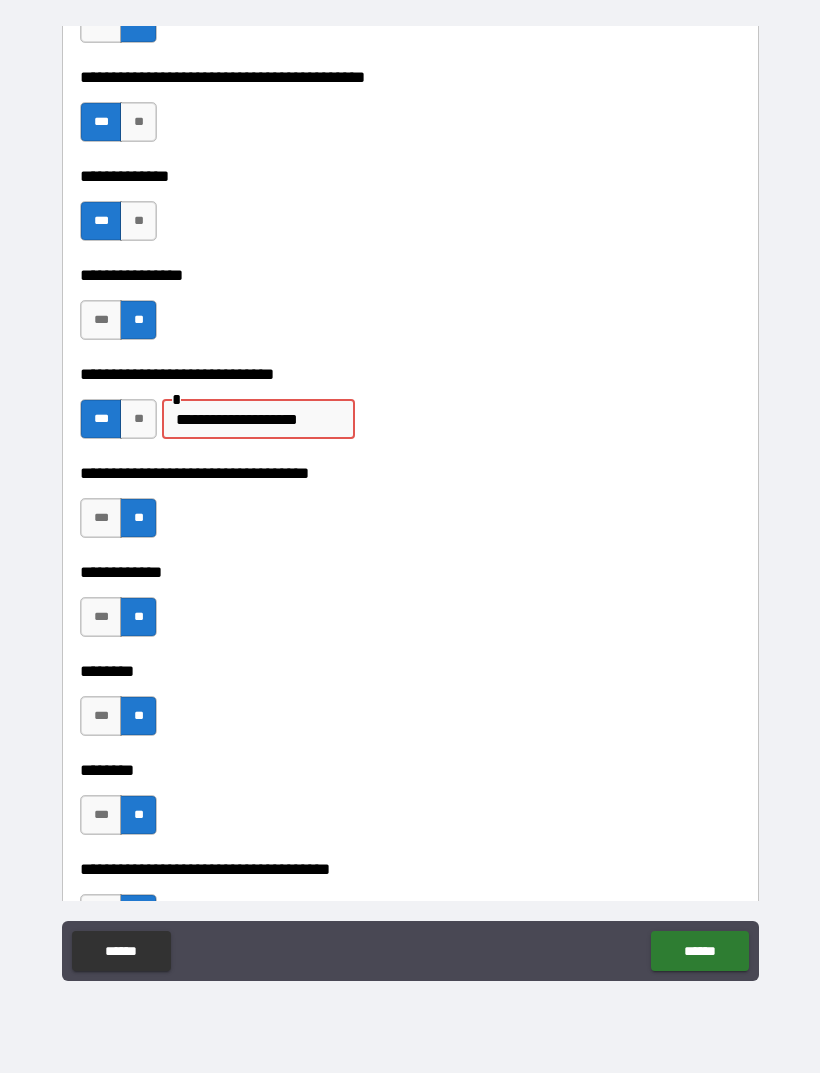type on "*******" 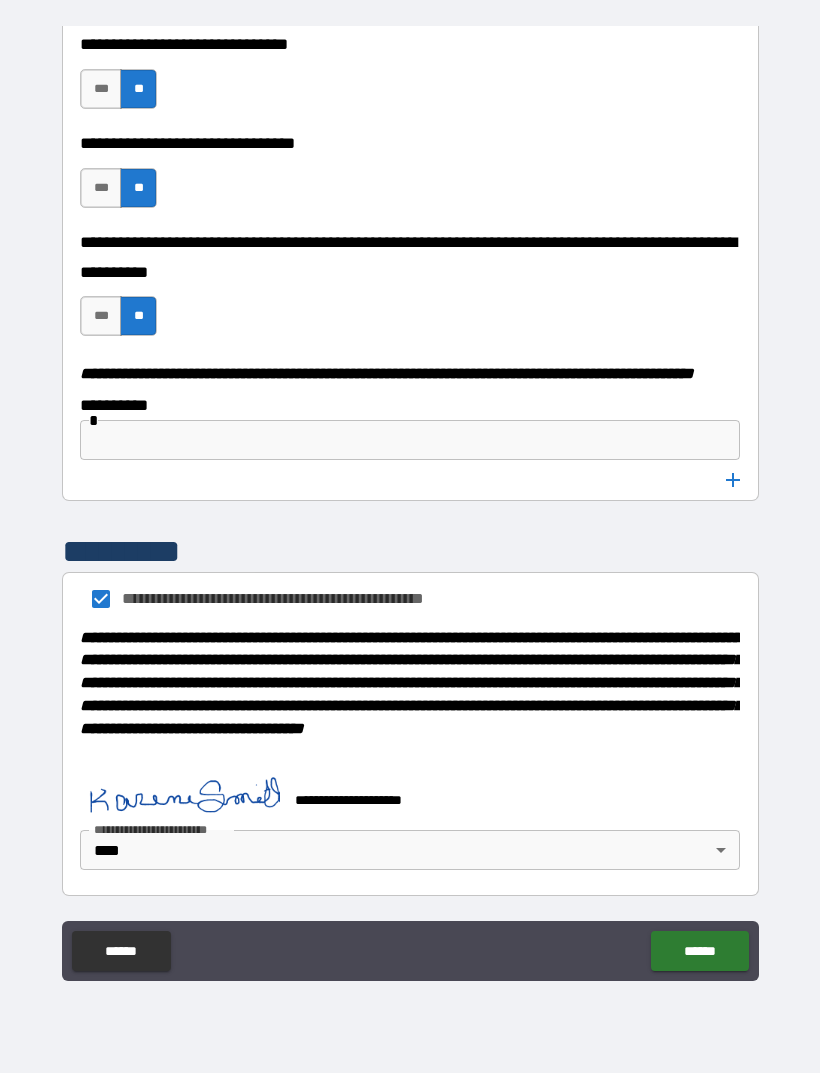 scroll, scrollTop: 10058, scrollLeft: 0, axis: vertical 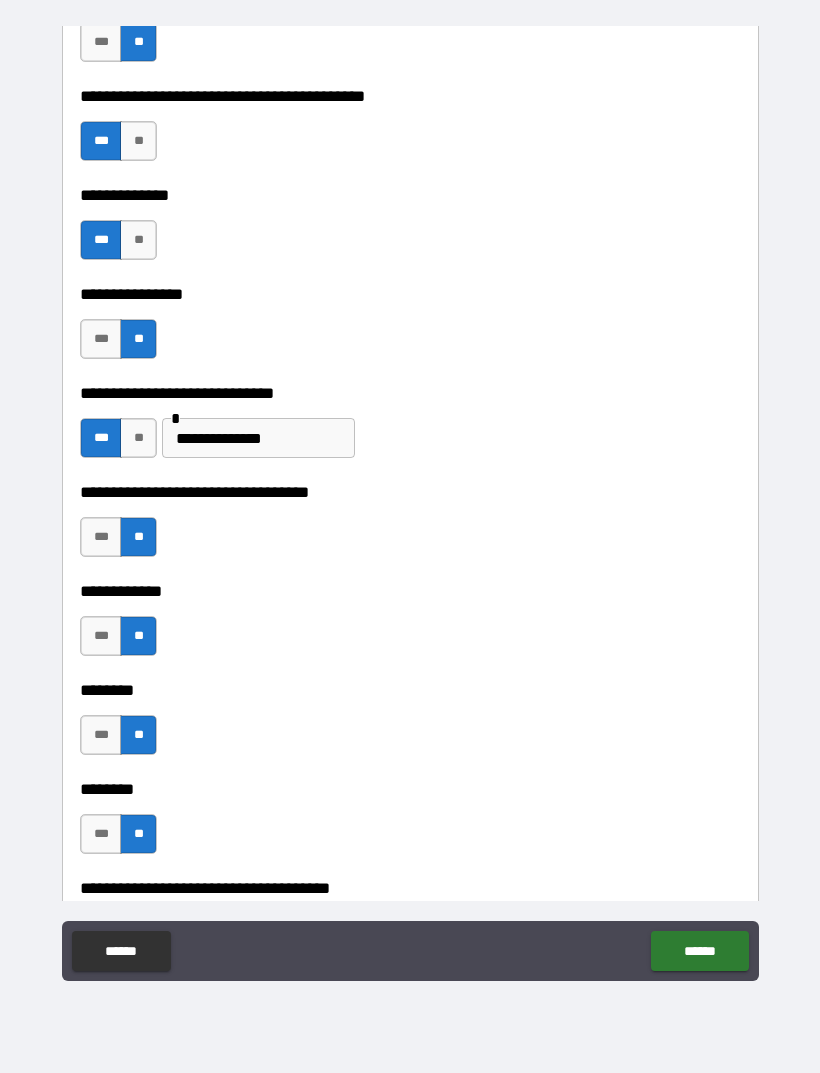 click on "******" at bounding box center (699, 951) 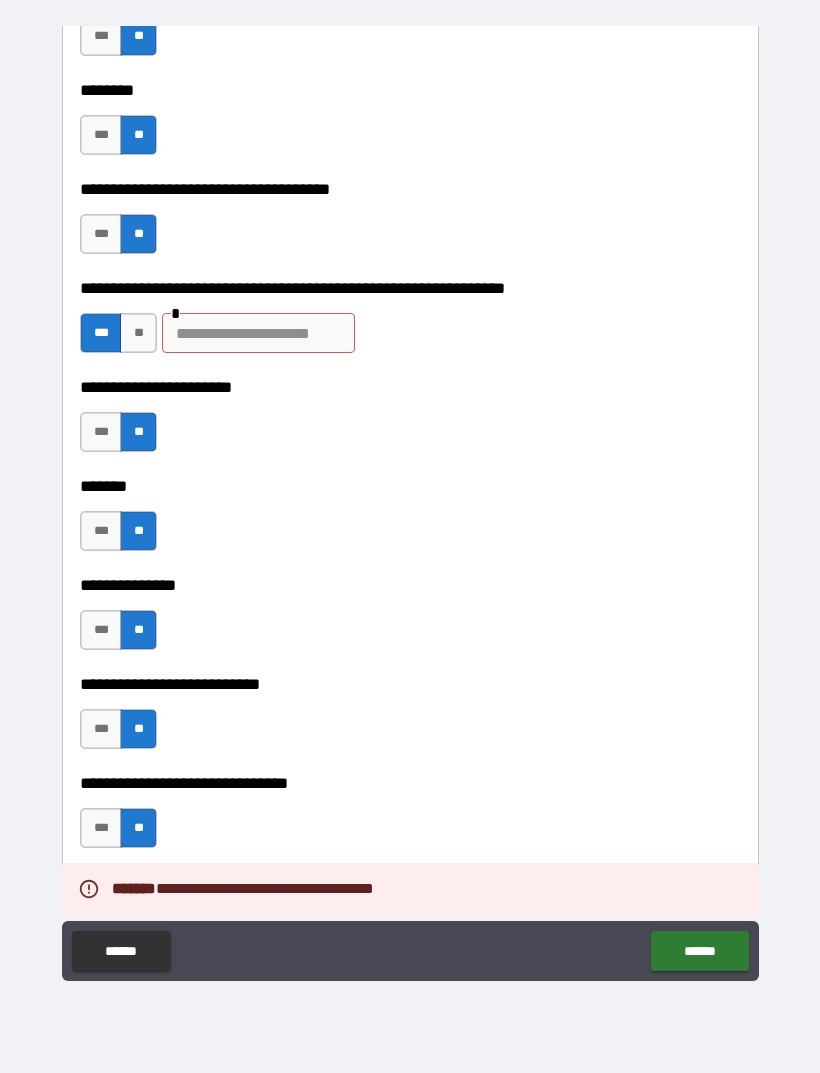 scroll, scrollTop: 7875, scrollLeft: 0, axis: vertical 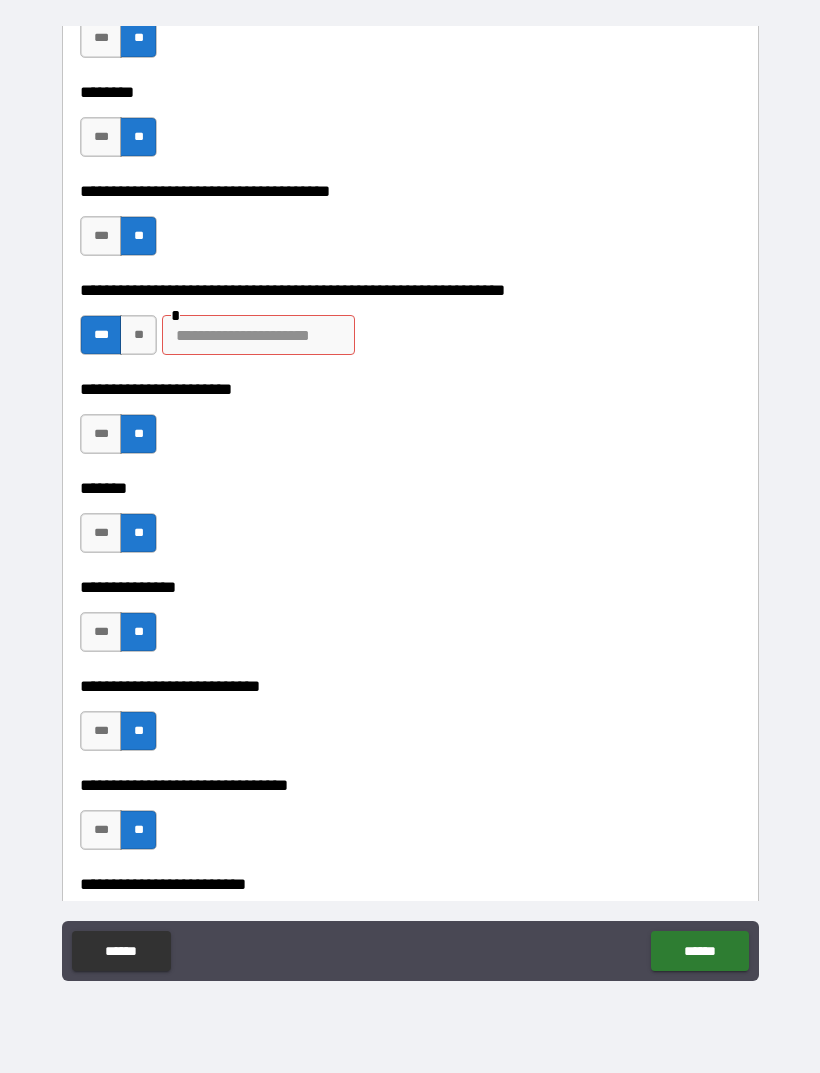 click at bounding box center [258, 335] 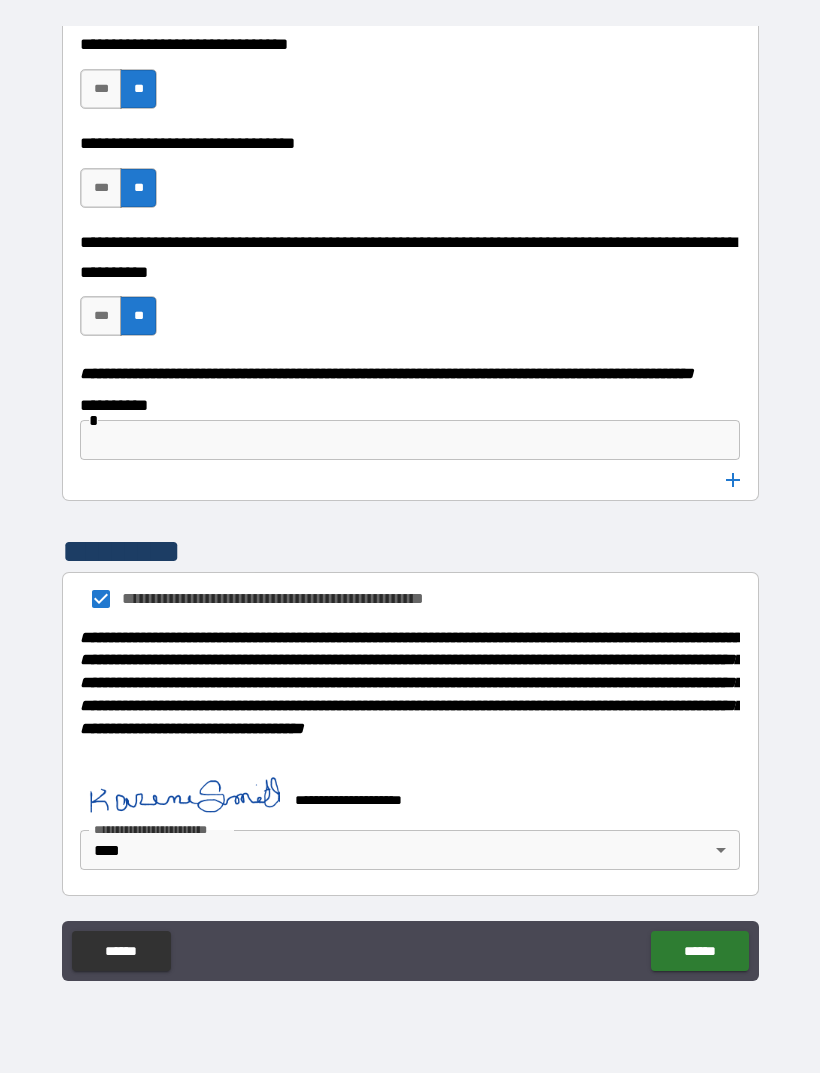 scroll, scrollTop: 10058, scrollLeft: 0, axis: vertical 